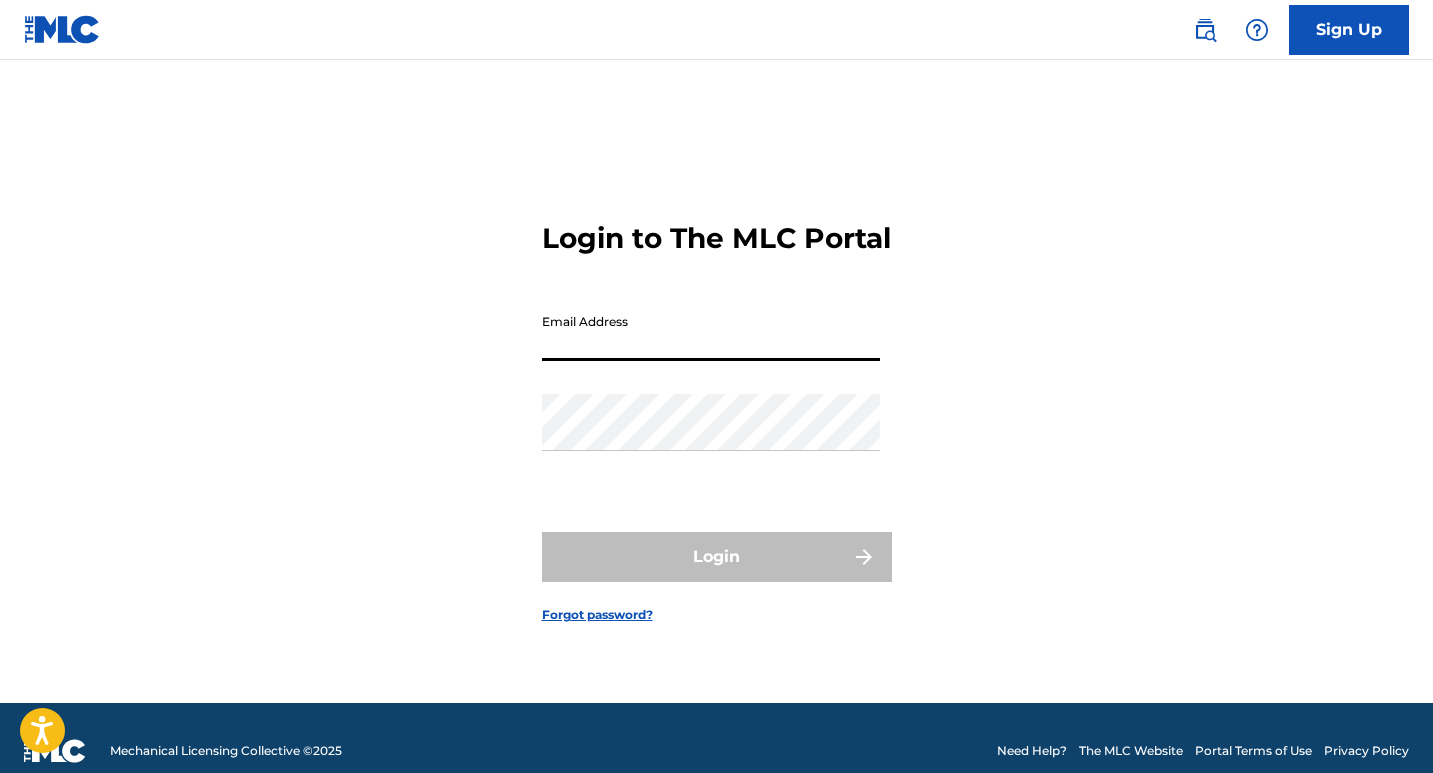 scroll, scrollTop: 0, scrollLeft: 0, axis: both 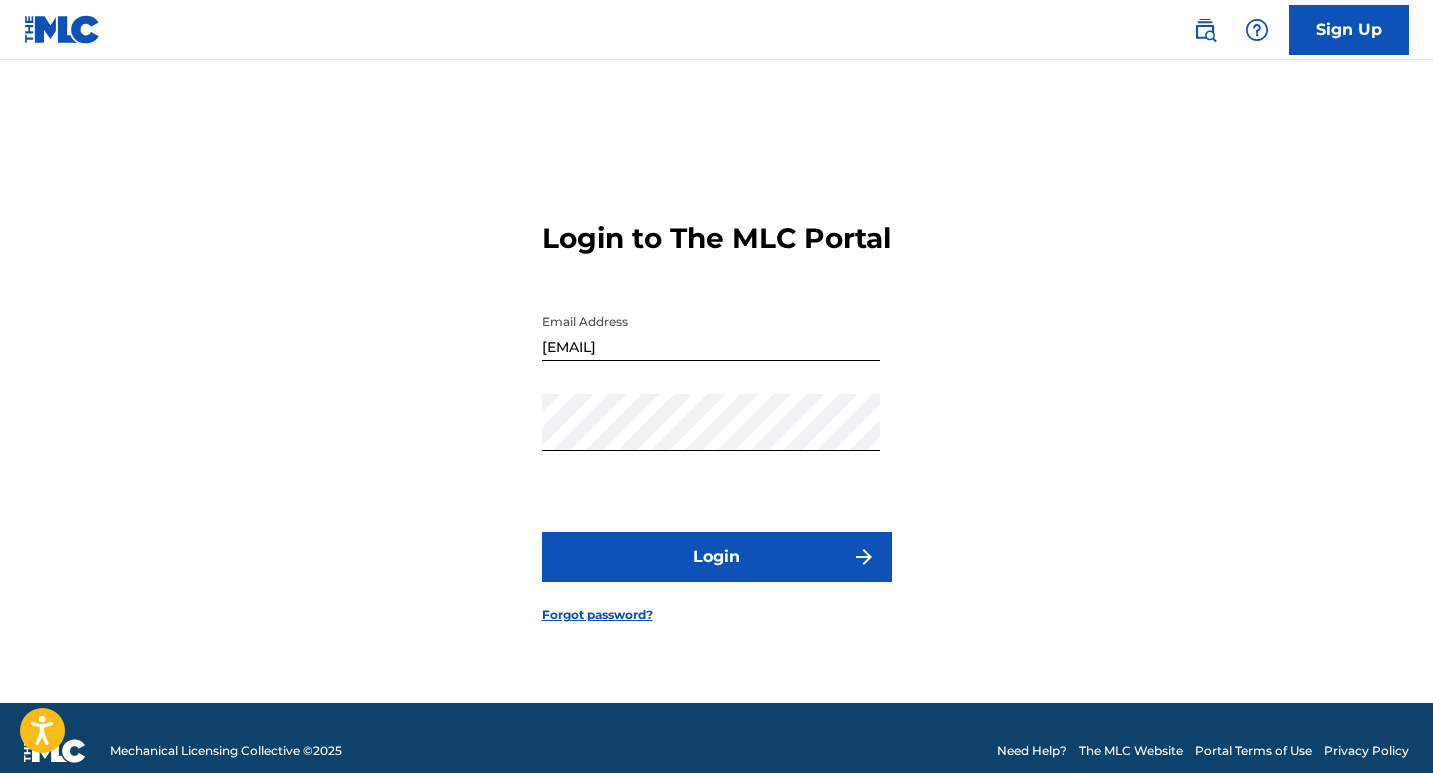 click on "Login to The MLC Portal Email Address [EMAIL] Password Login Forgot password?" at bounding box center [717, 406] 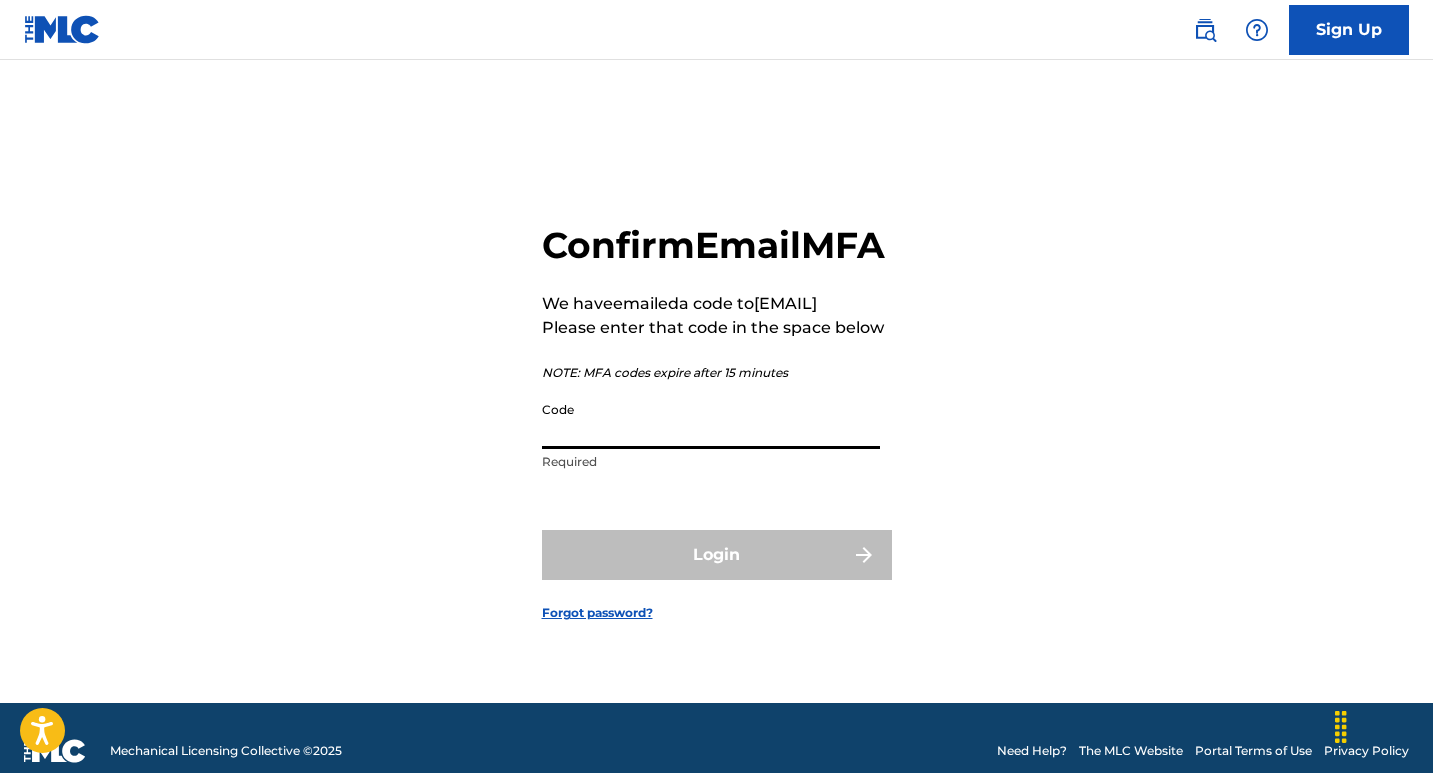 click on "Code" at bounding box center (711, 420) 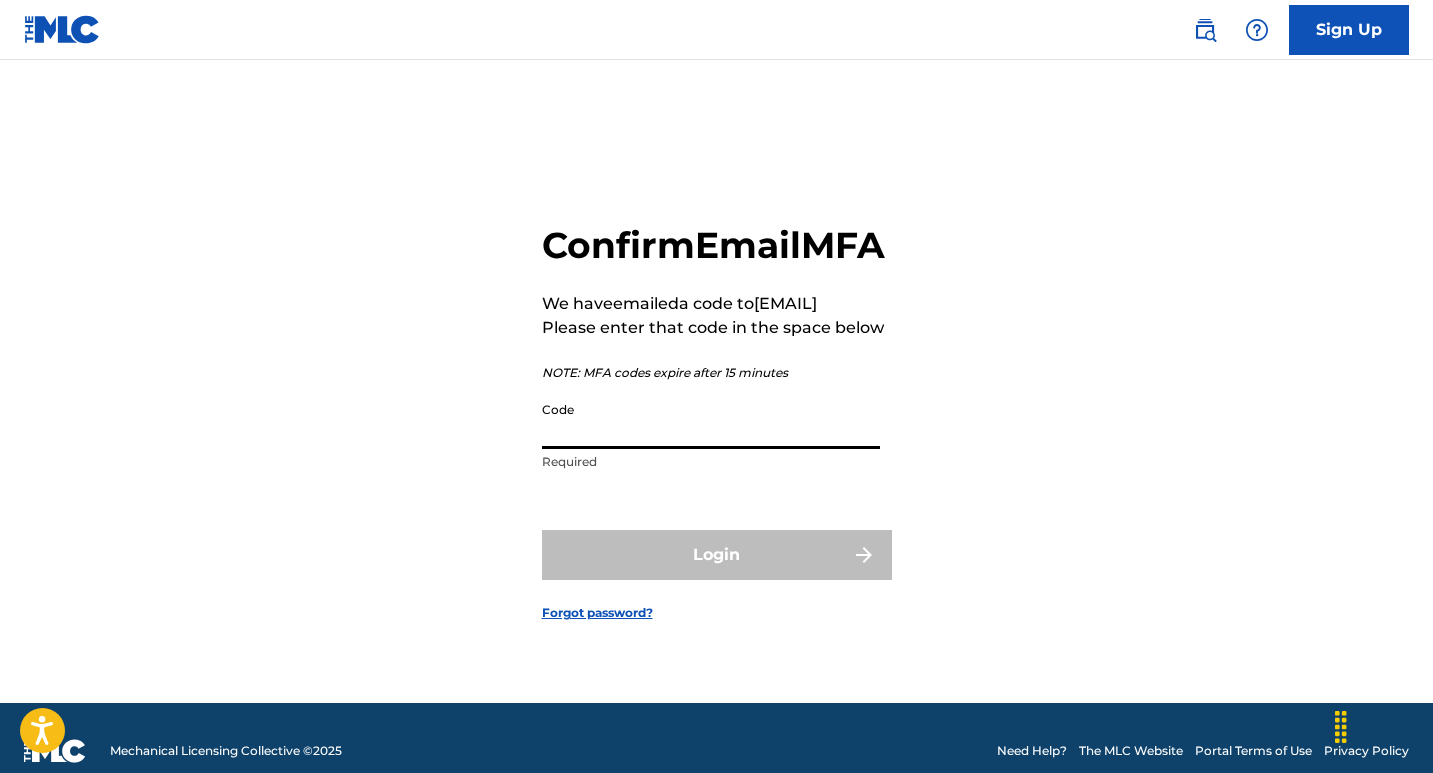 paste on "265633" 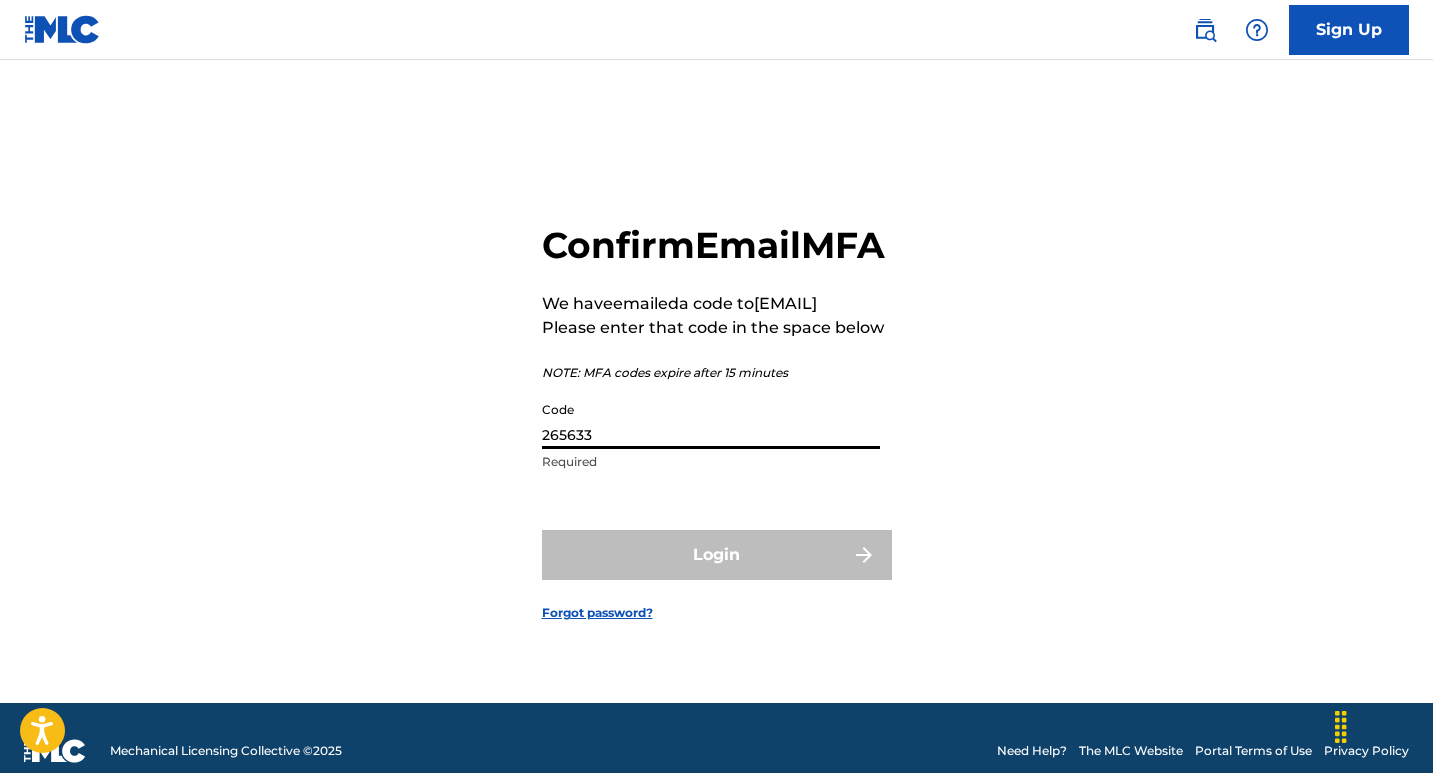 type on "265633" 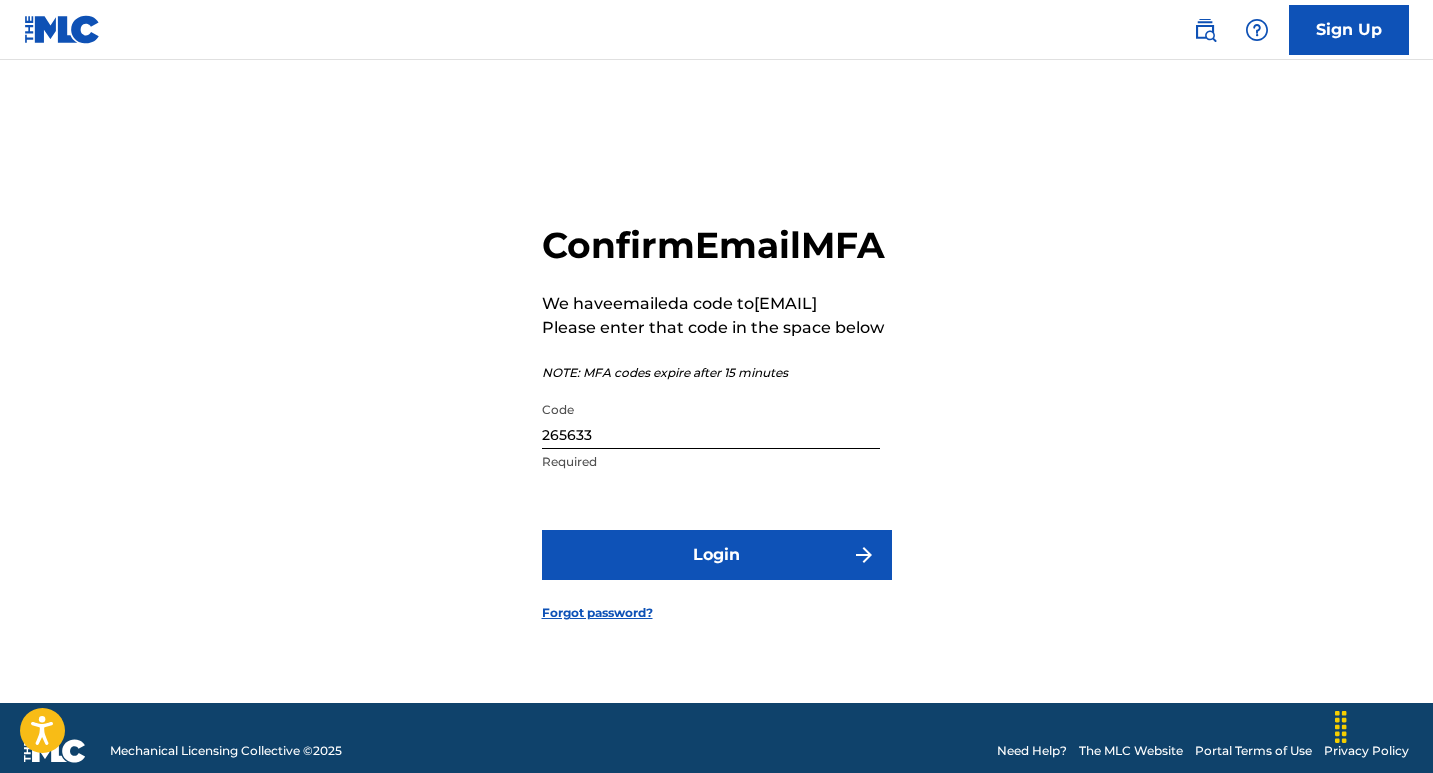 click on "Confirm  Email   MFA" at bounding box center (713, 245) 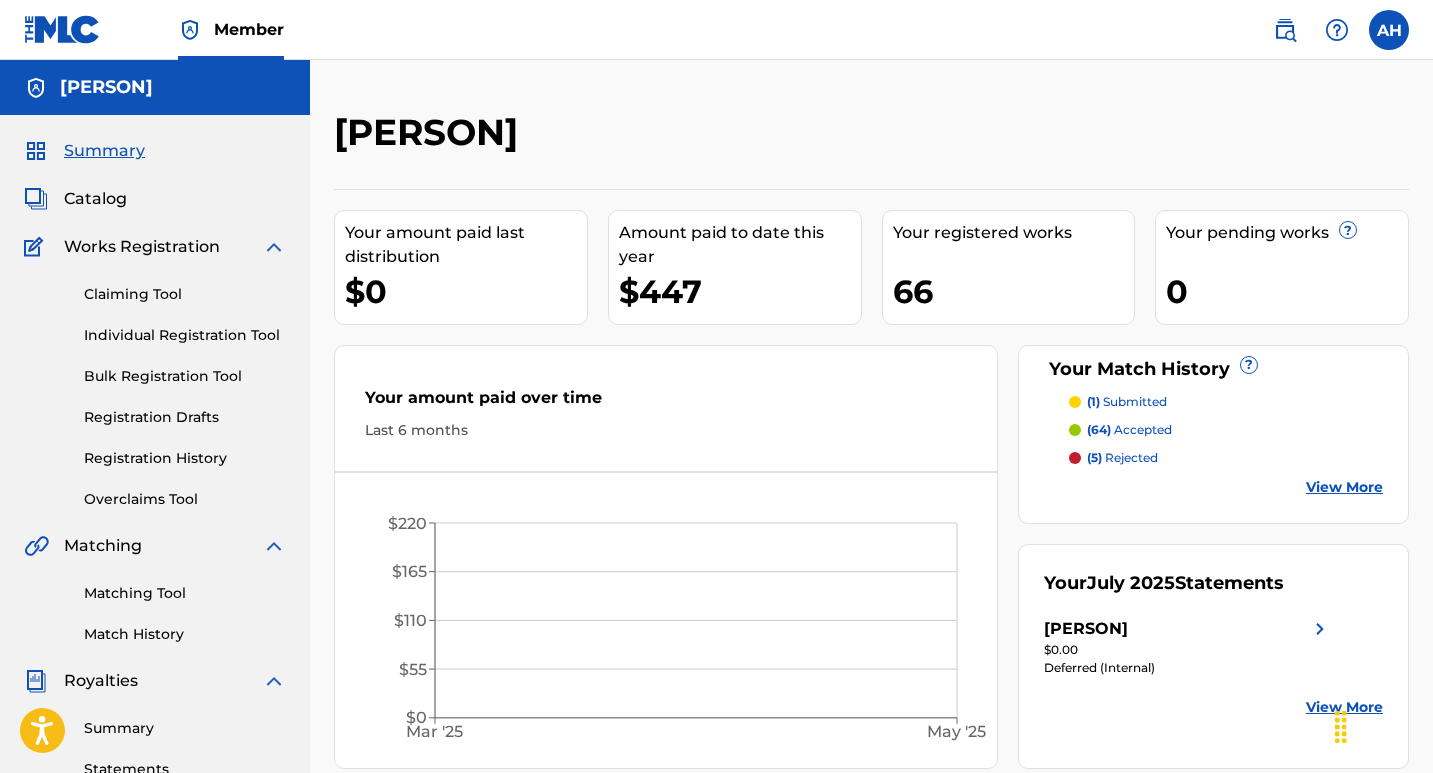 scroll, scrollTop: 0, scrollLeft: 0, axis: both 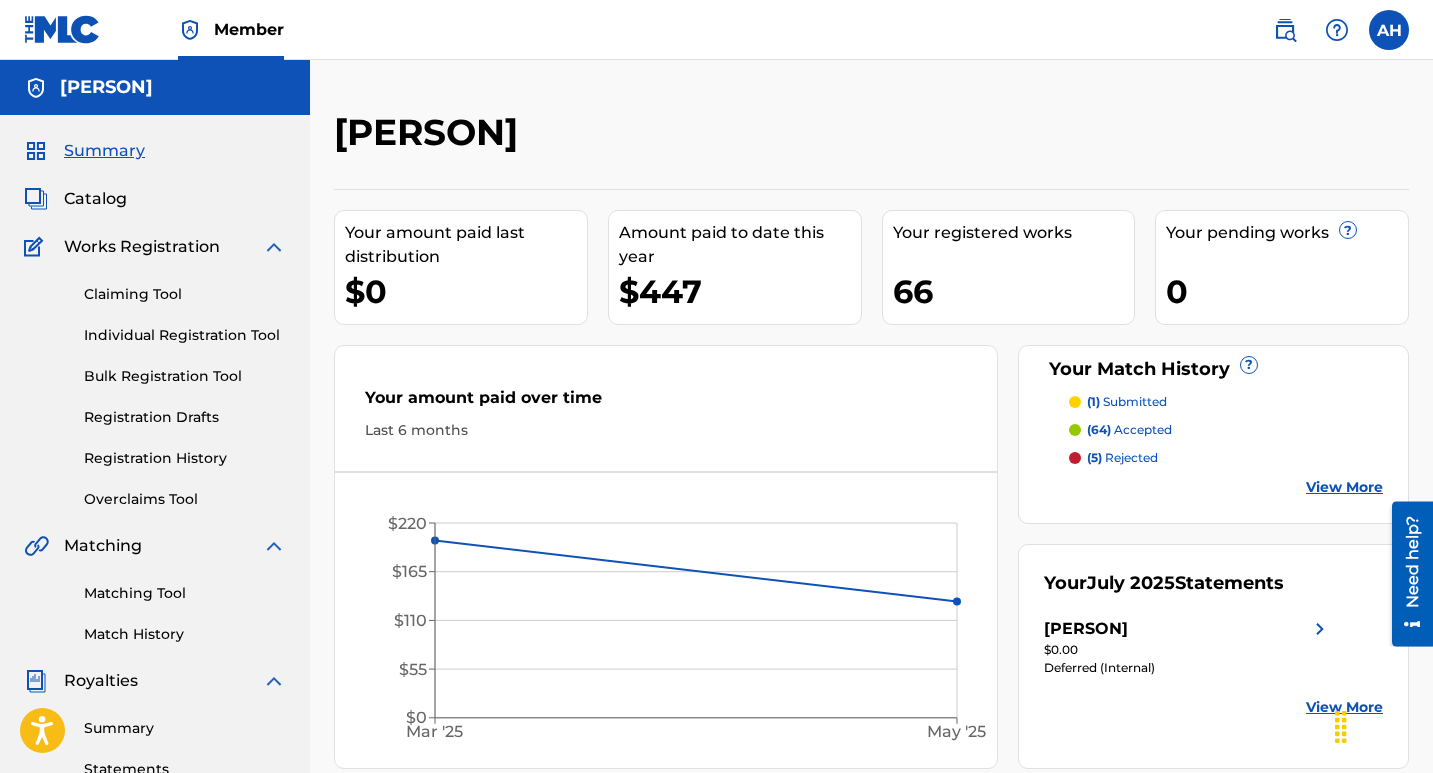 click on "Catalog" at bounding box center [95, 199] 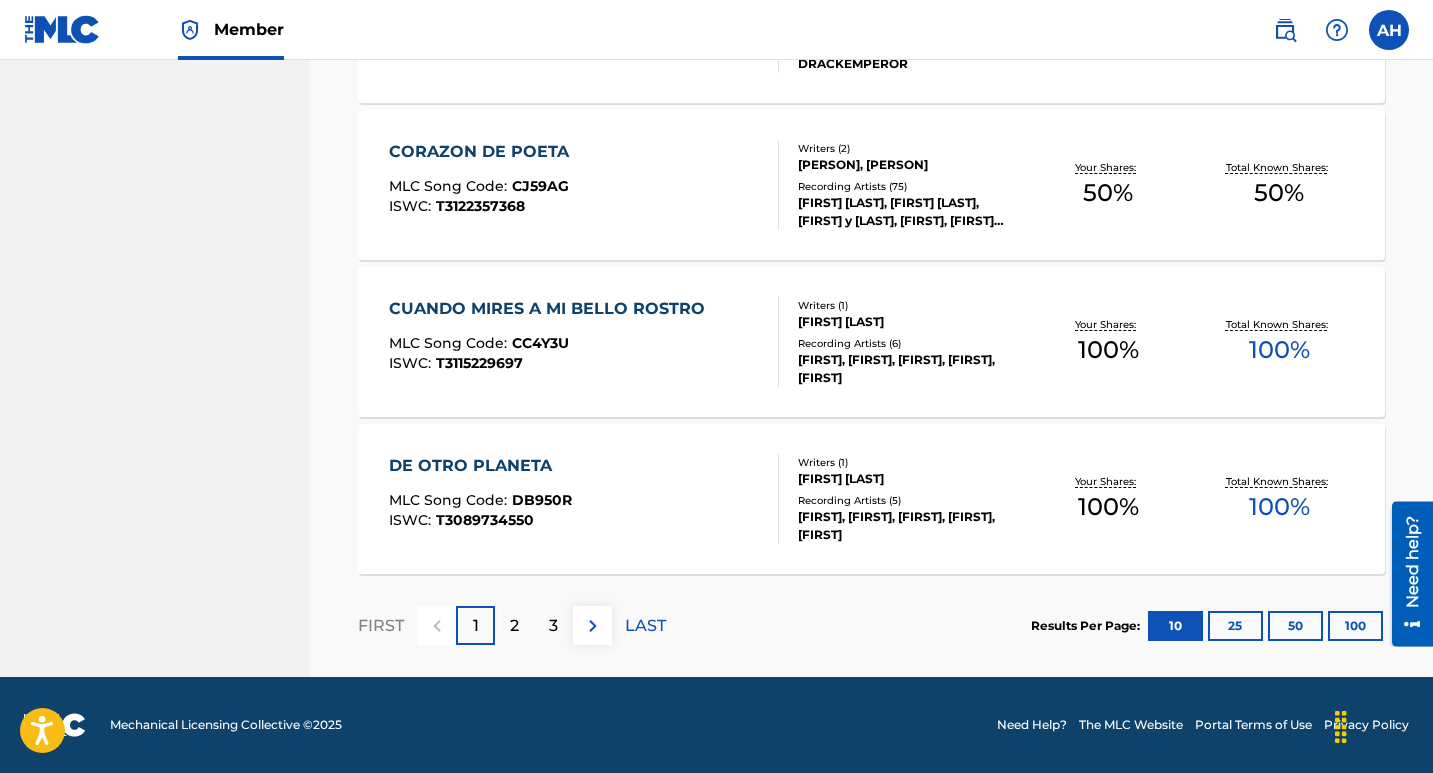click on "100" at bounding box center (1355, 626) 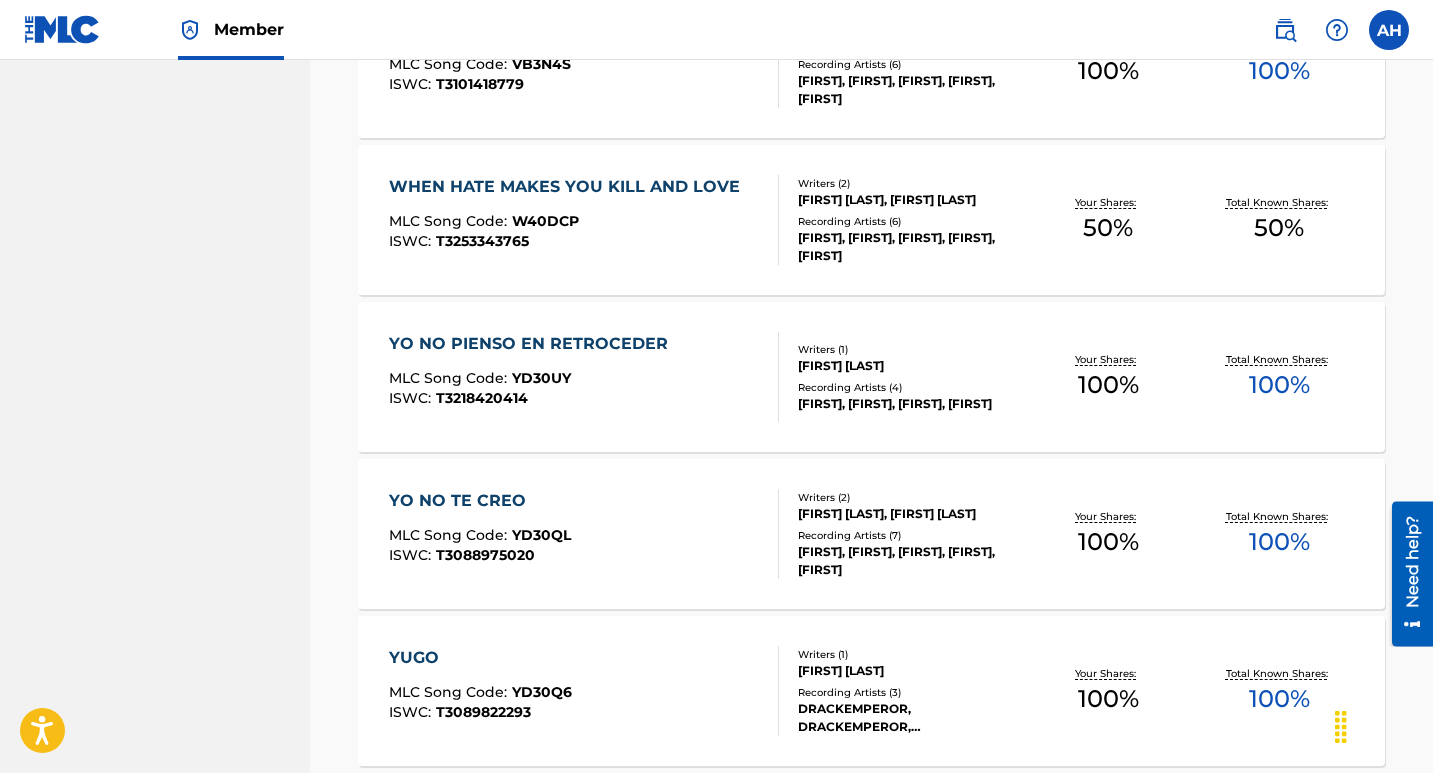 scroll, scrollTop: 10266, scrollLeft: 0, axis: vertical 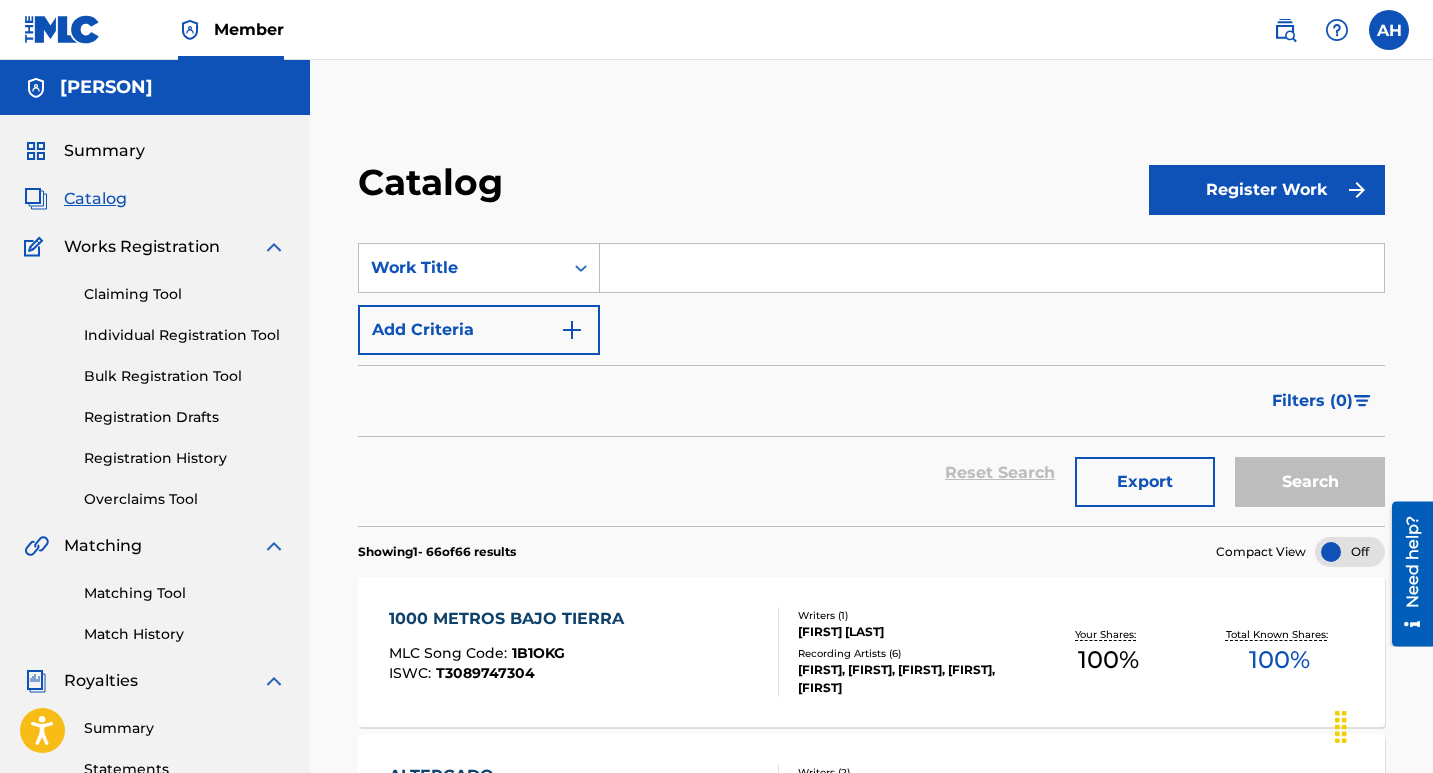 click on "Matching Tool" at bounding box center [185, 593] 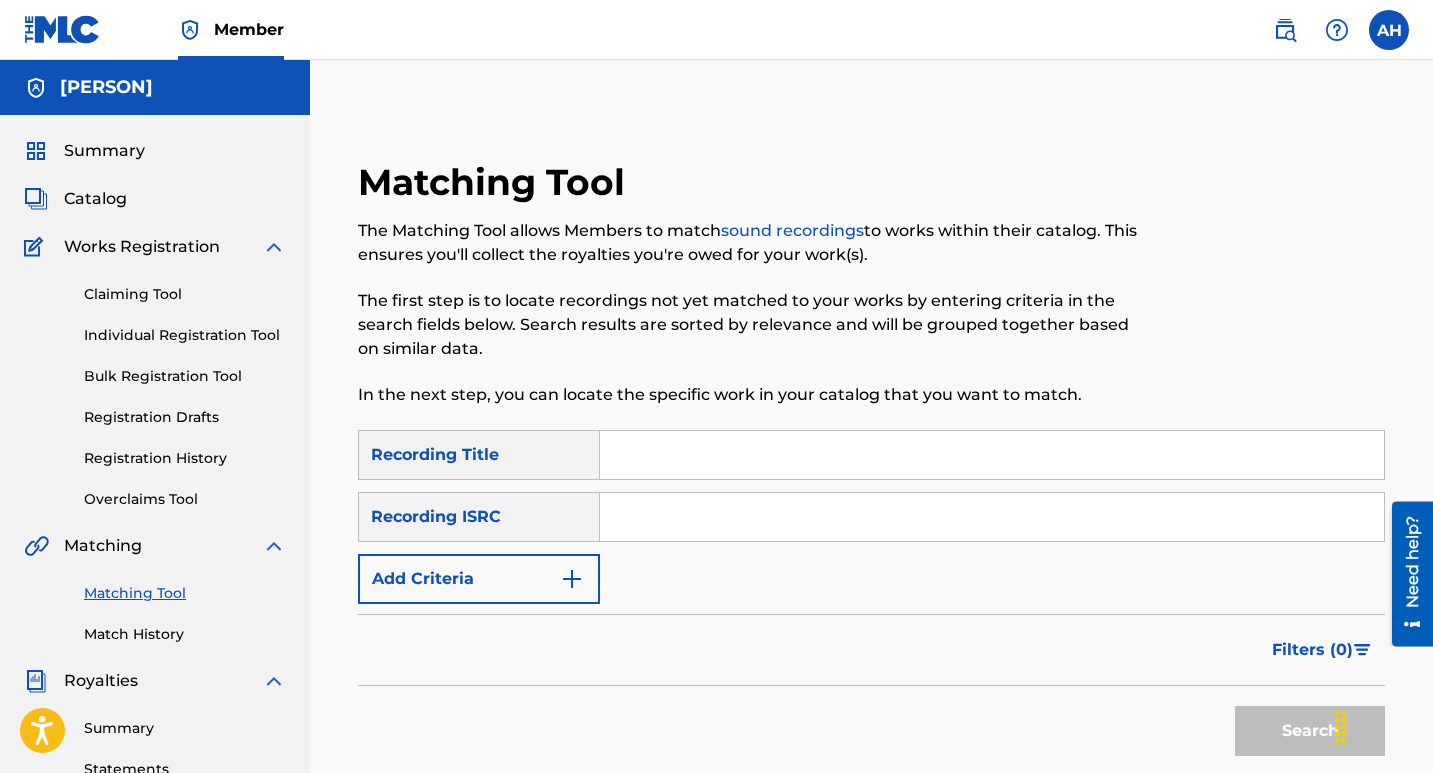 click on "Add Criteria" at bounding box center [479, 579] 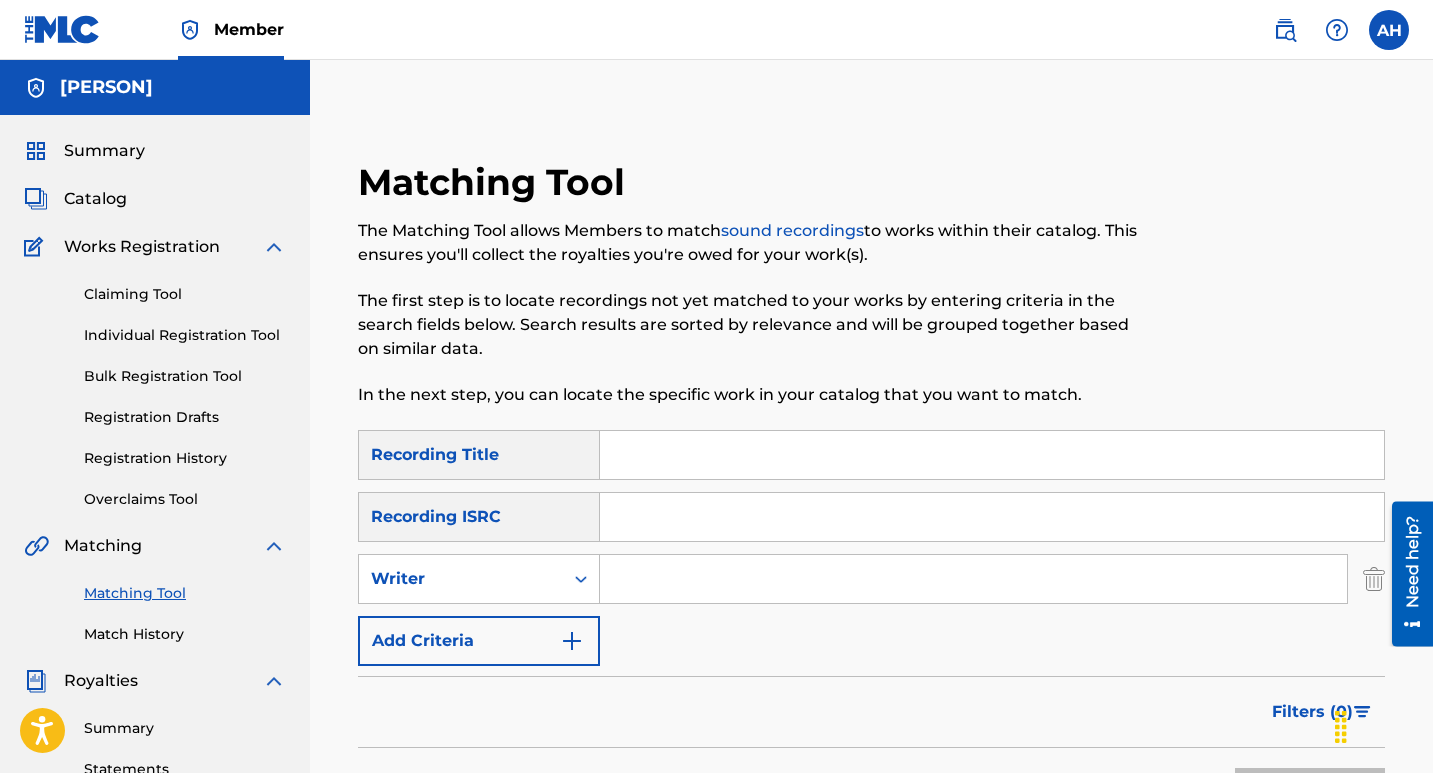 click on "Writer" at bounding box center (461, 579) 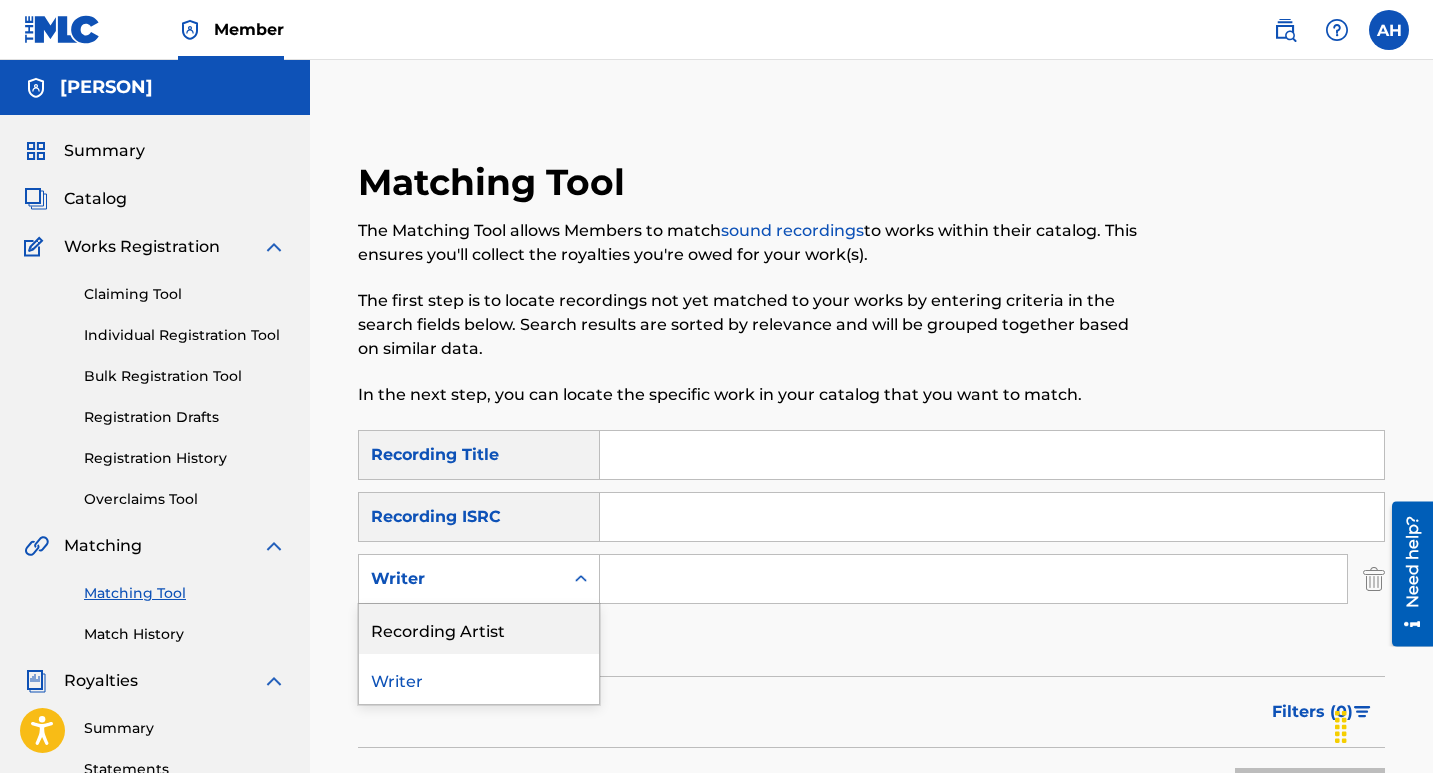click on "Recording Artist" at bounding box center [479, 629] 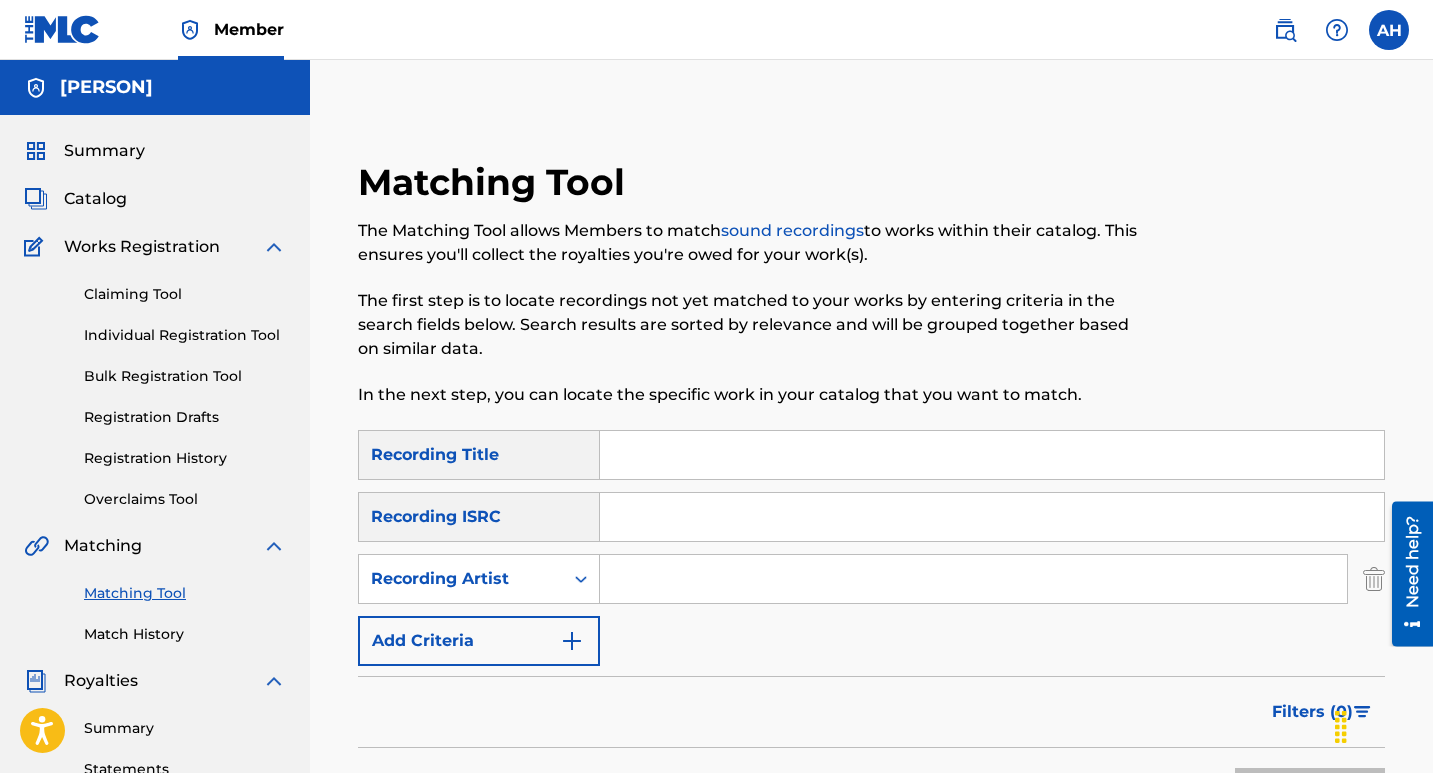 click at bounding box center [973, 579] 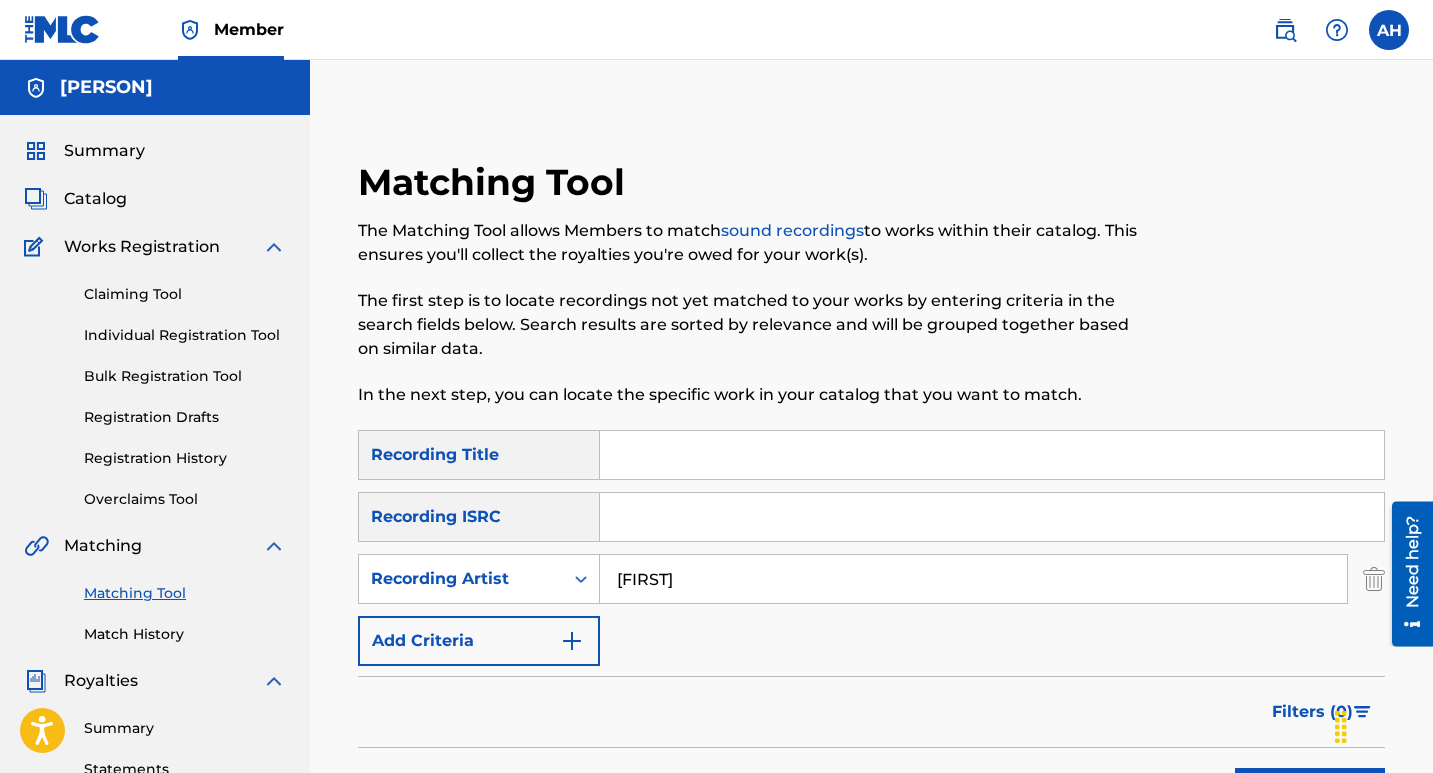 type on "[FIRST]" 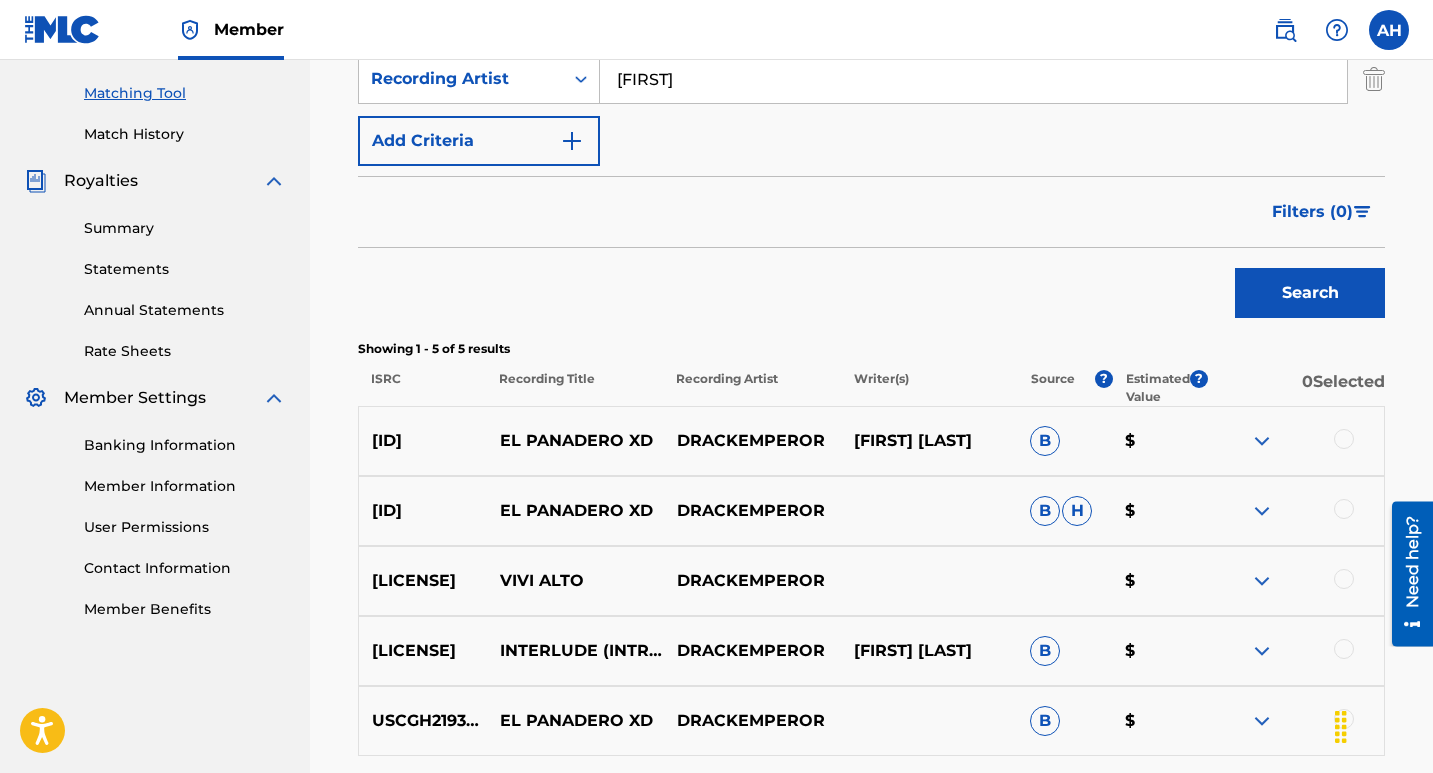 scroll, scrollTop: 600, scrollLeft: 0, axis: vertical 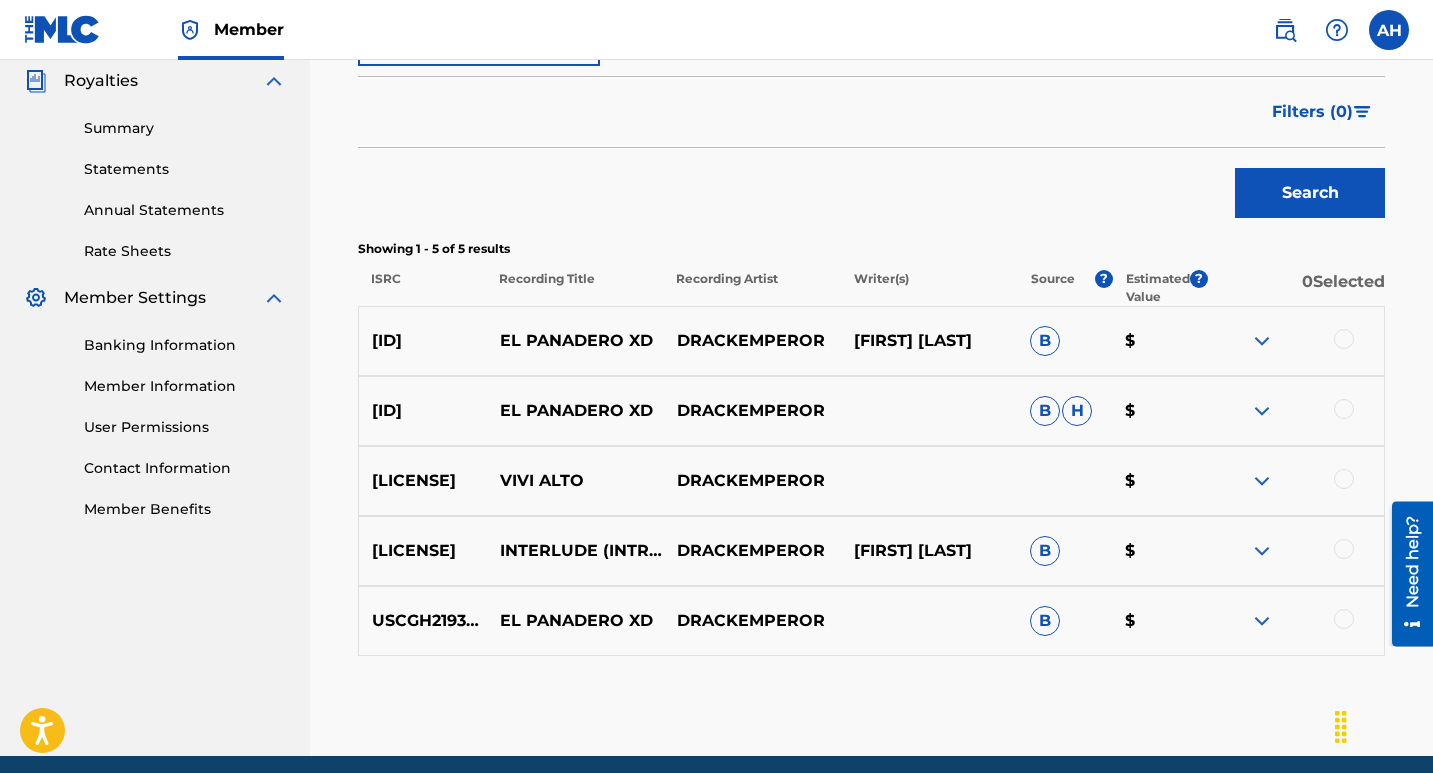 click at bounding box center [1262, 481] 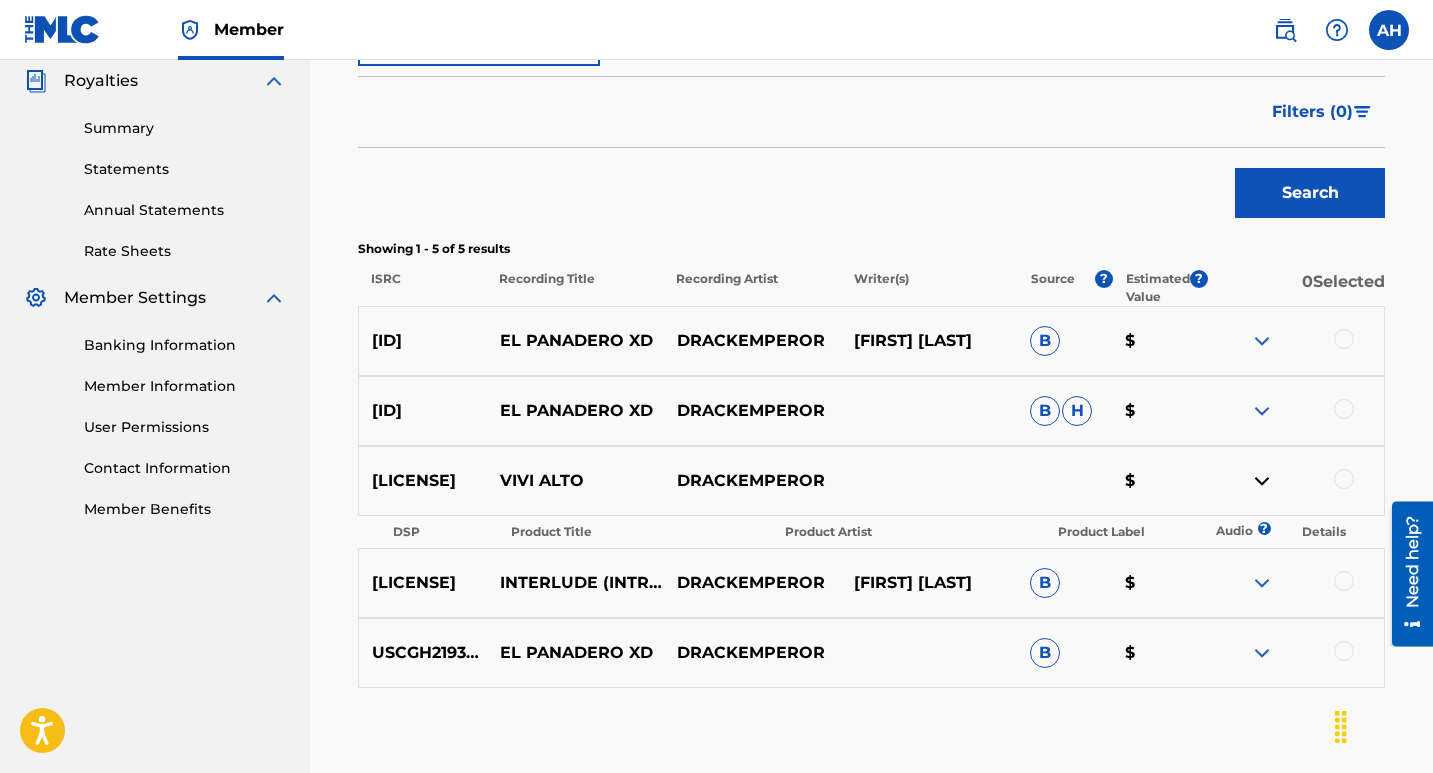 click at bounding box center (1262, 481) 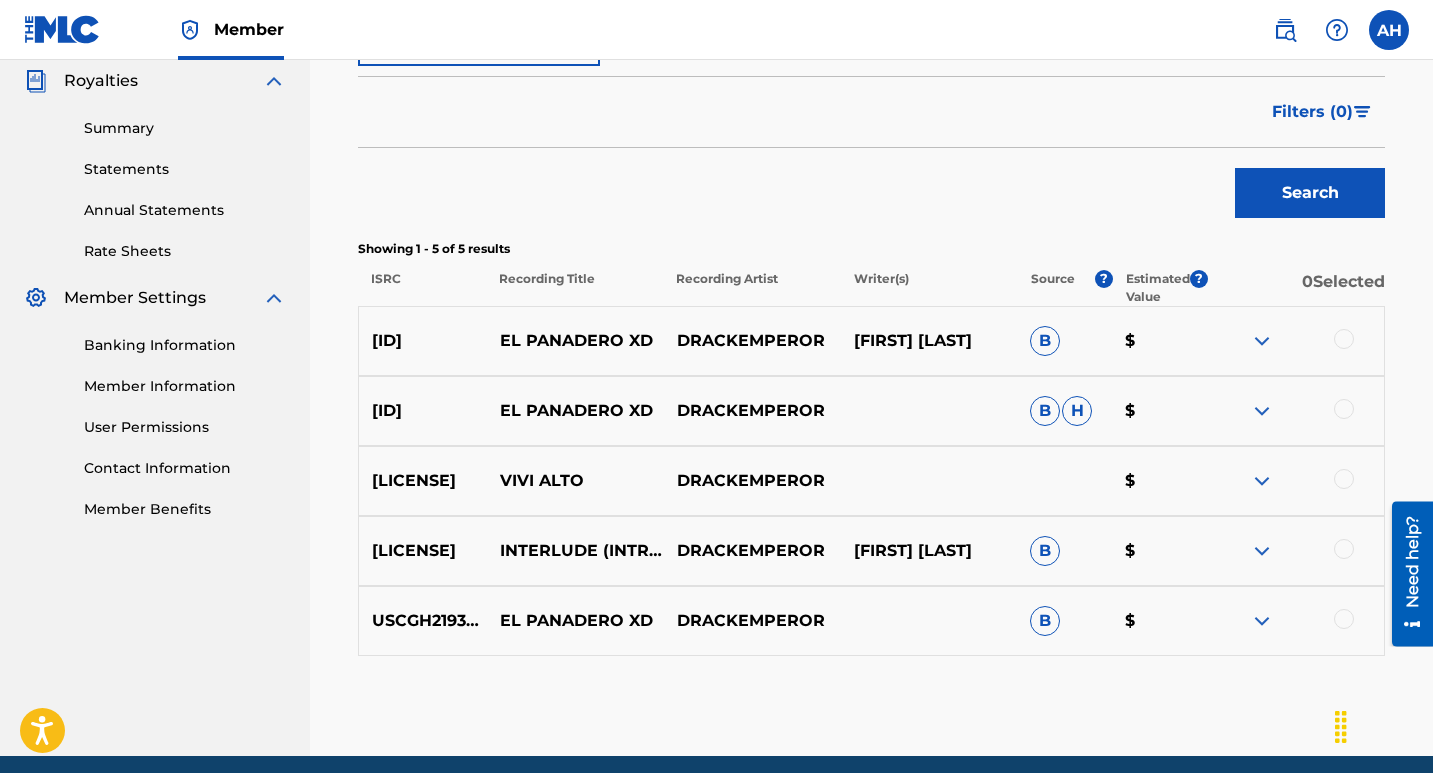 click on "[NUMBER] [FIRST] [LAST] [FIRST] [LAST] B H $" at bounding box center (871, 411) 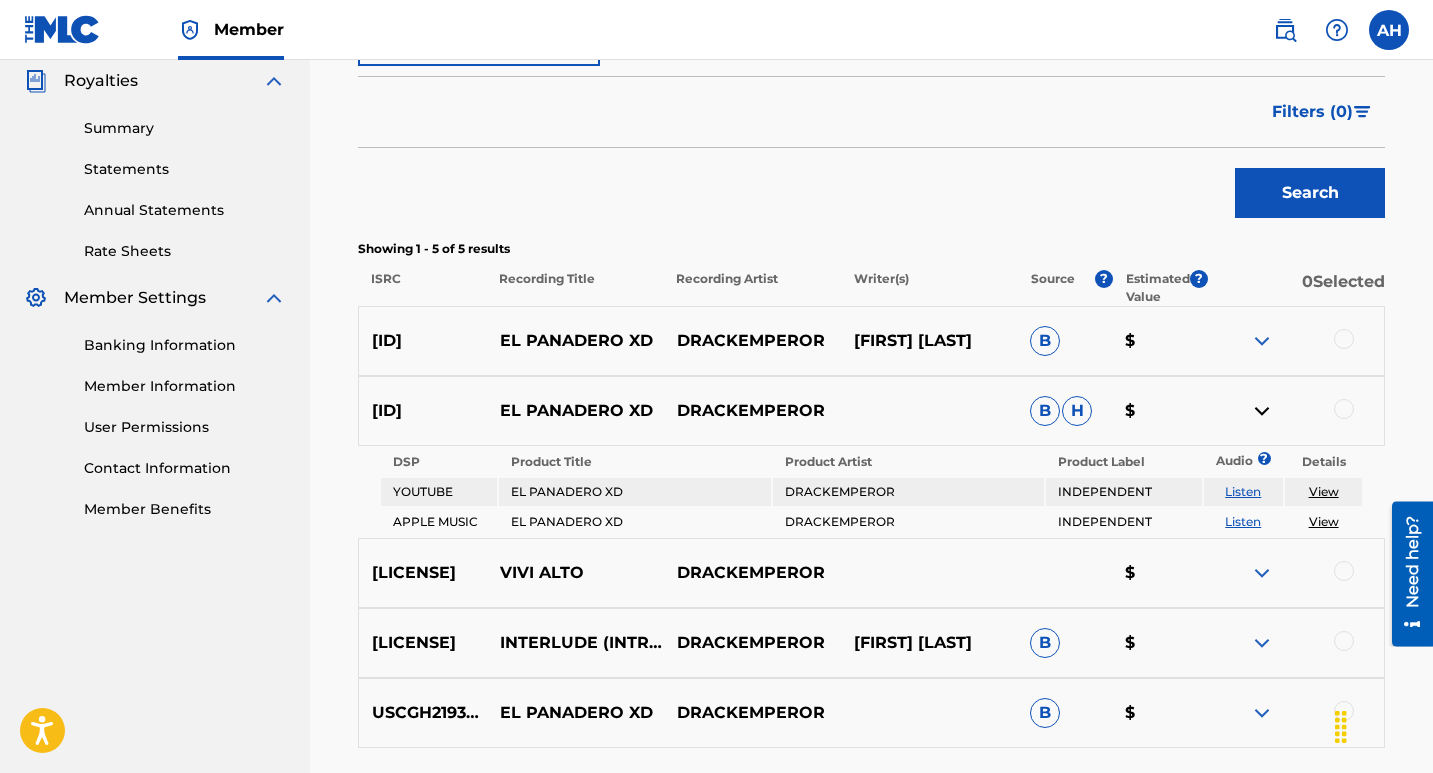click at bounding box center (1262, 411) 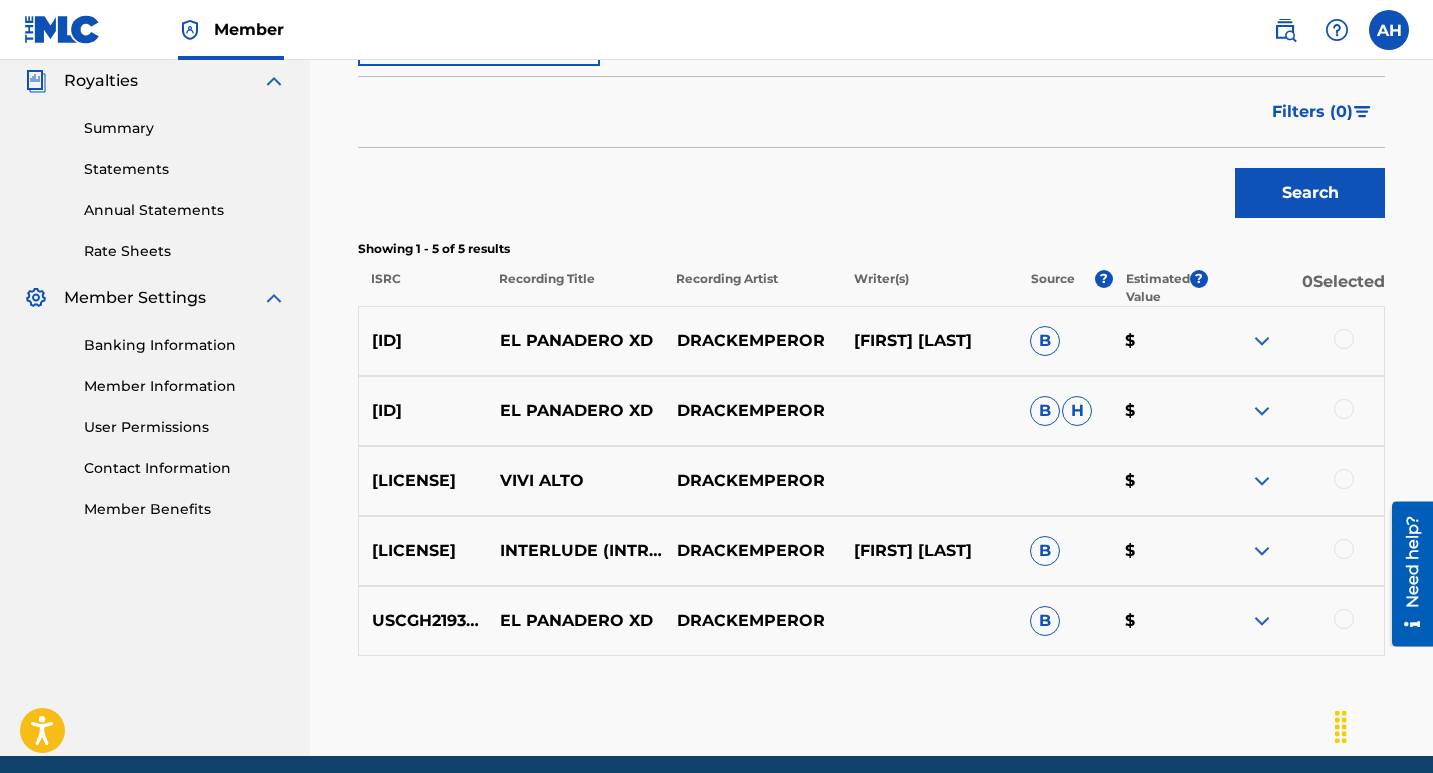 click at bounding box center (1262, 341) 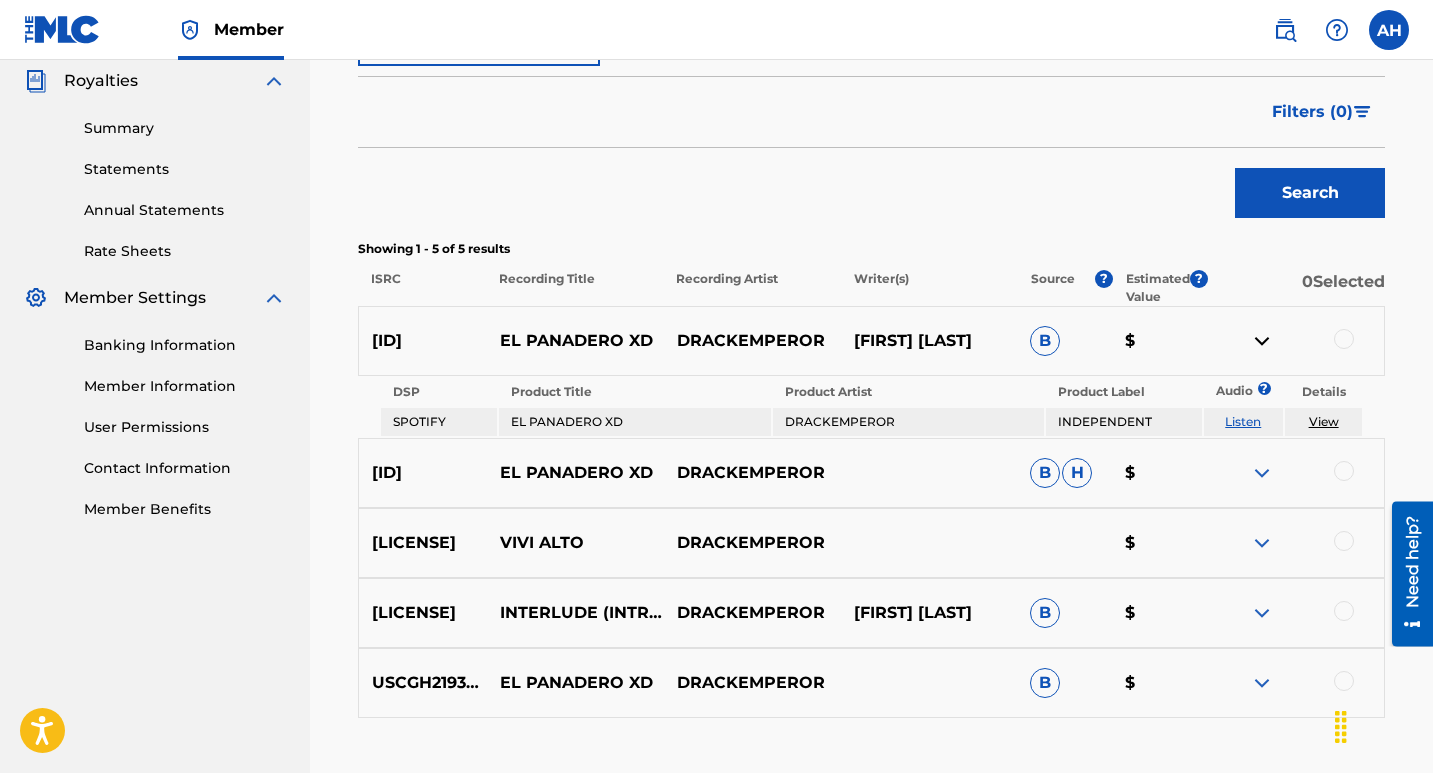 click at bounding box center (1262, 341) 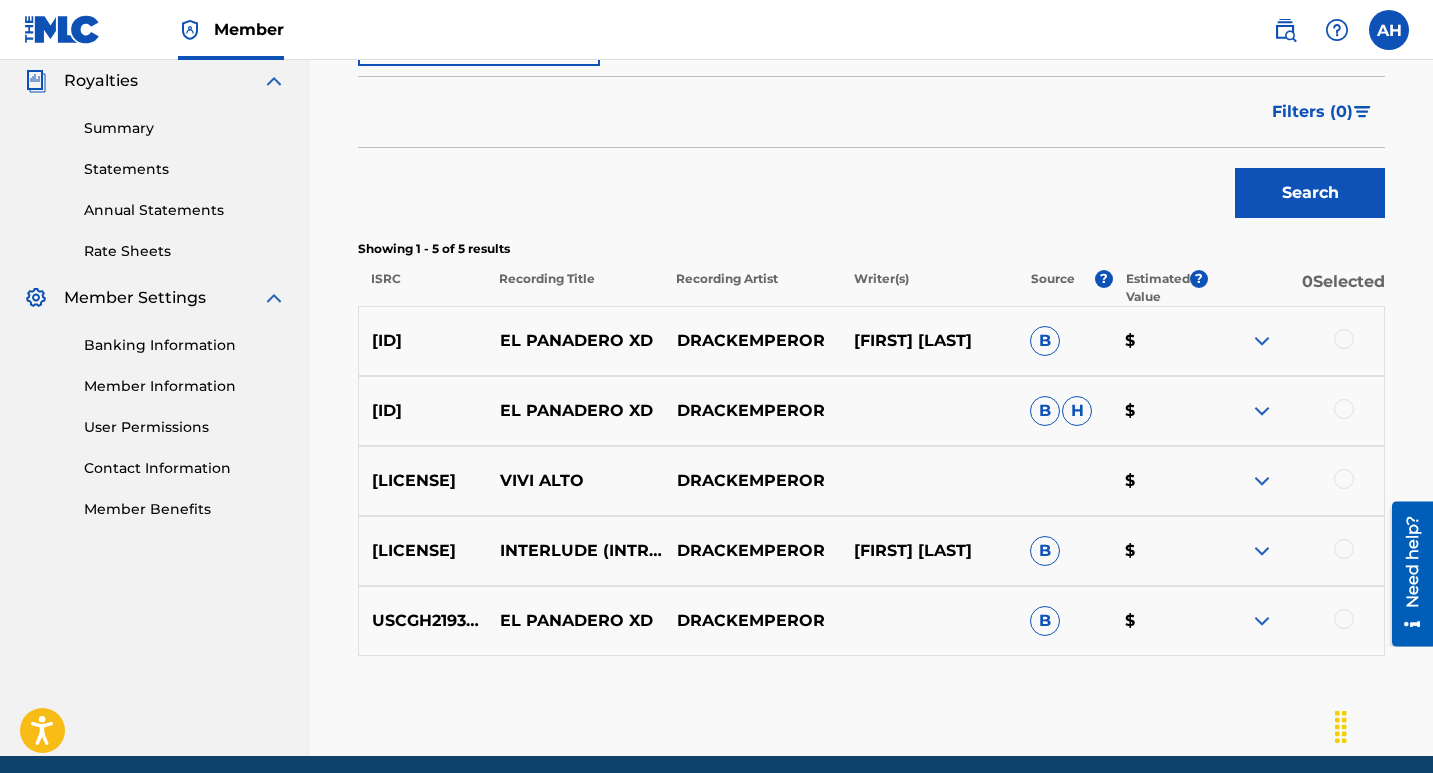 click at bounding box center [1262, 551] 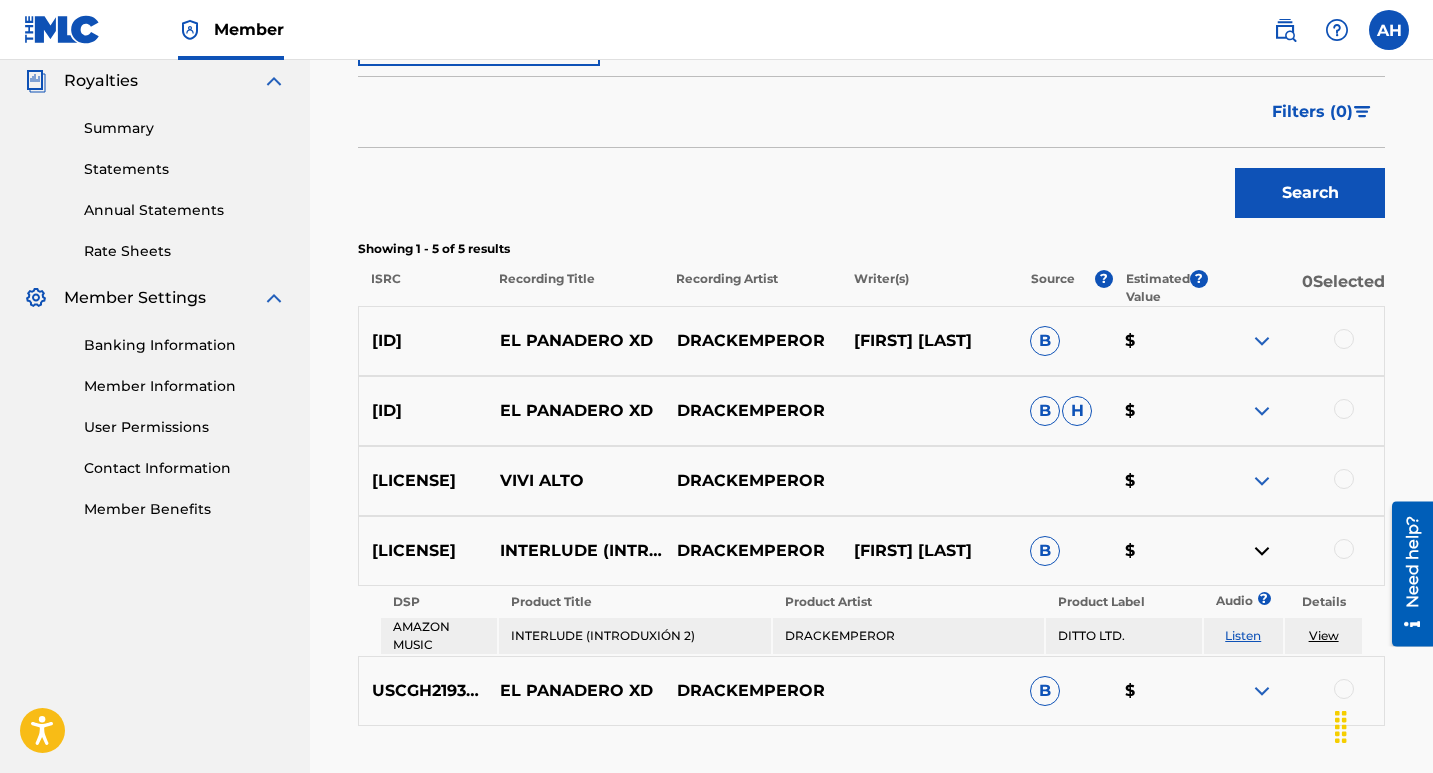 click at bounding box center (1262, 551) 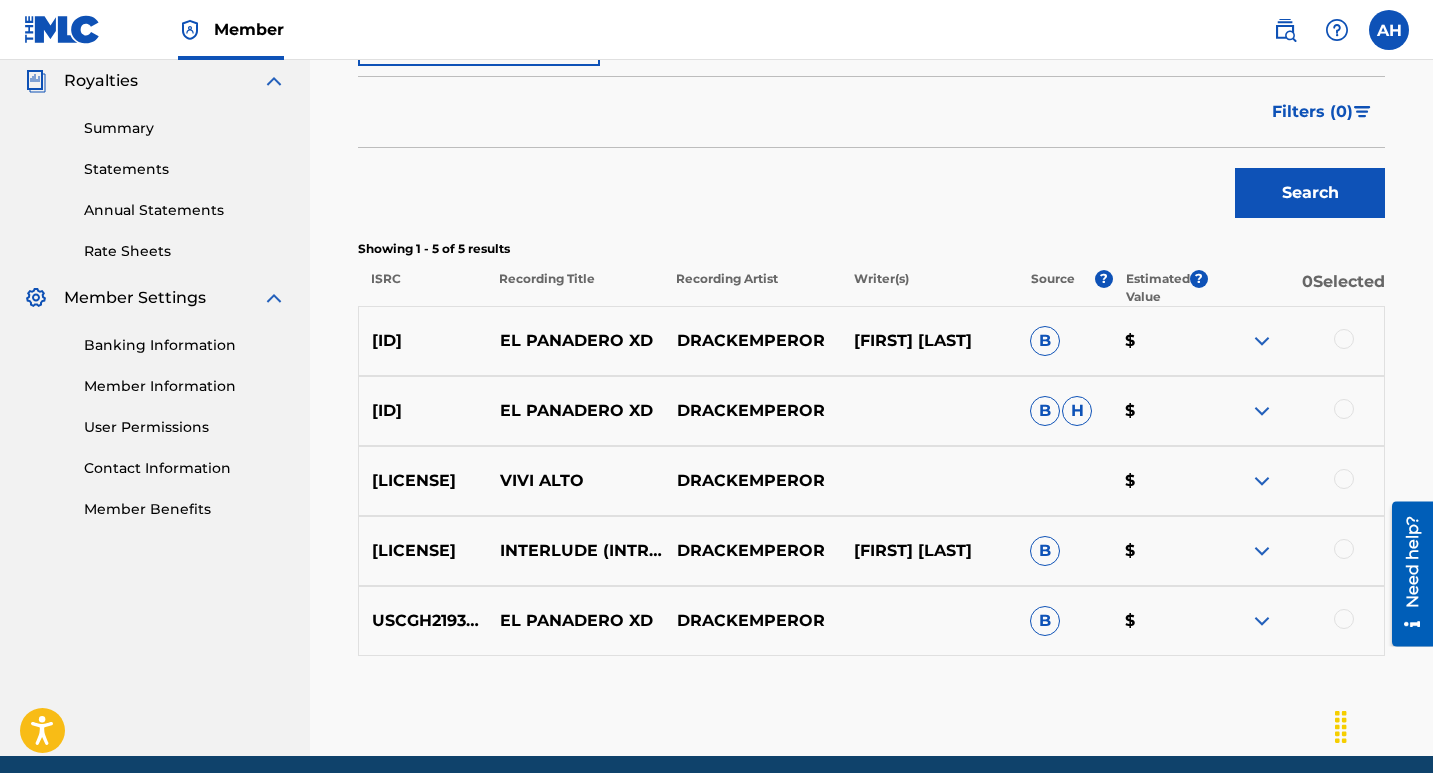 click at bounding box center (1262, 621) 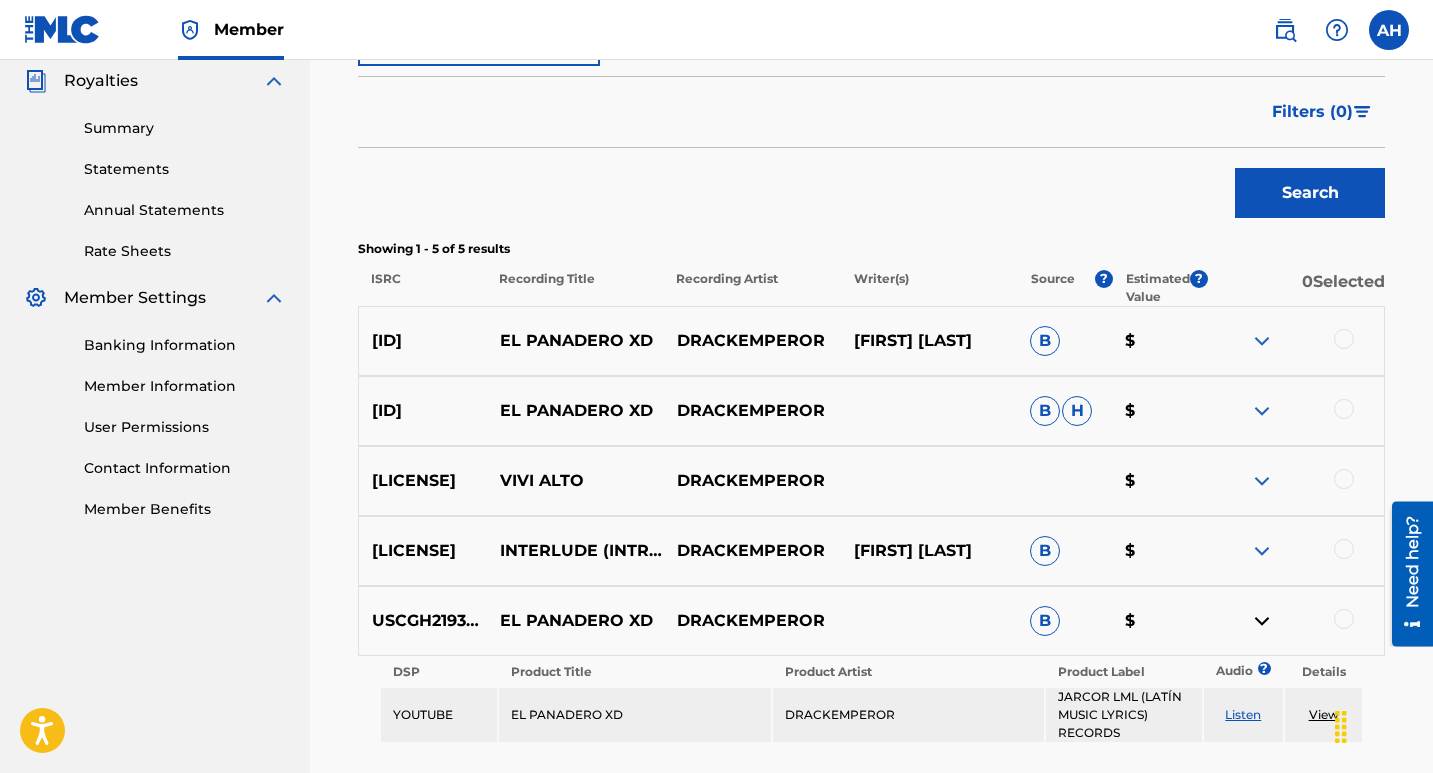 click at bounding box center [1262, 621] 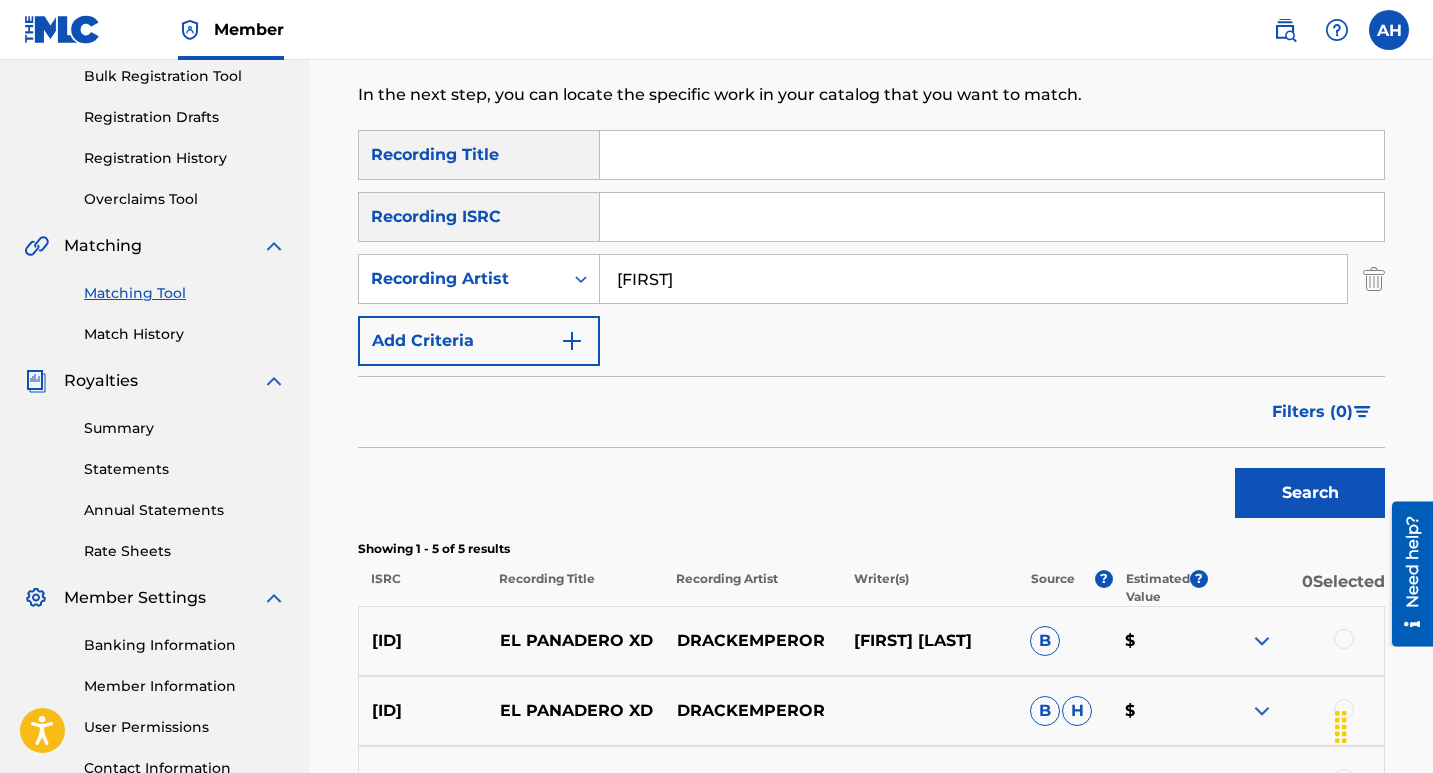 scroll, scrollTop: 100, scrollLeft: 0, axis: vertical 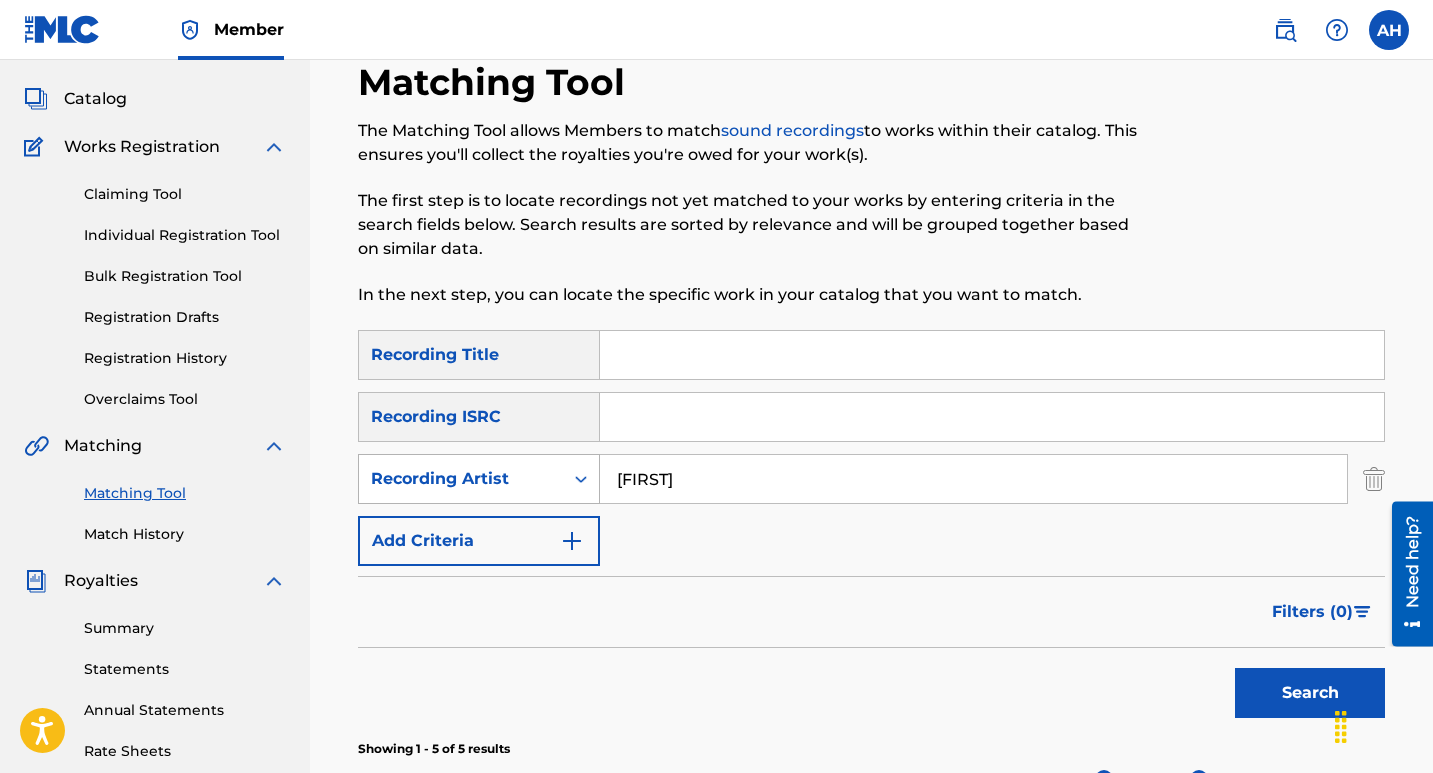 drag, startPoint x: 787, startPoint y: 480, endPoint x: 593, endPoint y: 494, distance: 194.5045 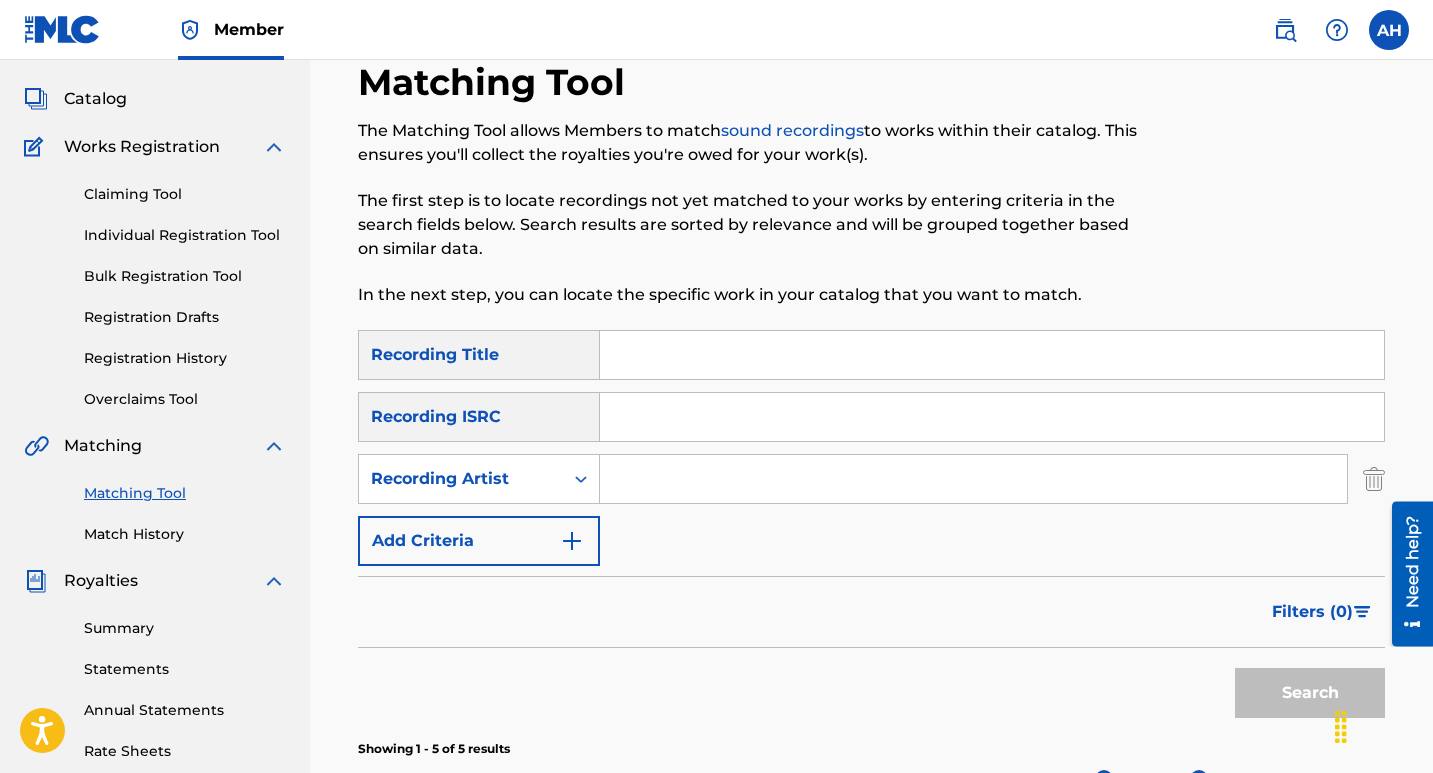 click at bounding box center (973, 479) 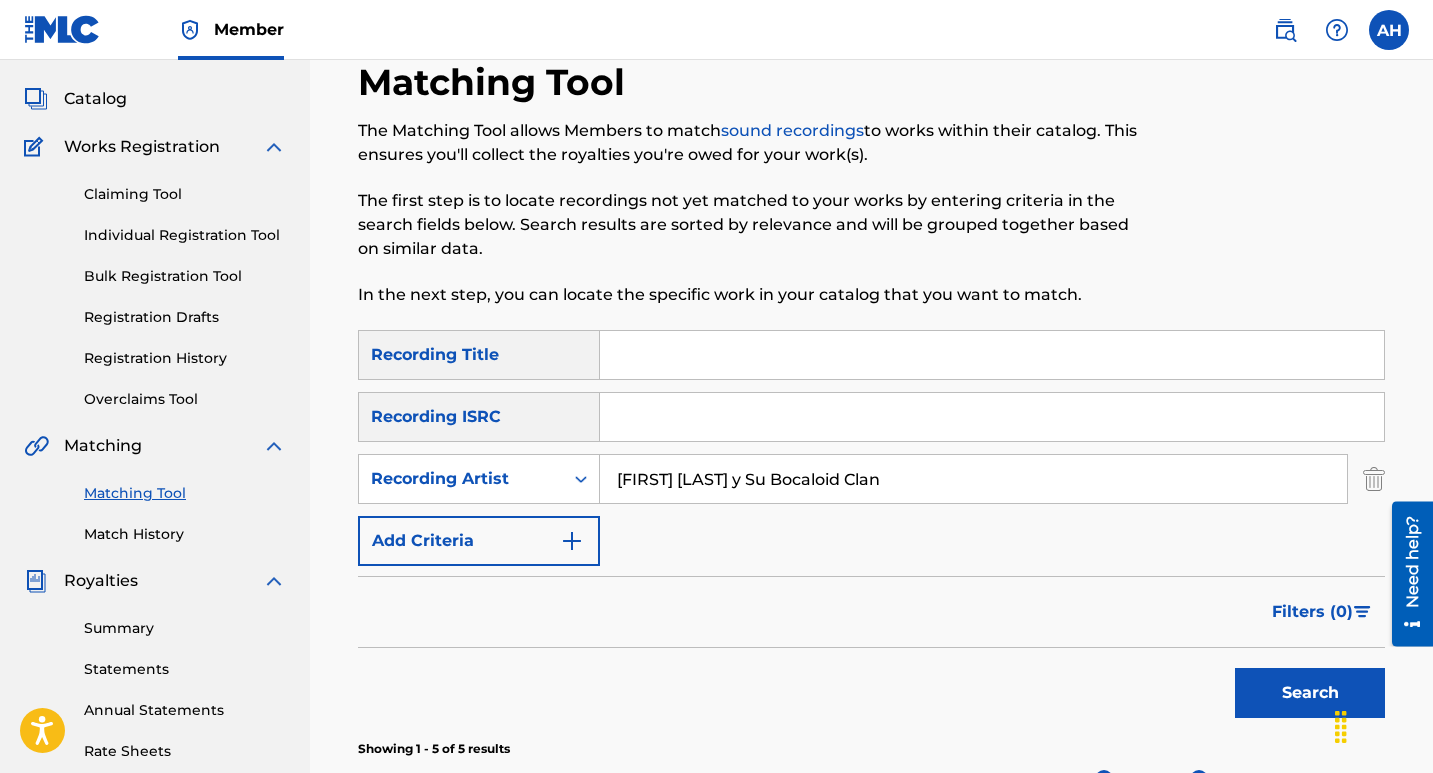 type on "[FIRST] [LAST] y Su Bocaloid Clan" 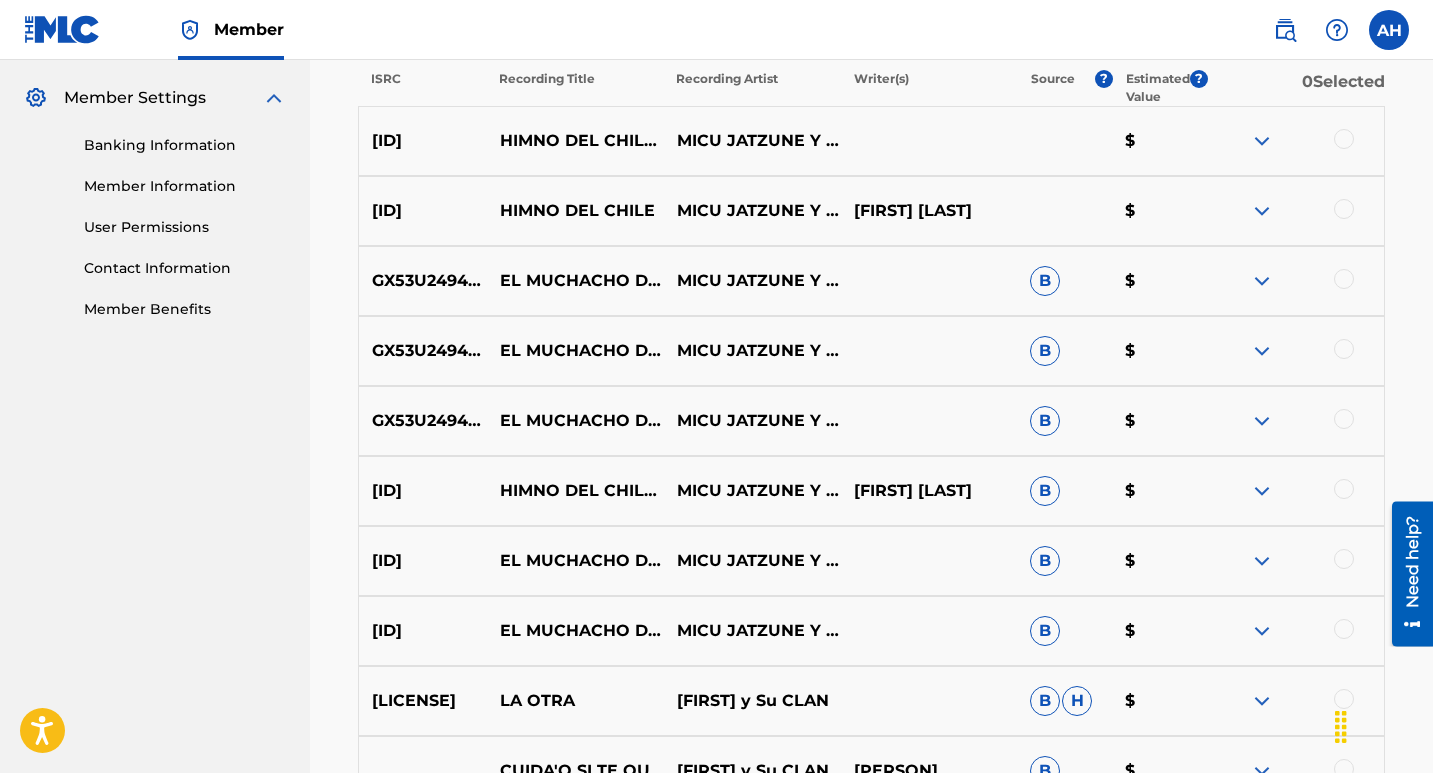scroll, scrollTop: 700, scrollLeft: 0, axis: vertical 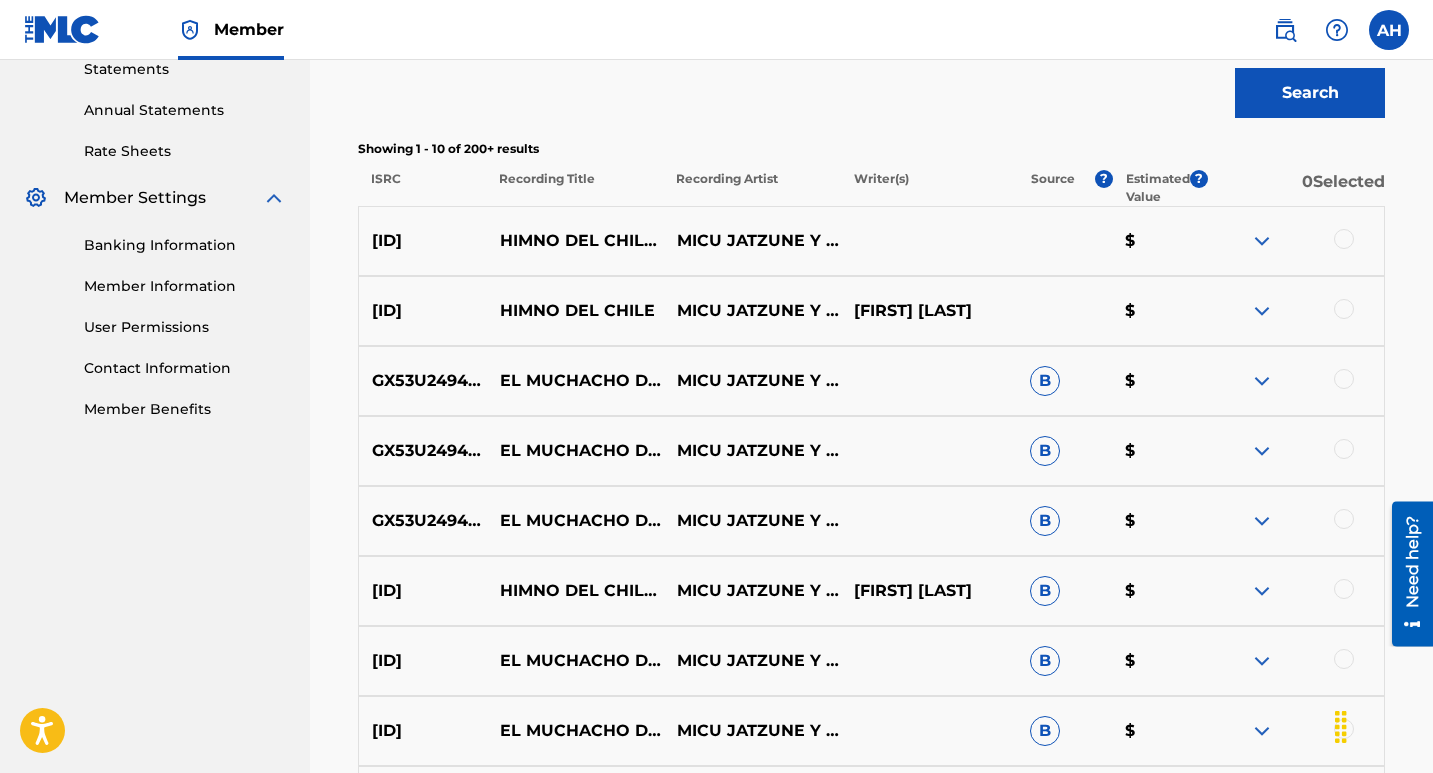 click at bounding box center (1262, 241) 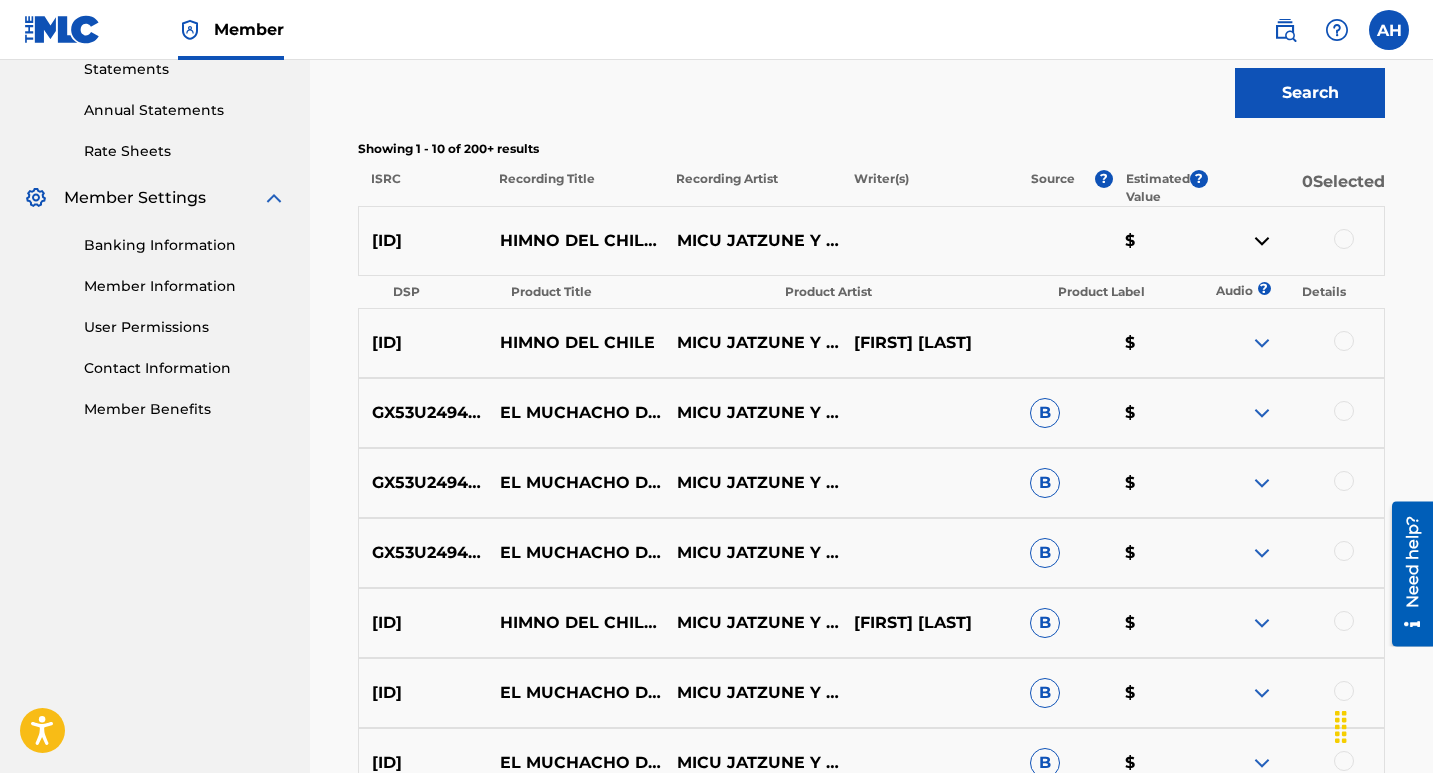 click at bounding box center (1262, 241) 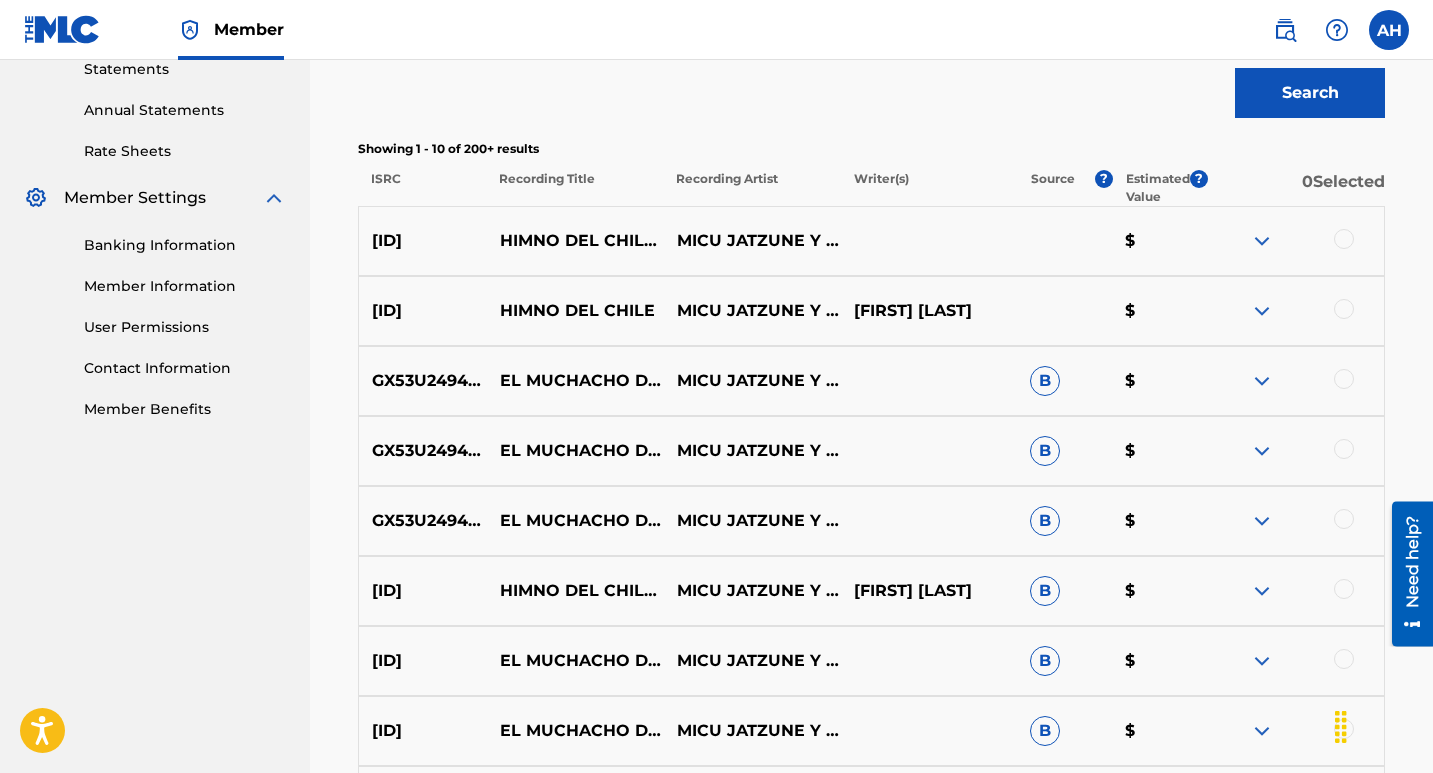 click at bounding box center [1262, 311] 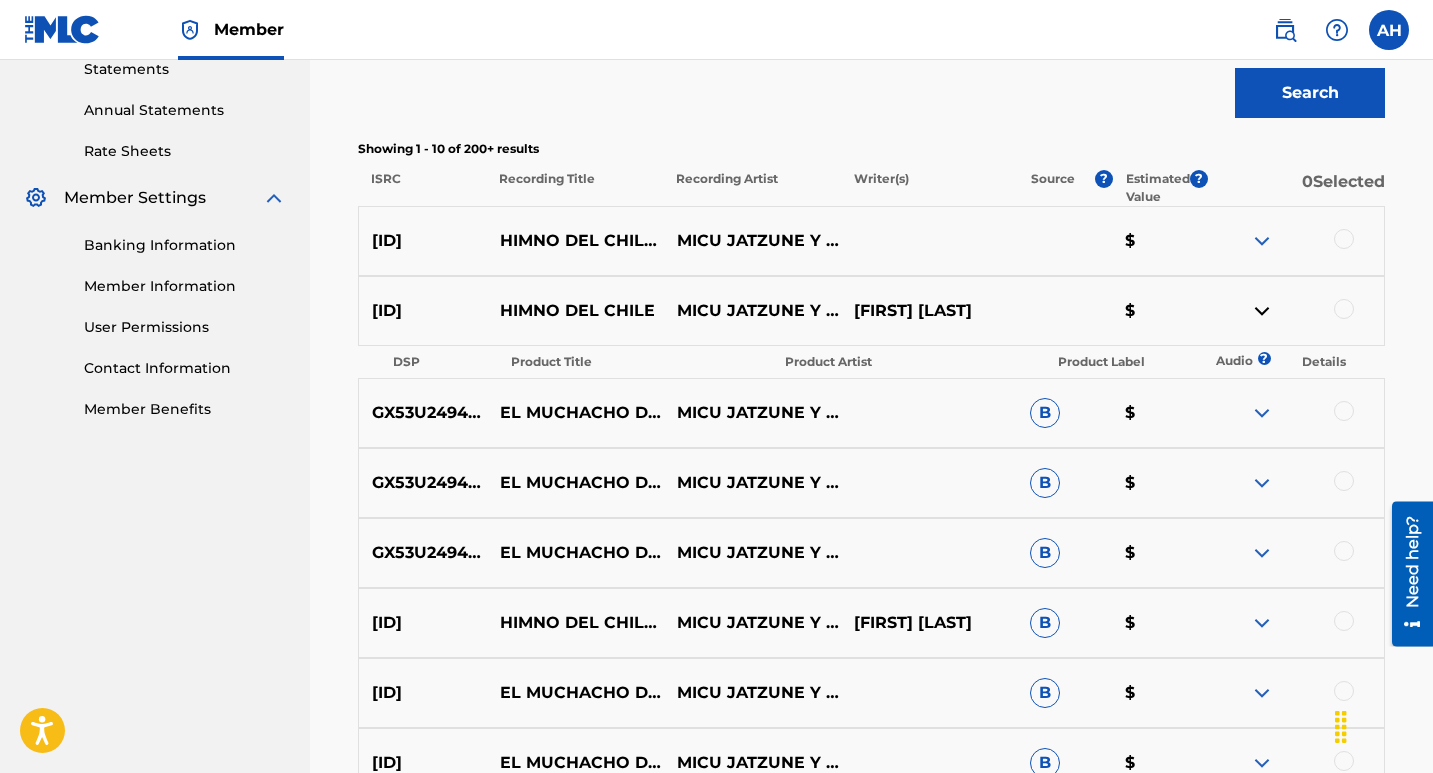 click at bounding box center (1262, 311) 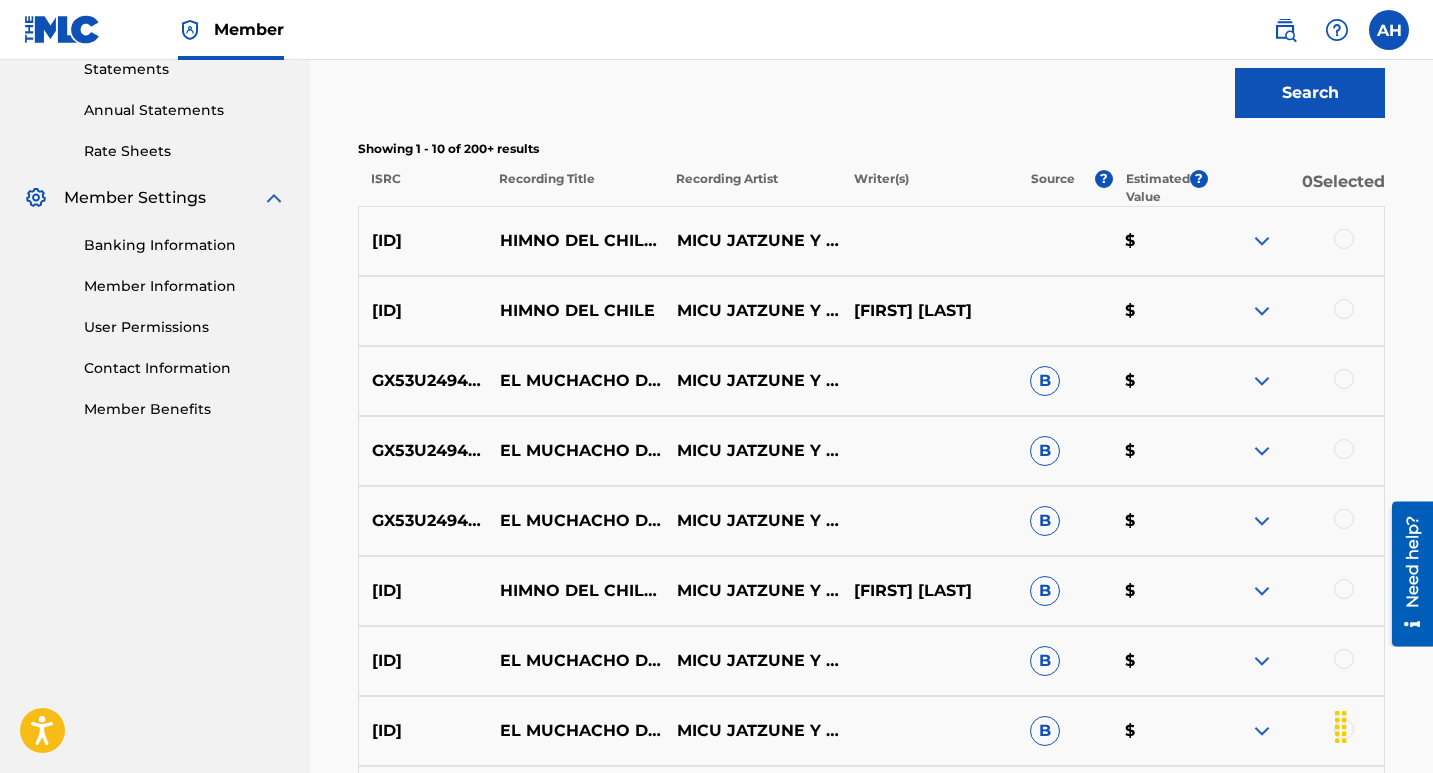 click at bounding box center [1262, 381] 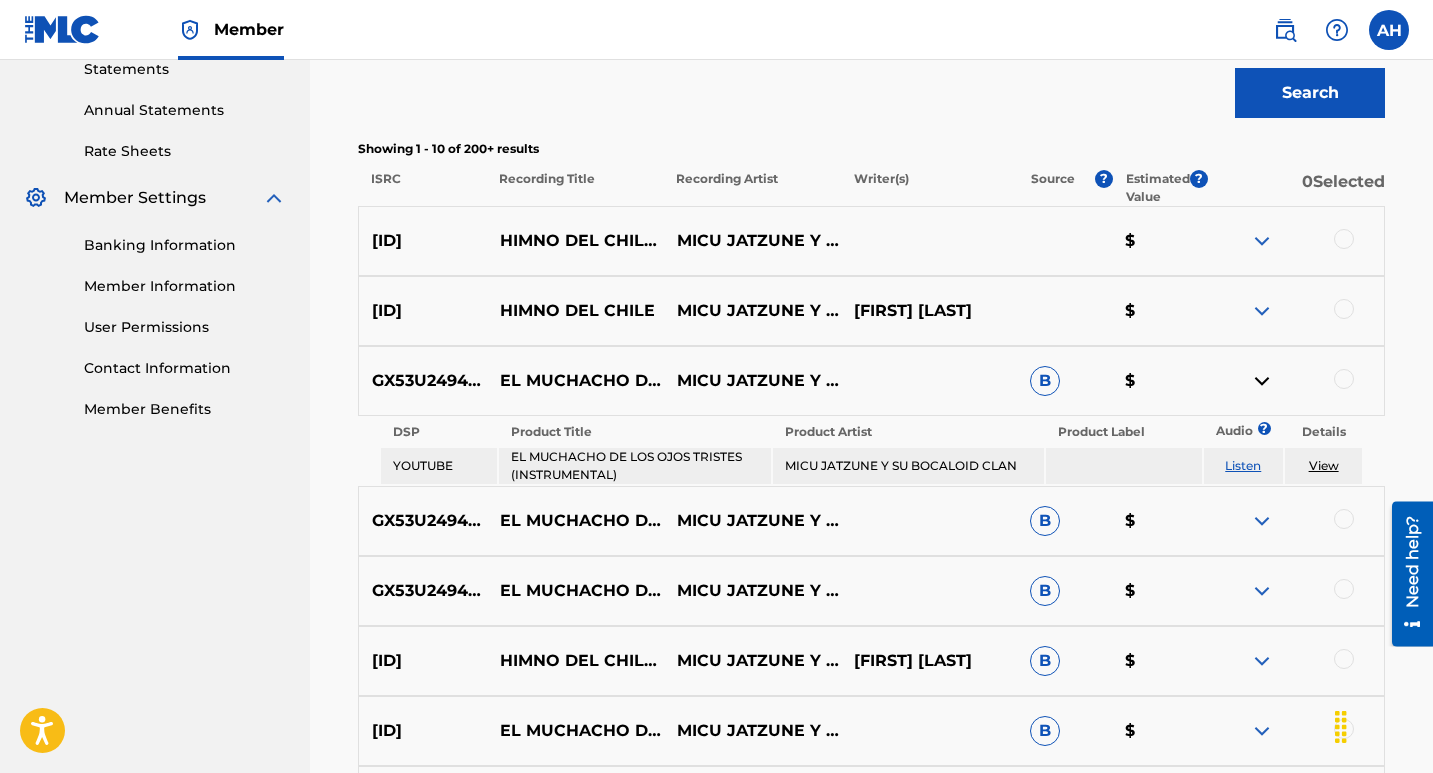 click at bounding box center [1262, 381] 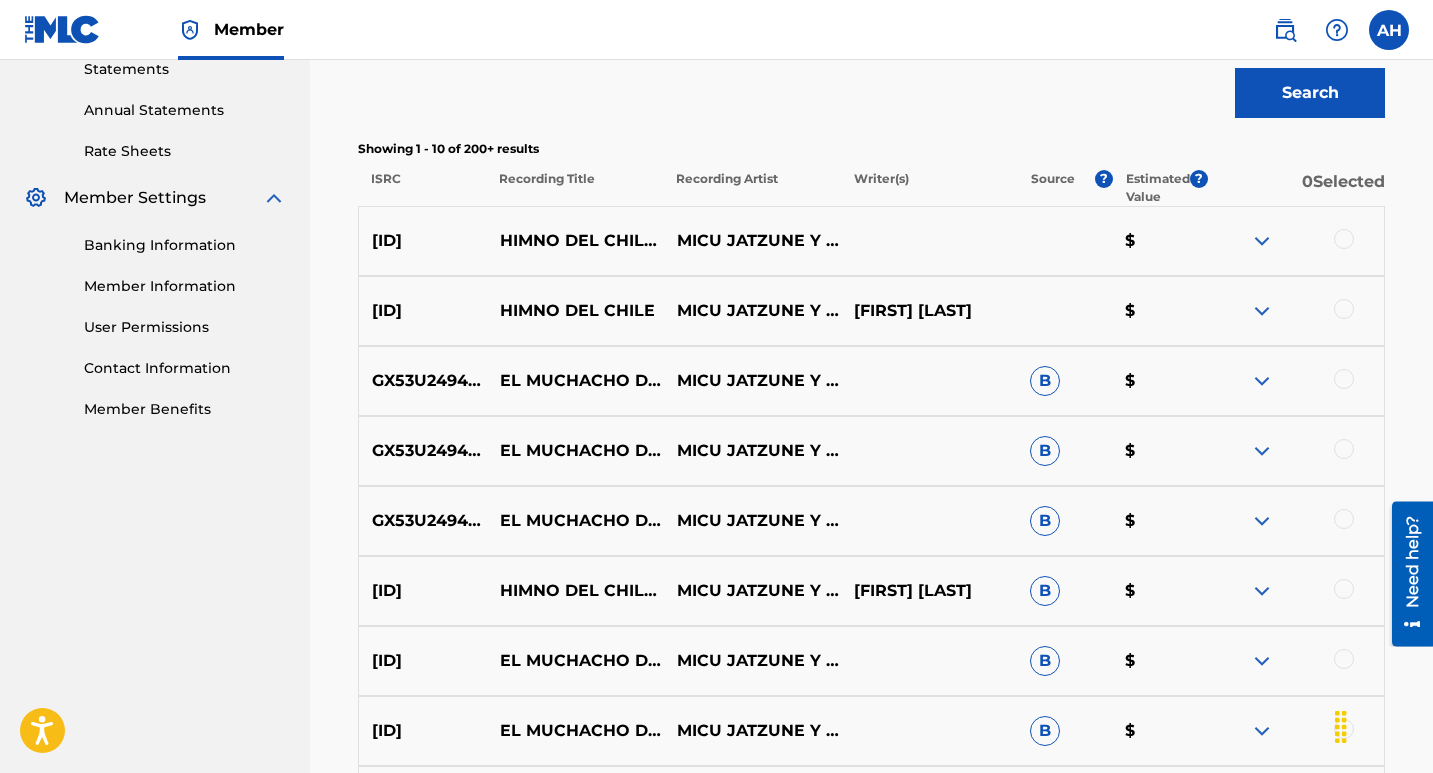 click at bounding box center [1262, 451] 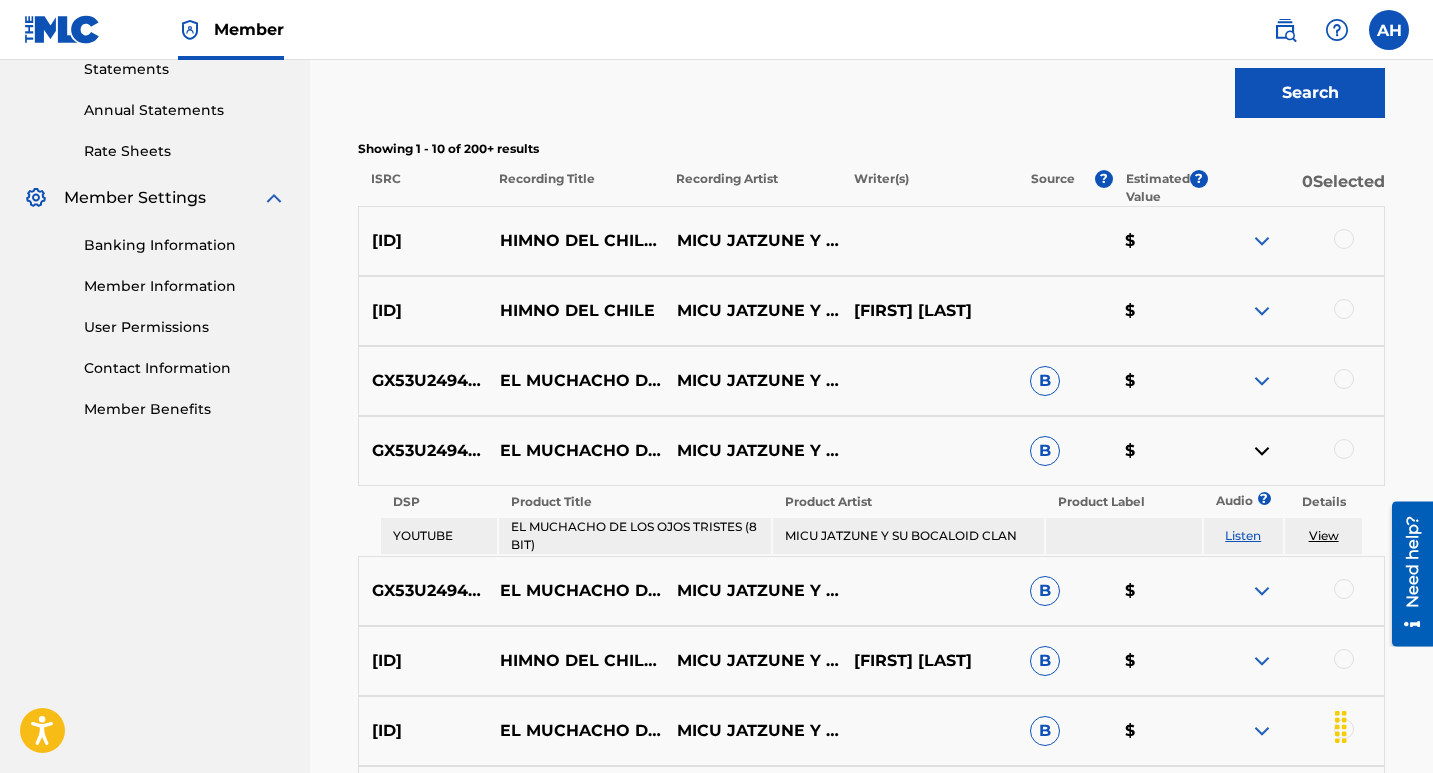 click at bounding box center [1262, 451] 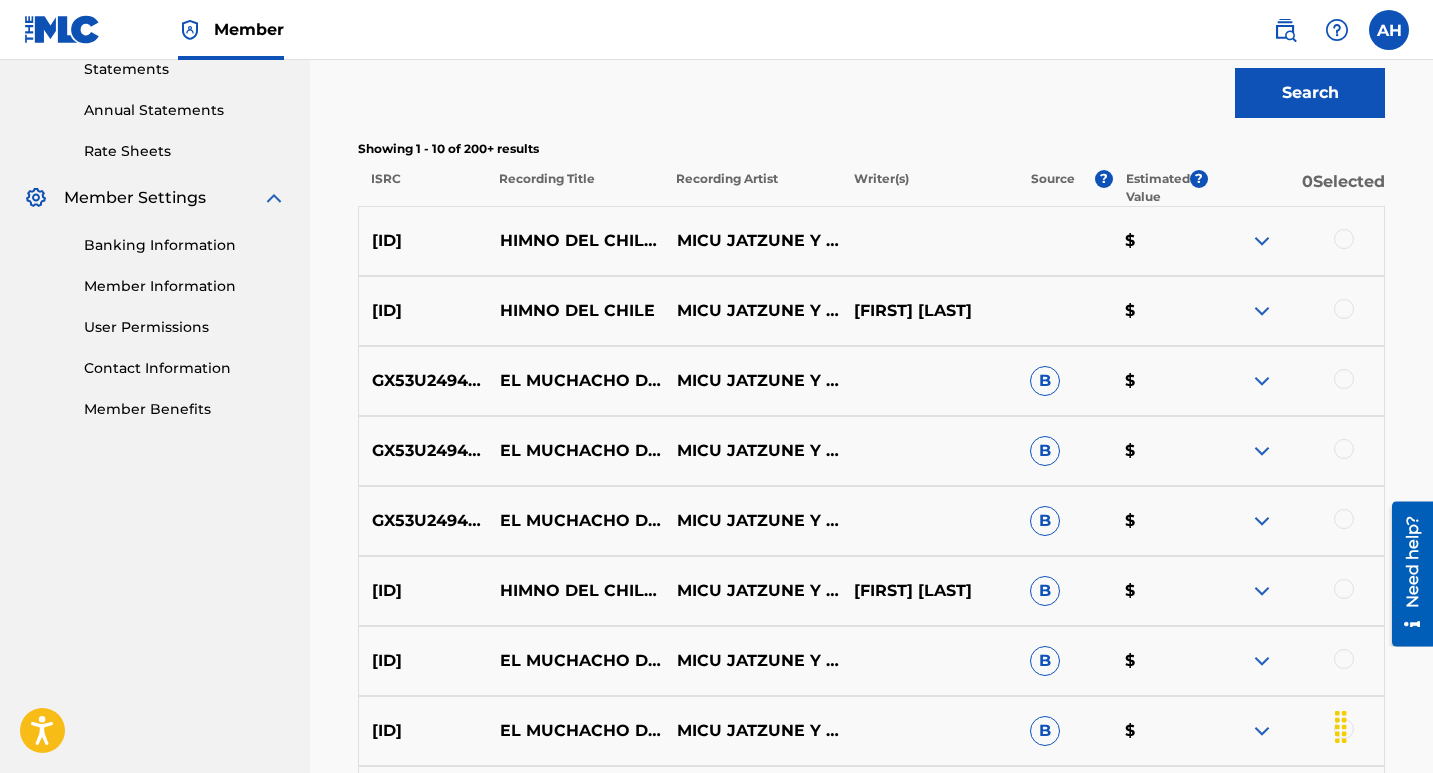 click at bounding box center (1262, 521) 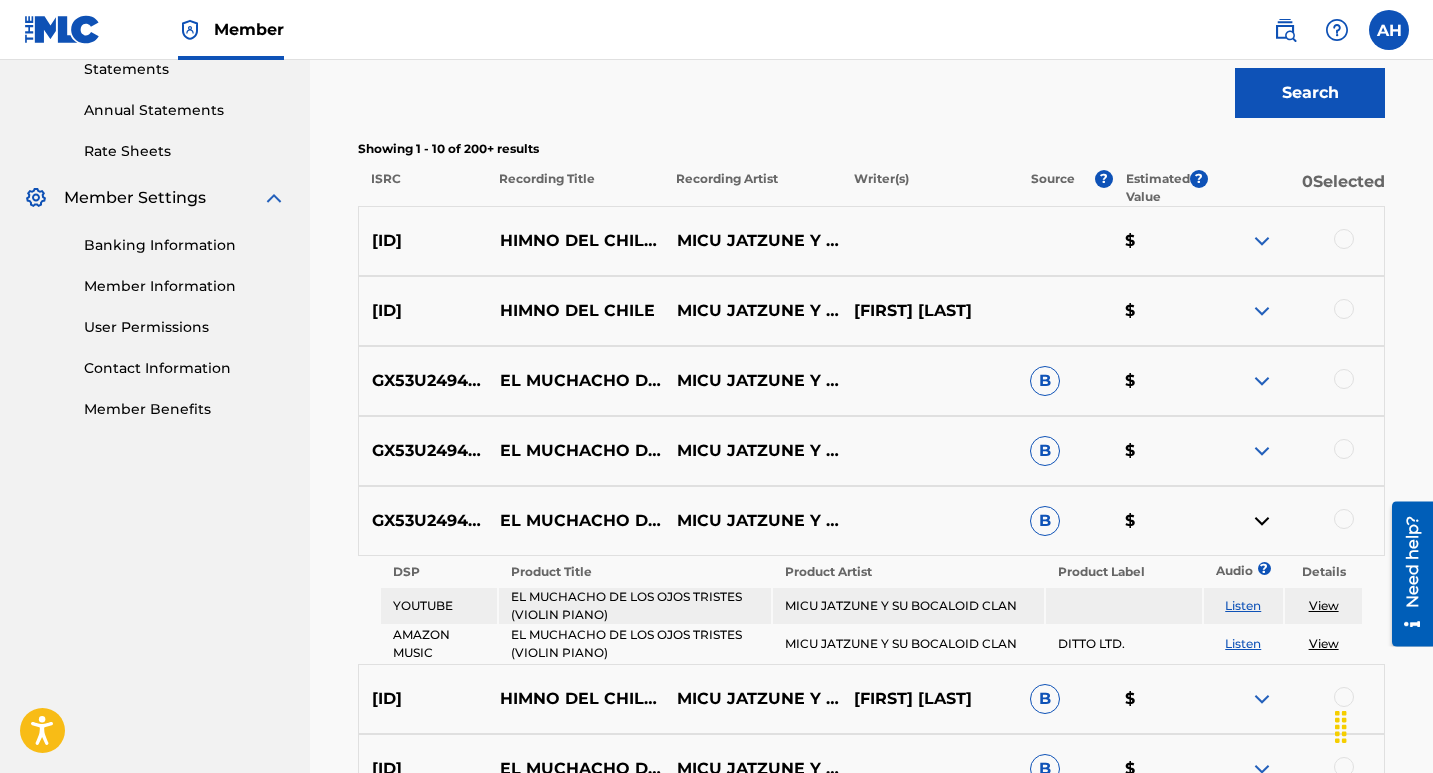 click at bounding box center [1262, 521] 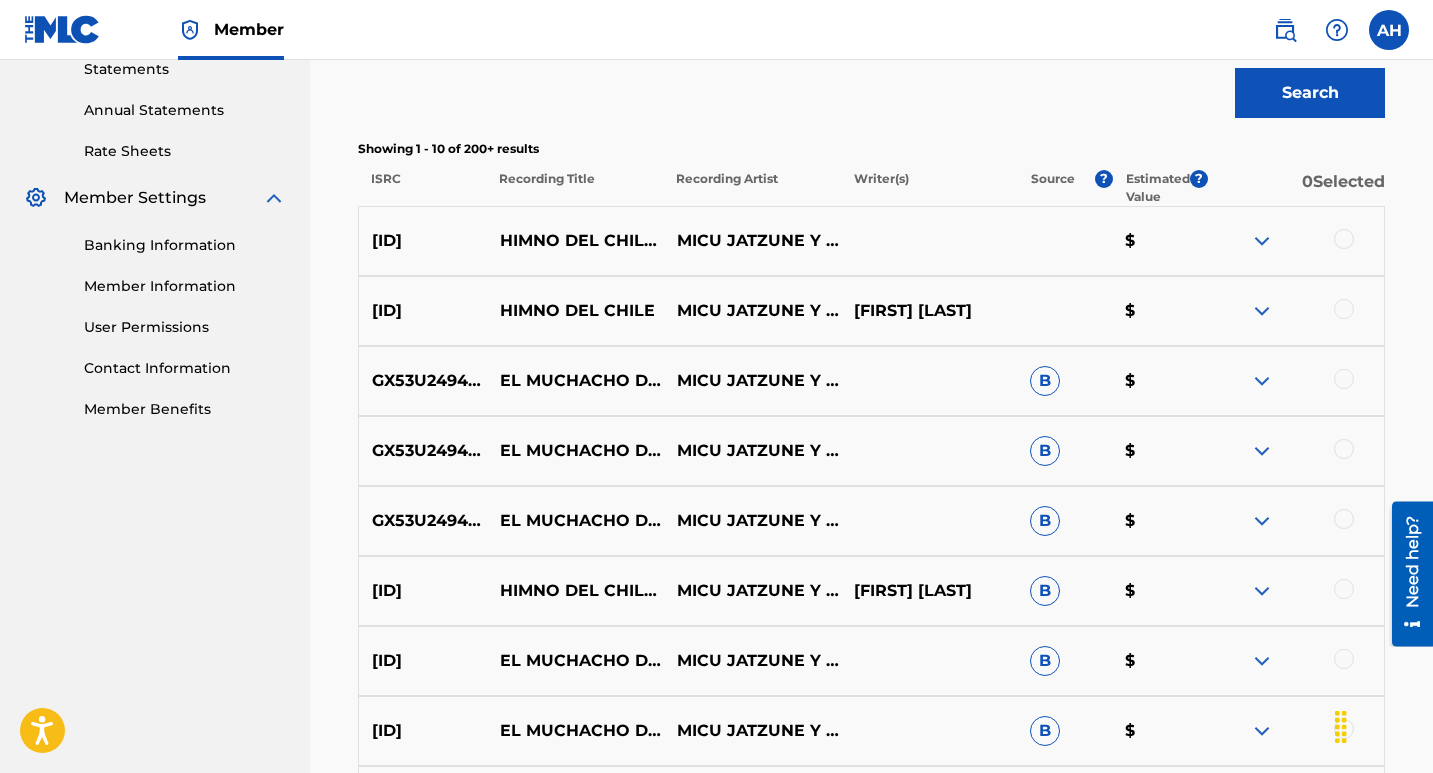 scroll, scrollTop: 800, scrollLeft: 0, axis: vertical 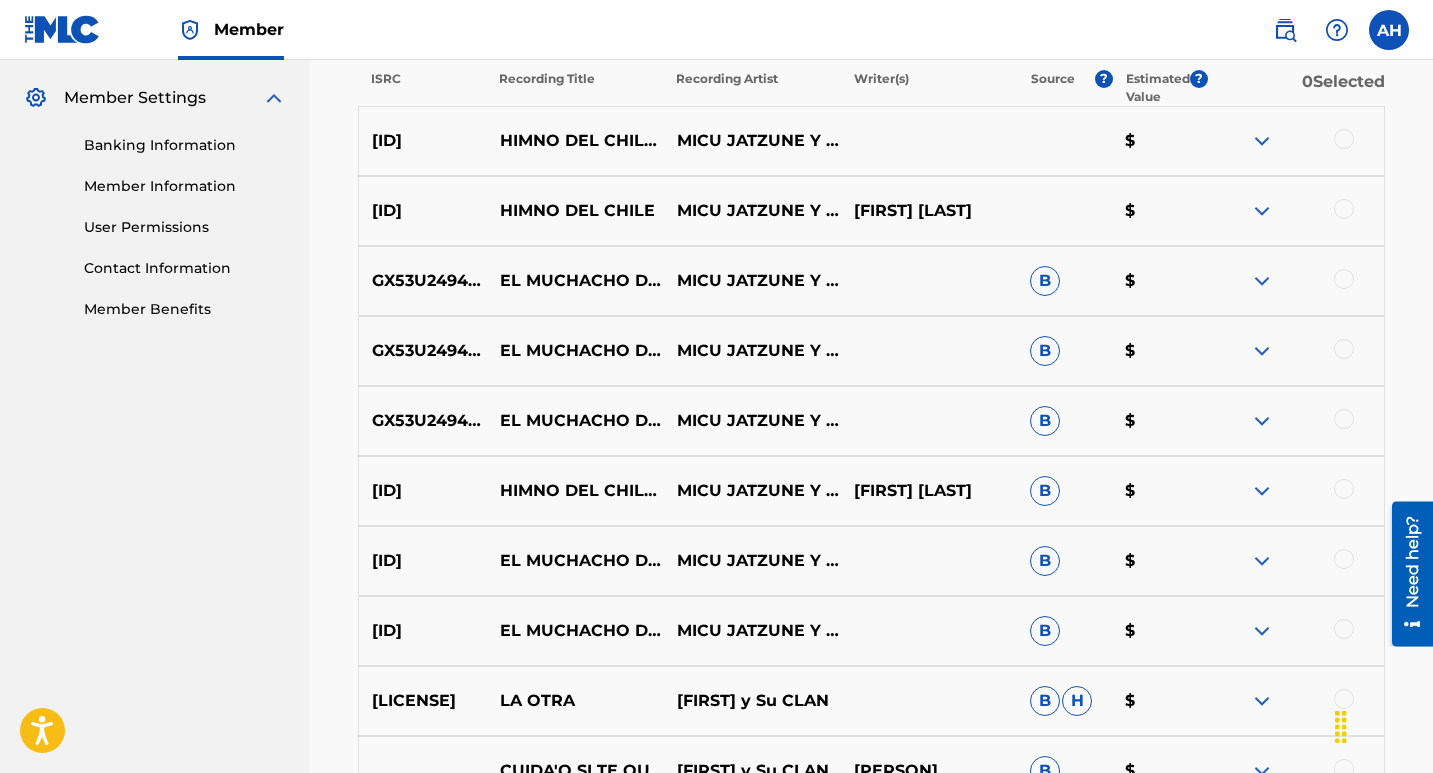 click at bounding box center [1262, 491] 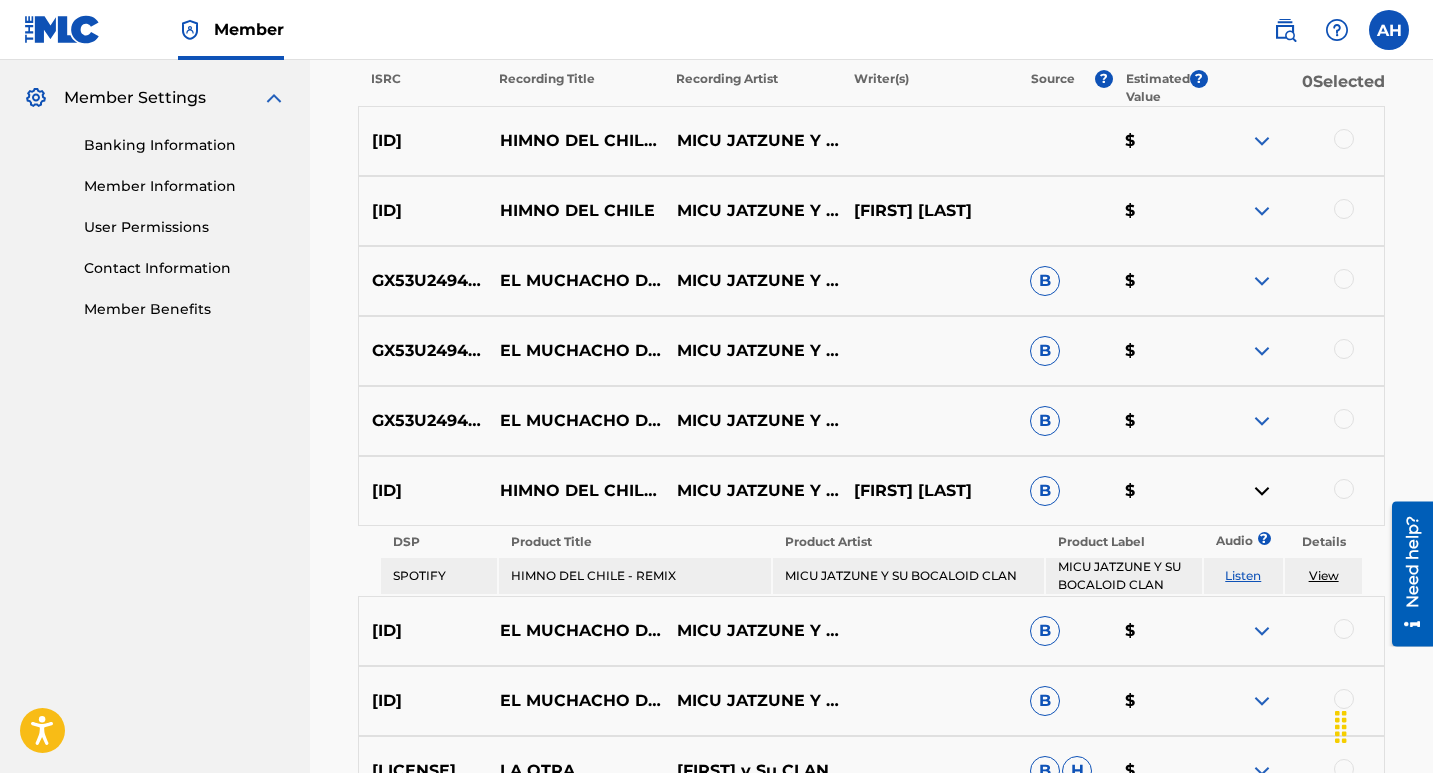 click at bounding box center (1262, 491) 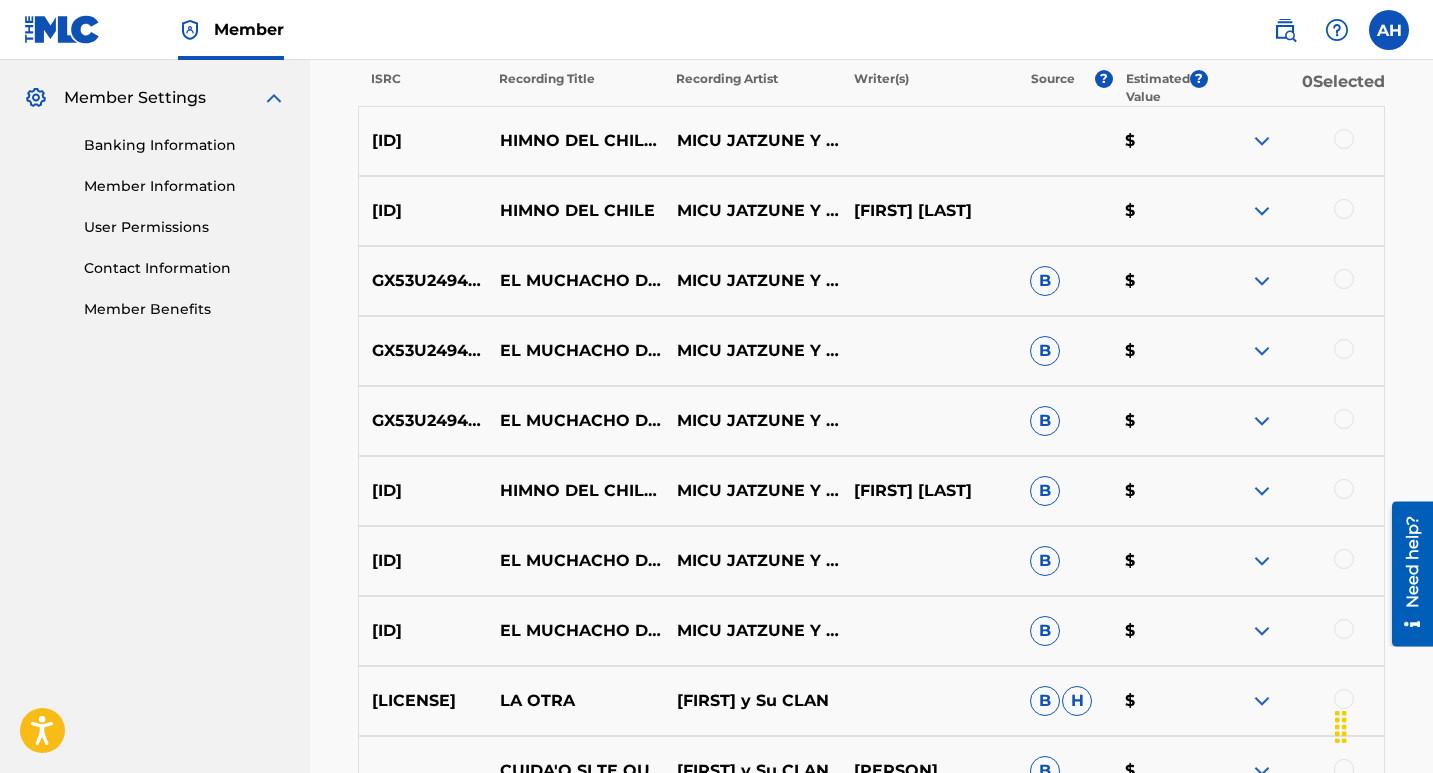 scroll, scrollTop: 1000, scrollLeft: 0, axis: vertical 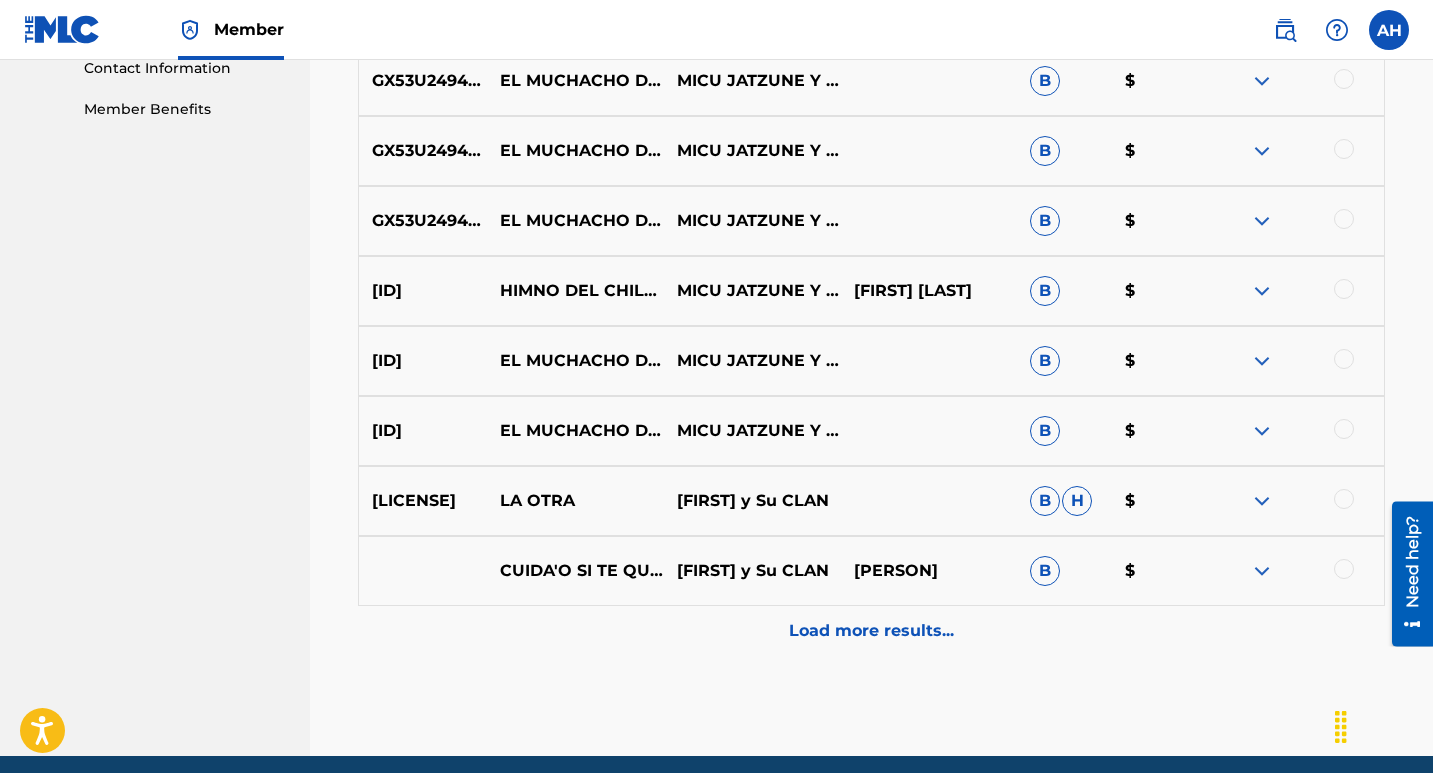 click at bounding box center [1262, 361] 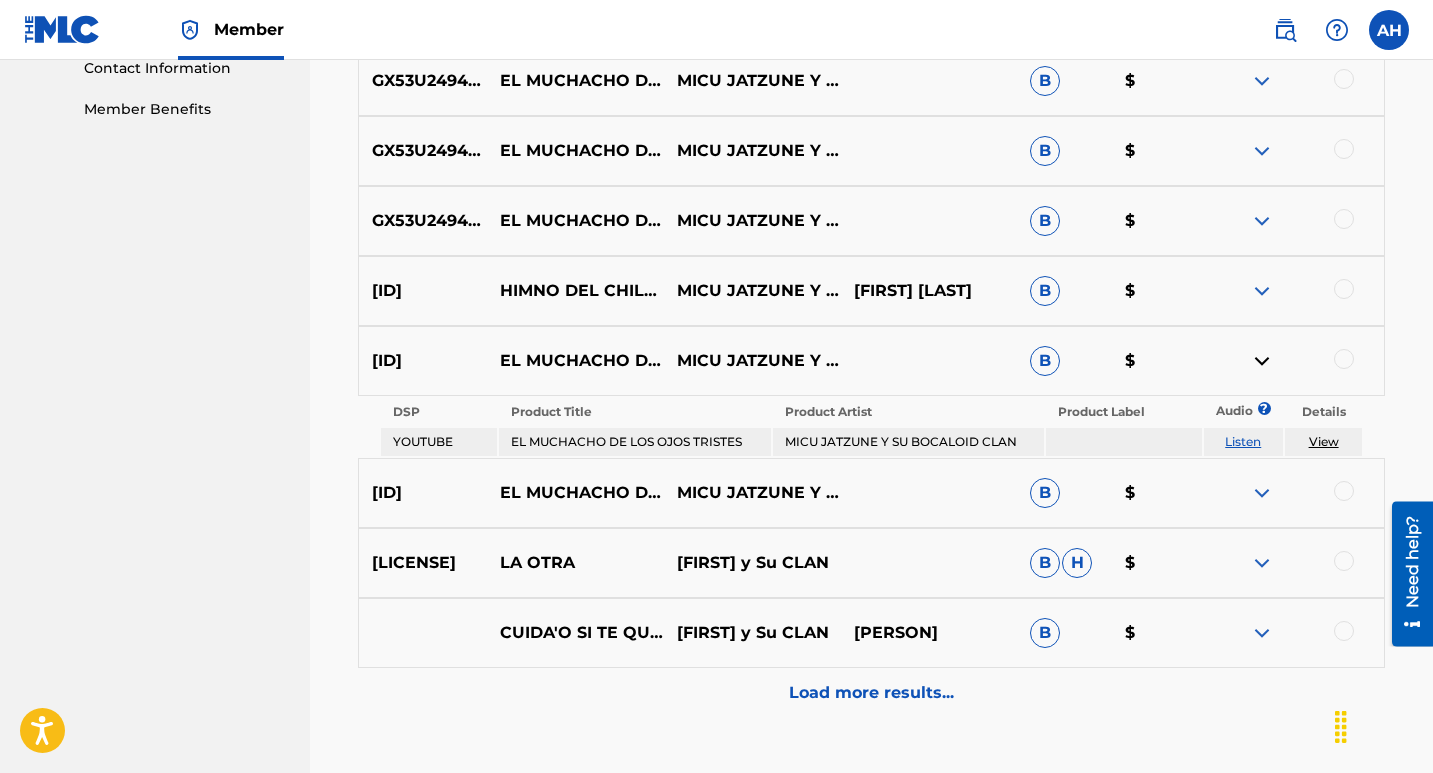 click at bounding box center (1262, 361) 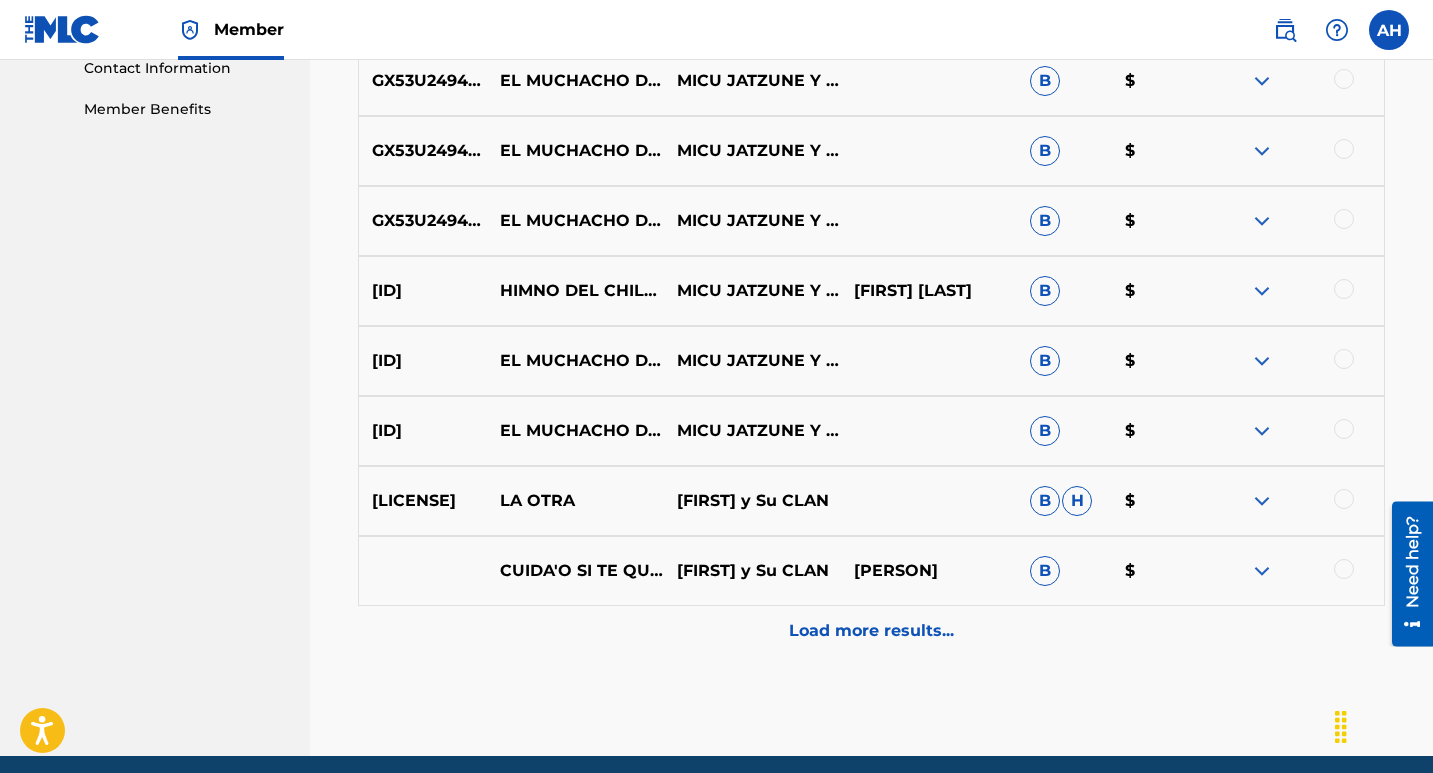 click at bounding box center [1262, 431] 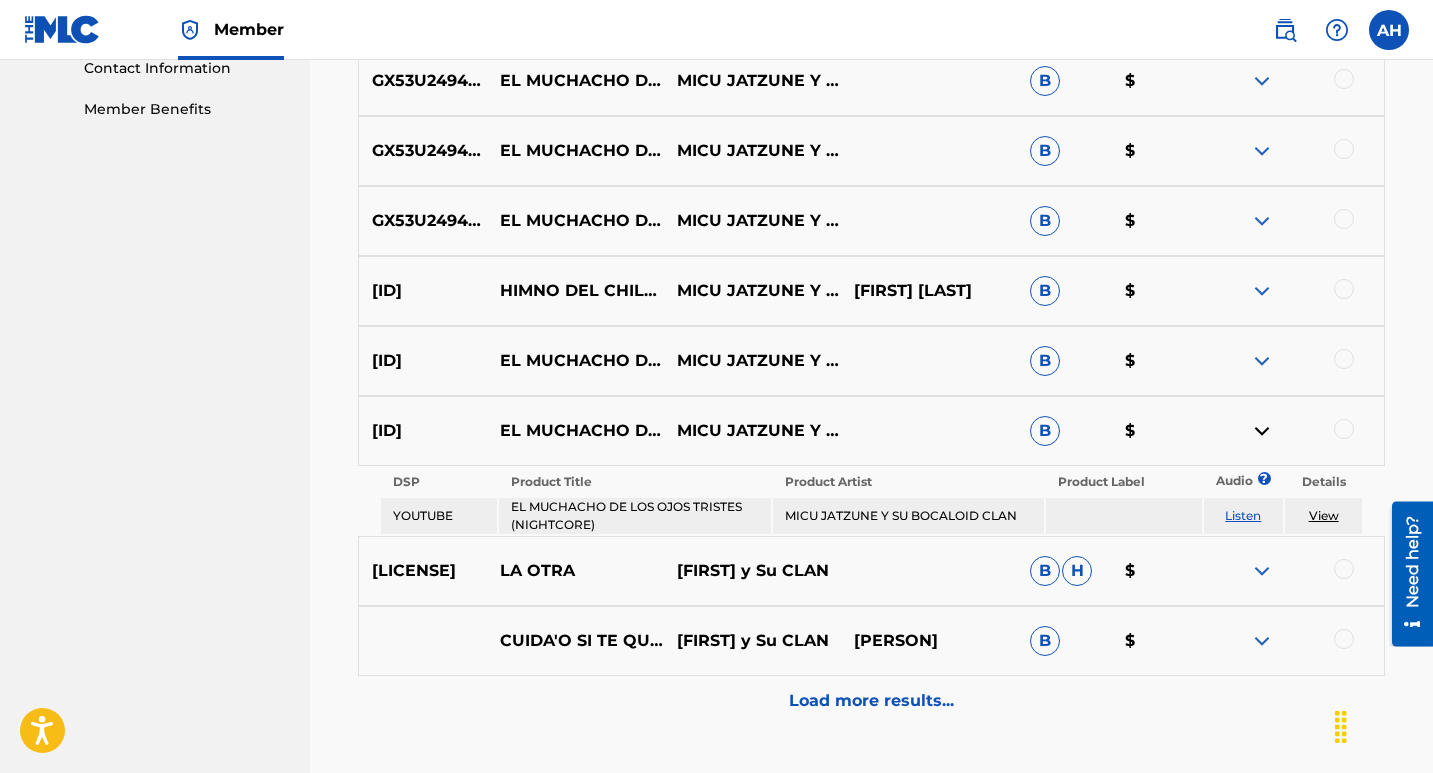 click at bounding box center (1262, 431) 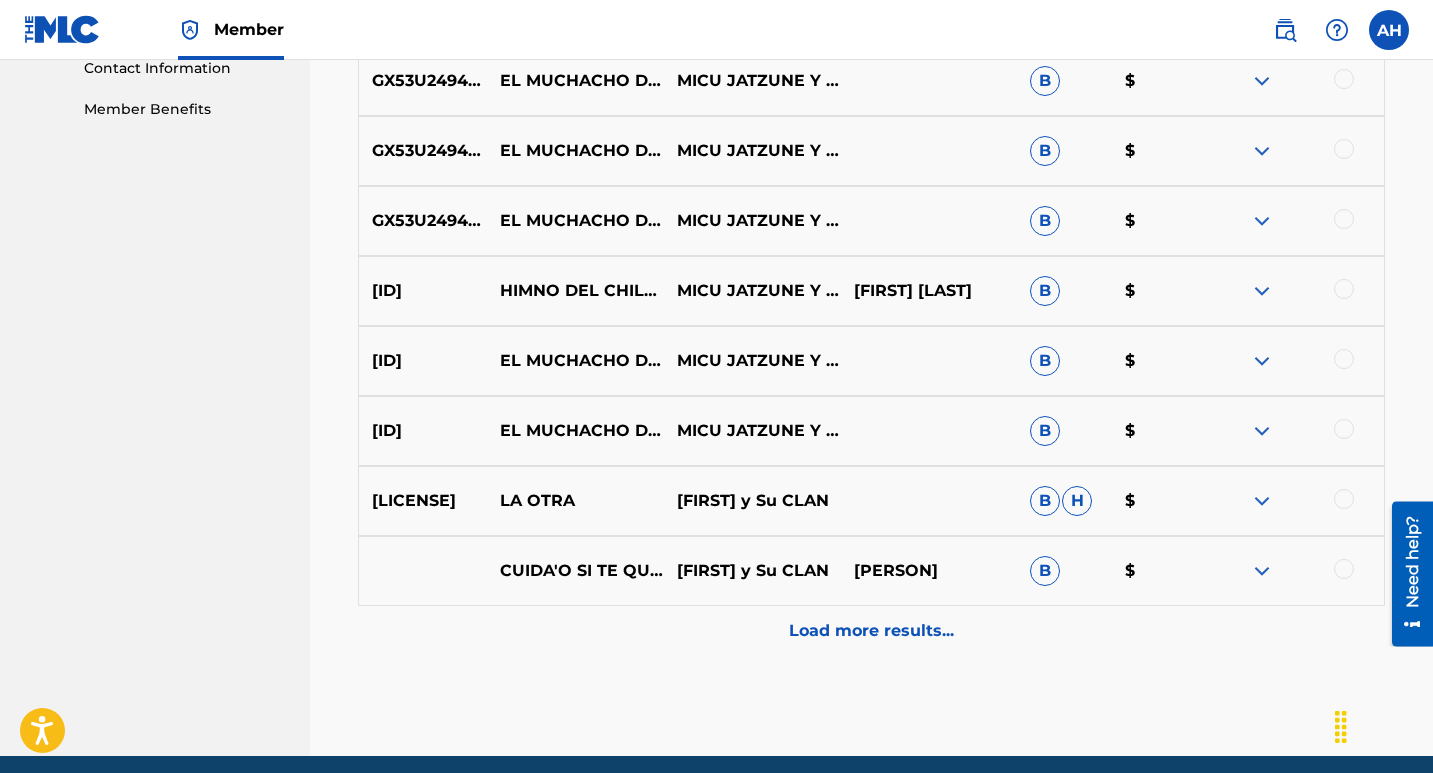 click on "Load more results..." at bounding box center [871, 631] 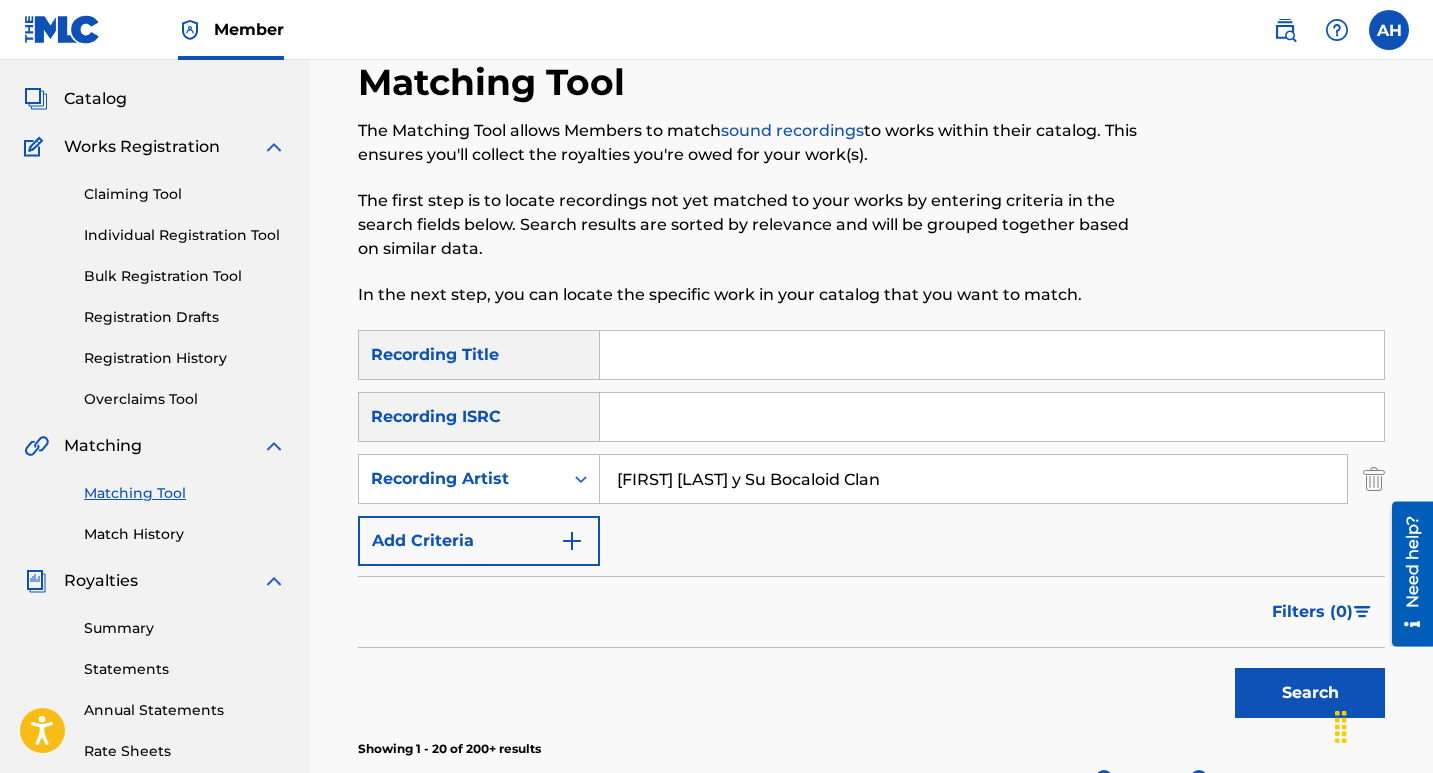scroll, scrollTop: 0, scrollLeft: 0, axis: both 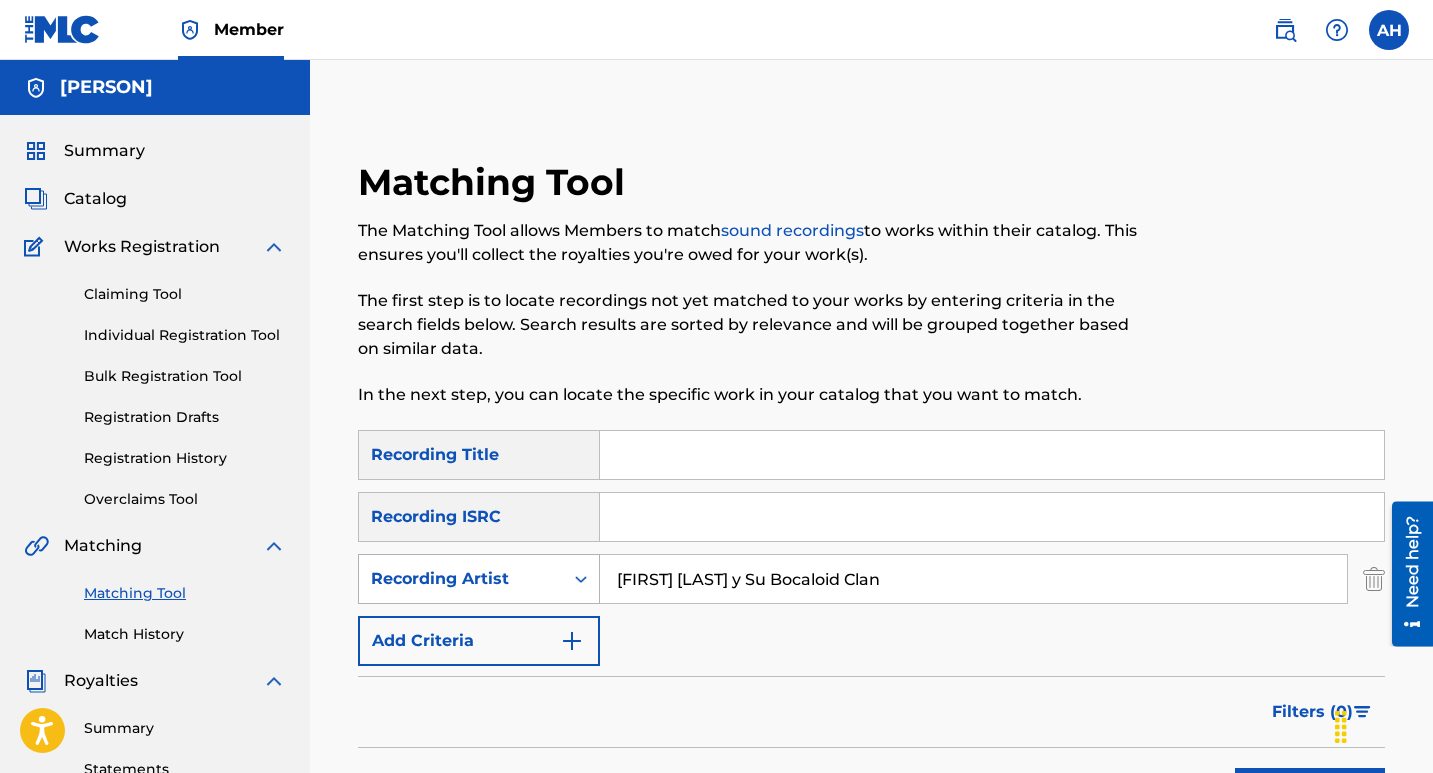 drag, startPoint x: 912, startPoint y: 584, endPoint x: 448, endPoint y: 588, distance: 464.01724 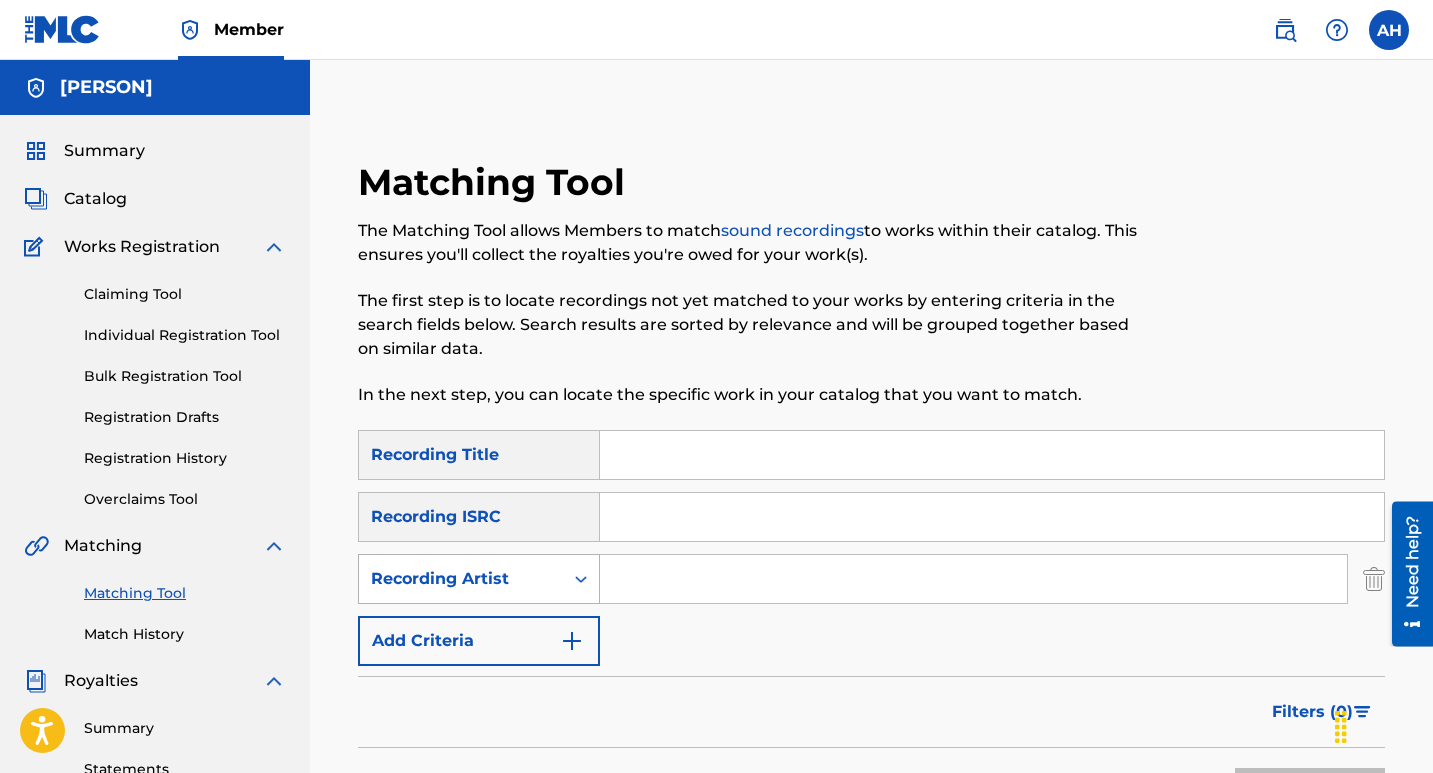 type 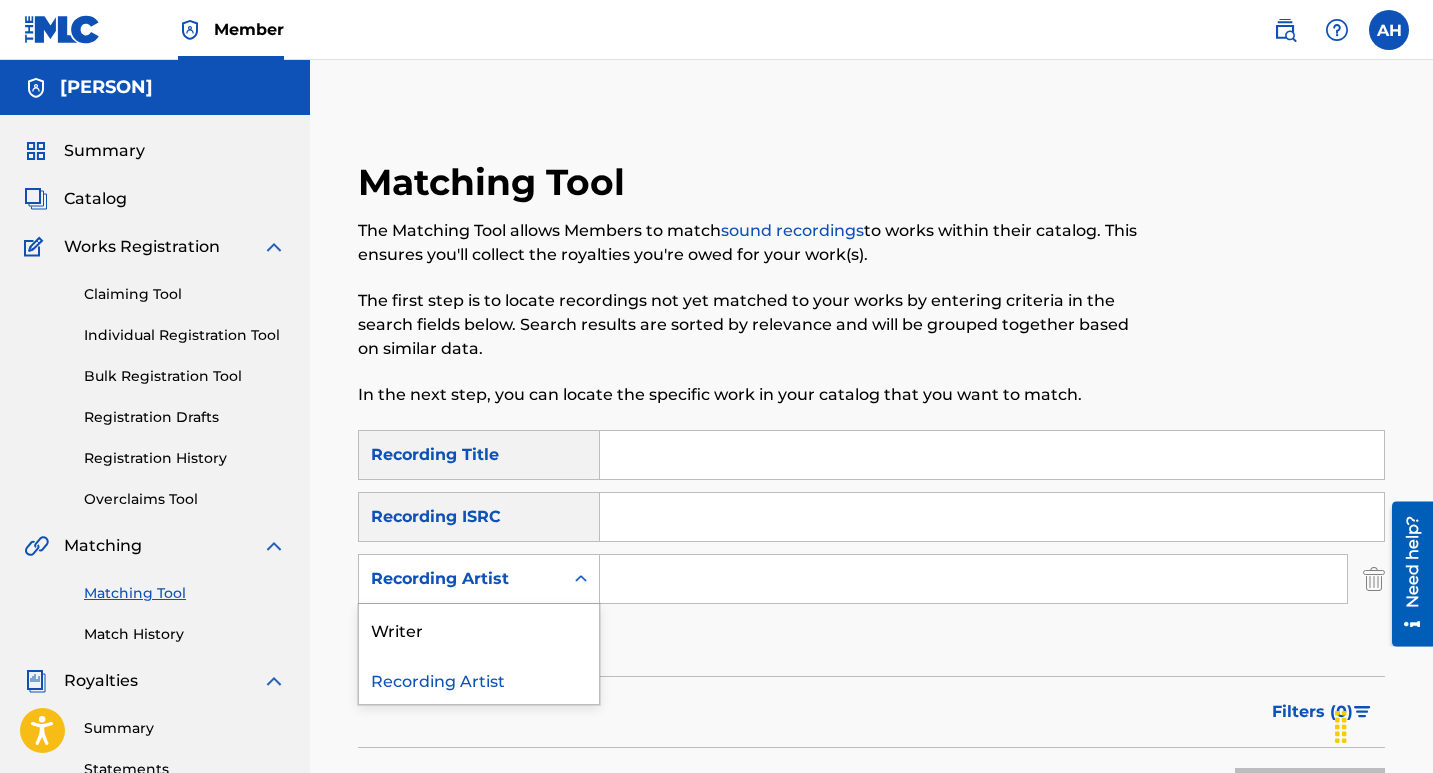 click 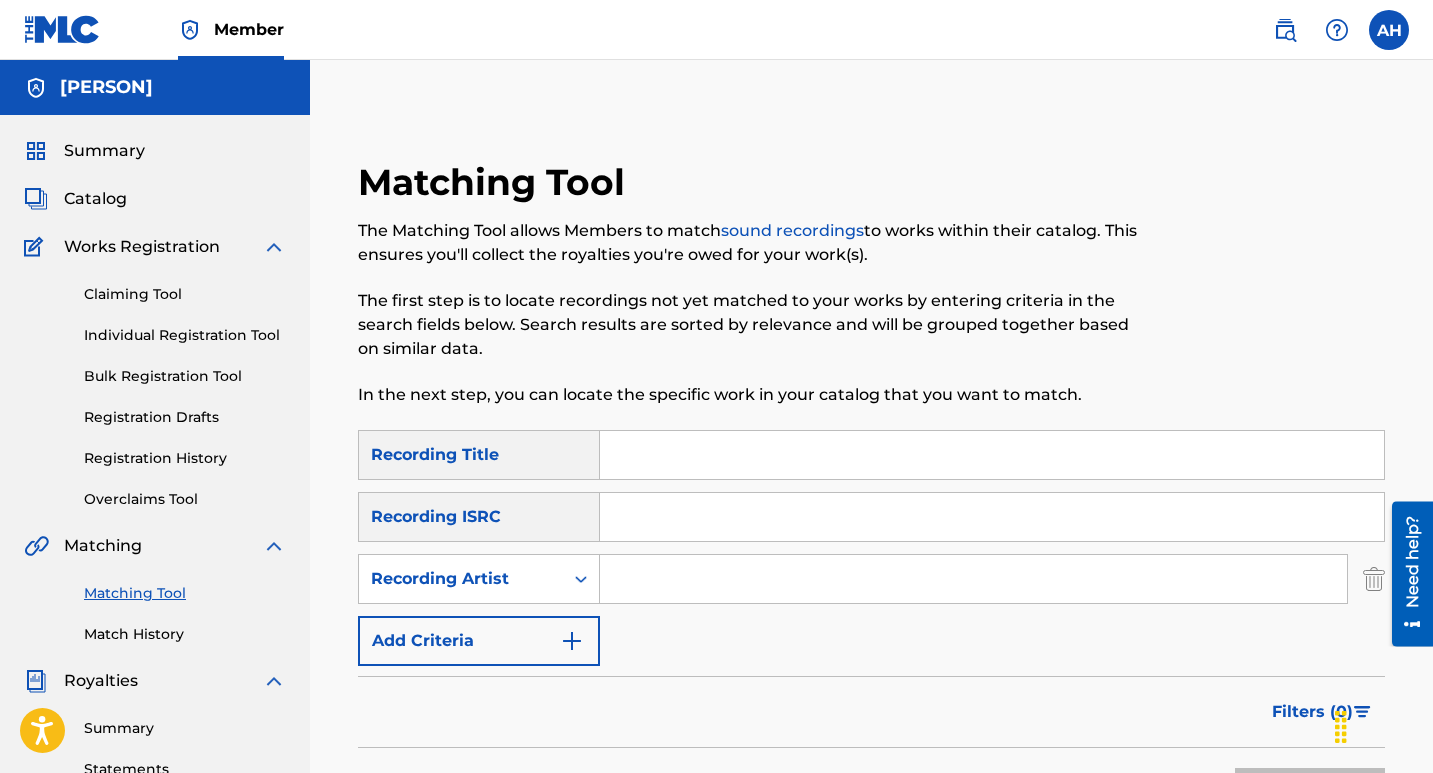 click at bounding box center [973, 579] 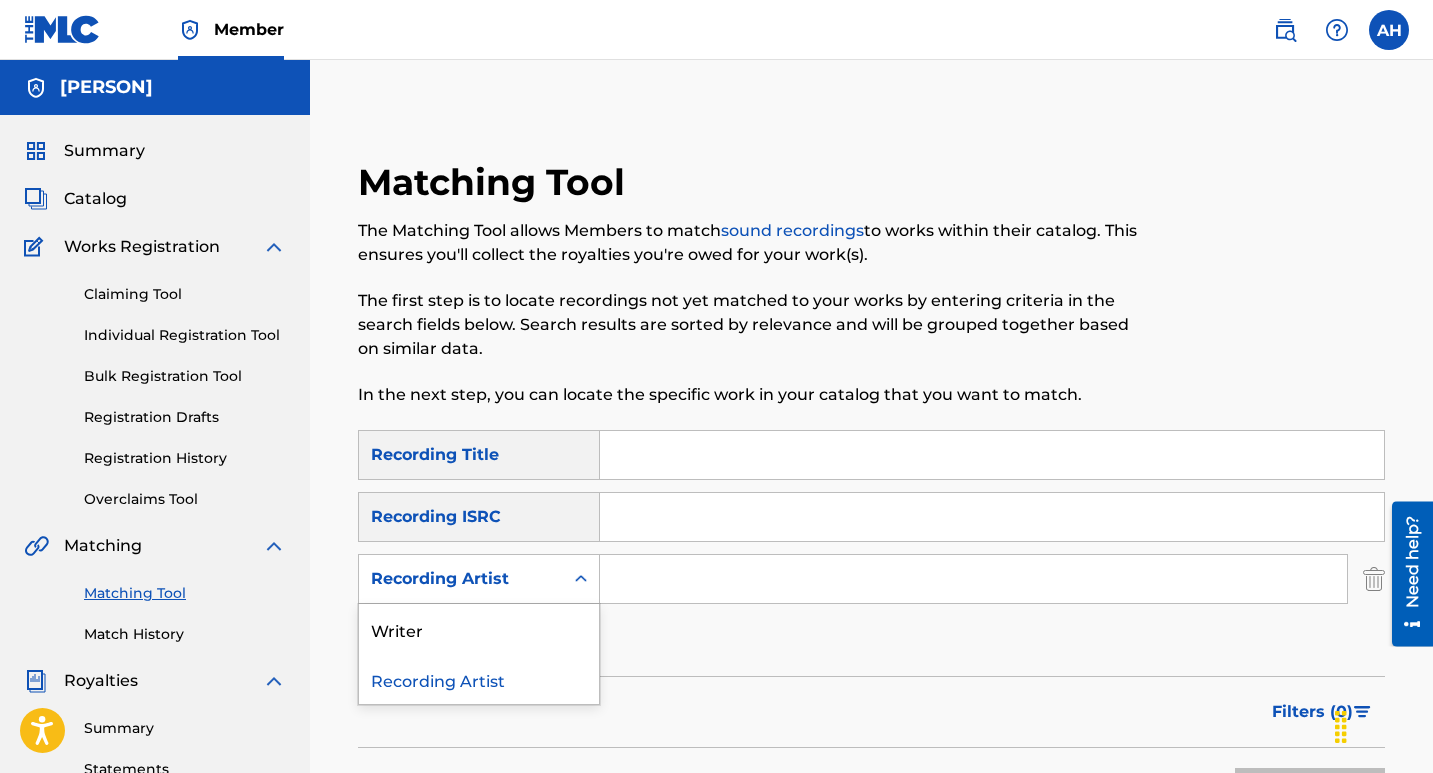 click at bounding box center [581, 579] 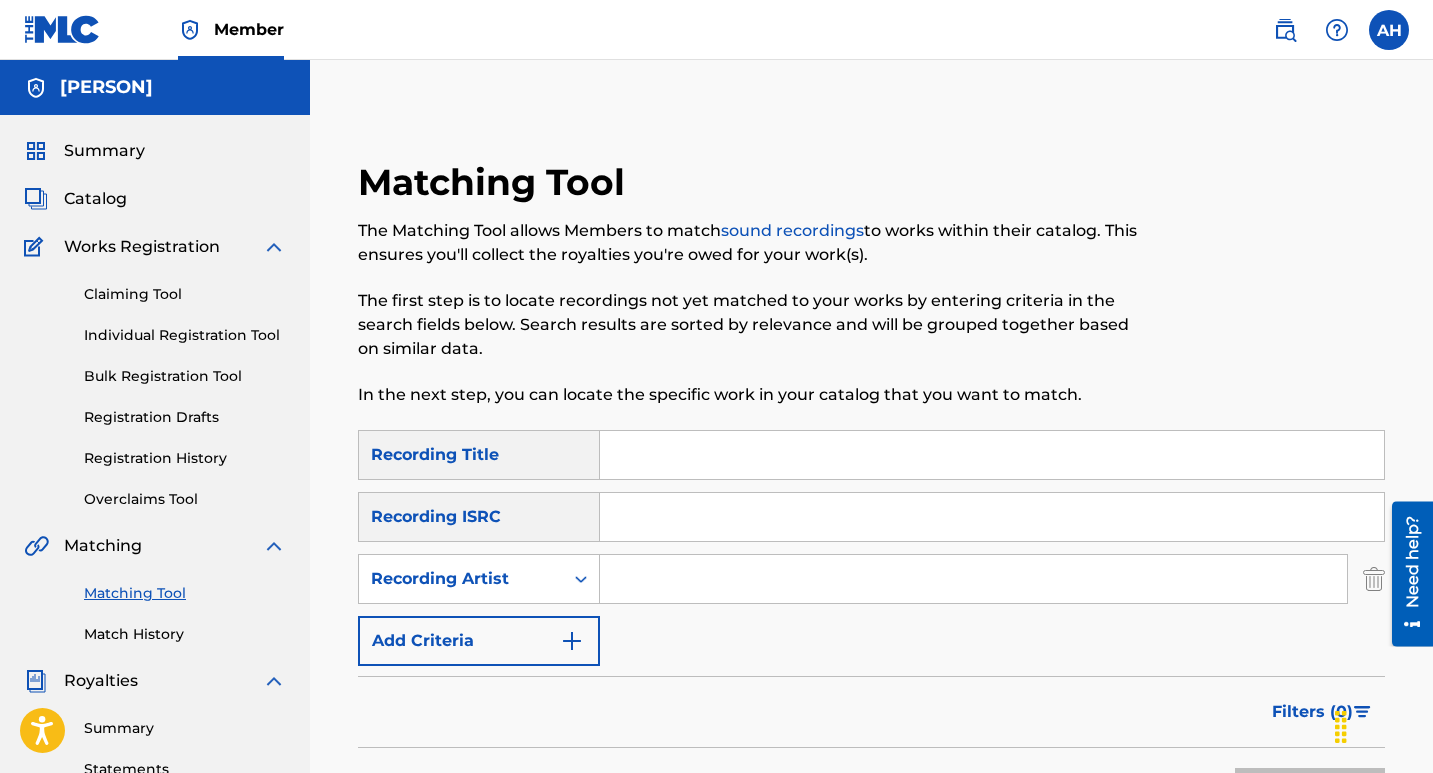 click on "SearchWithCriteriaac3ff54a-5dab-4334-8e62-ad22072b5f4e Recording Title SearchWithCriteriaf3ffa57a-19a8-4ff6-acae-23e103890cd3 Recording ISRC SearchWithCriteria094b4d6b-d5c5-4c89-8348-ccc1f1b7d7b8 Recording Artist Add Criteria" at bounding box center (871, 548) 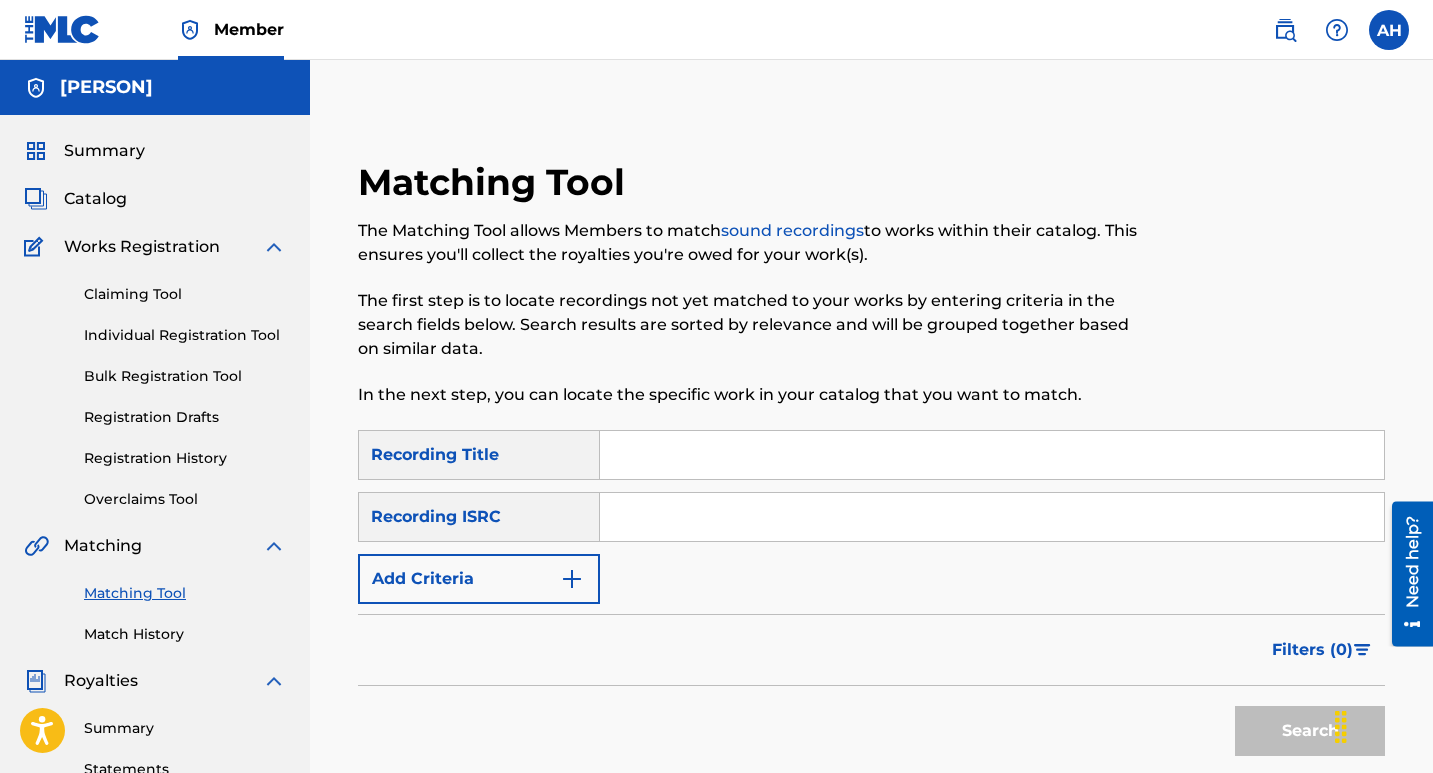 scroll, scrollTop: 100, scrollLeft: 0, axis: vertical 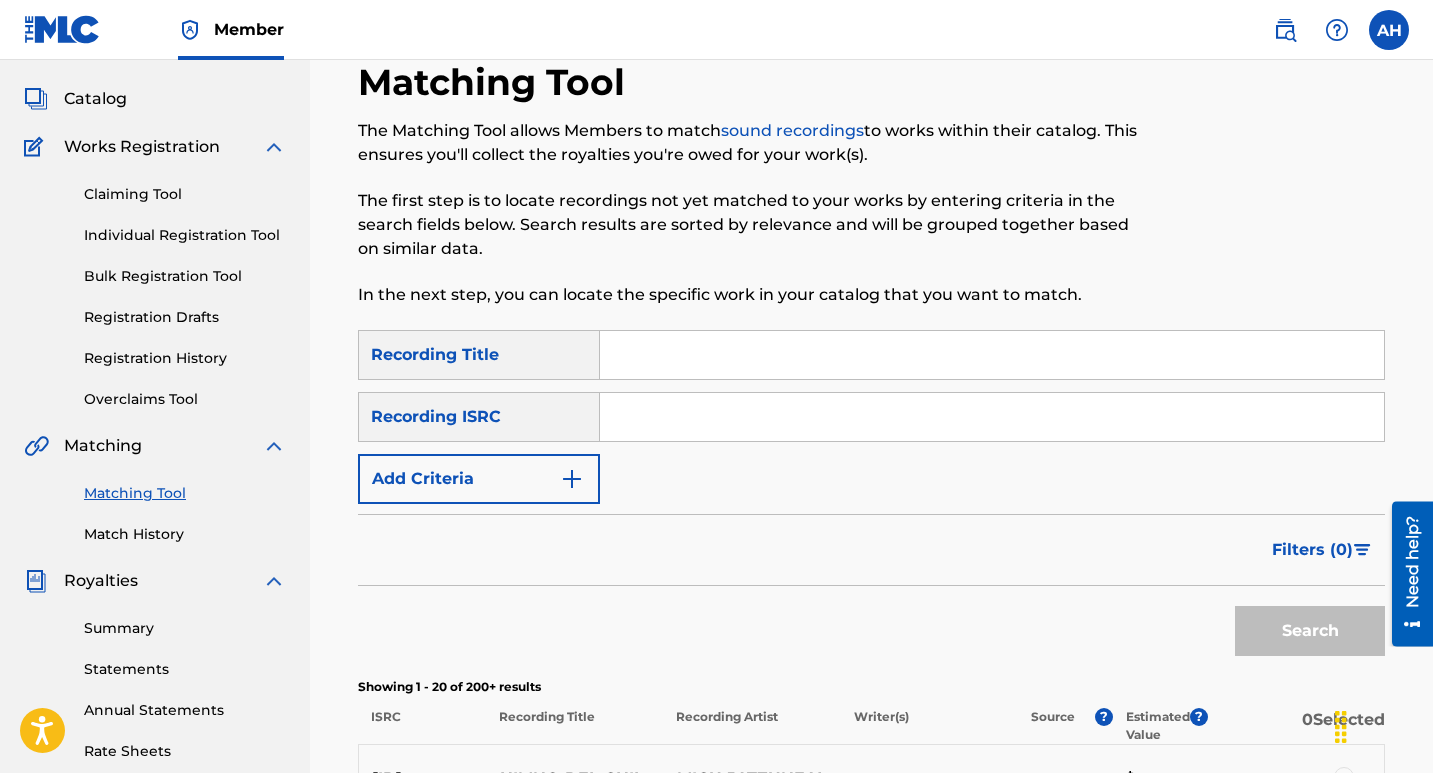 click on "Claiming Tool" at bounding box center [185, 194] 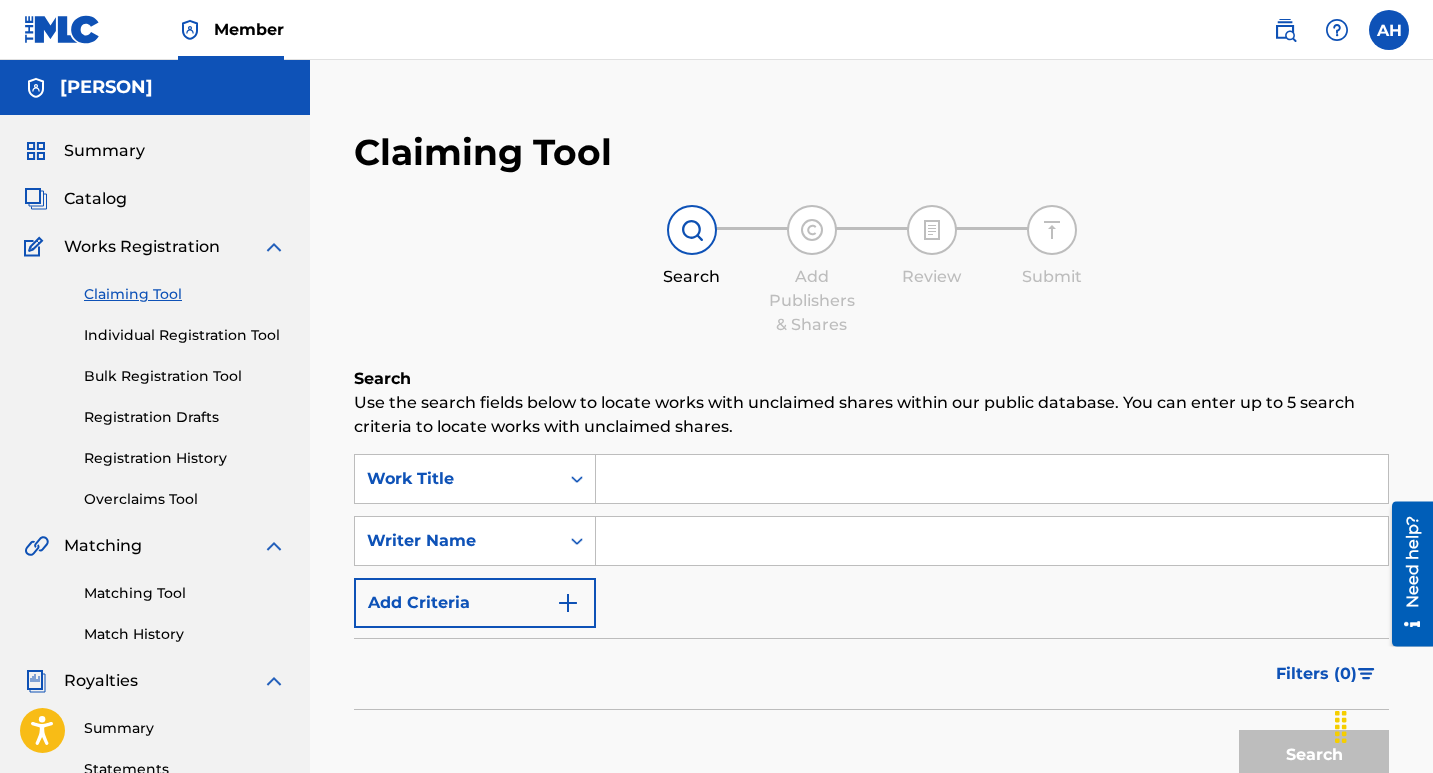 drag, startPoint x: 630, startPoint y: 552, endPoint x: 630, endPoint y: 536, distance: 16 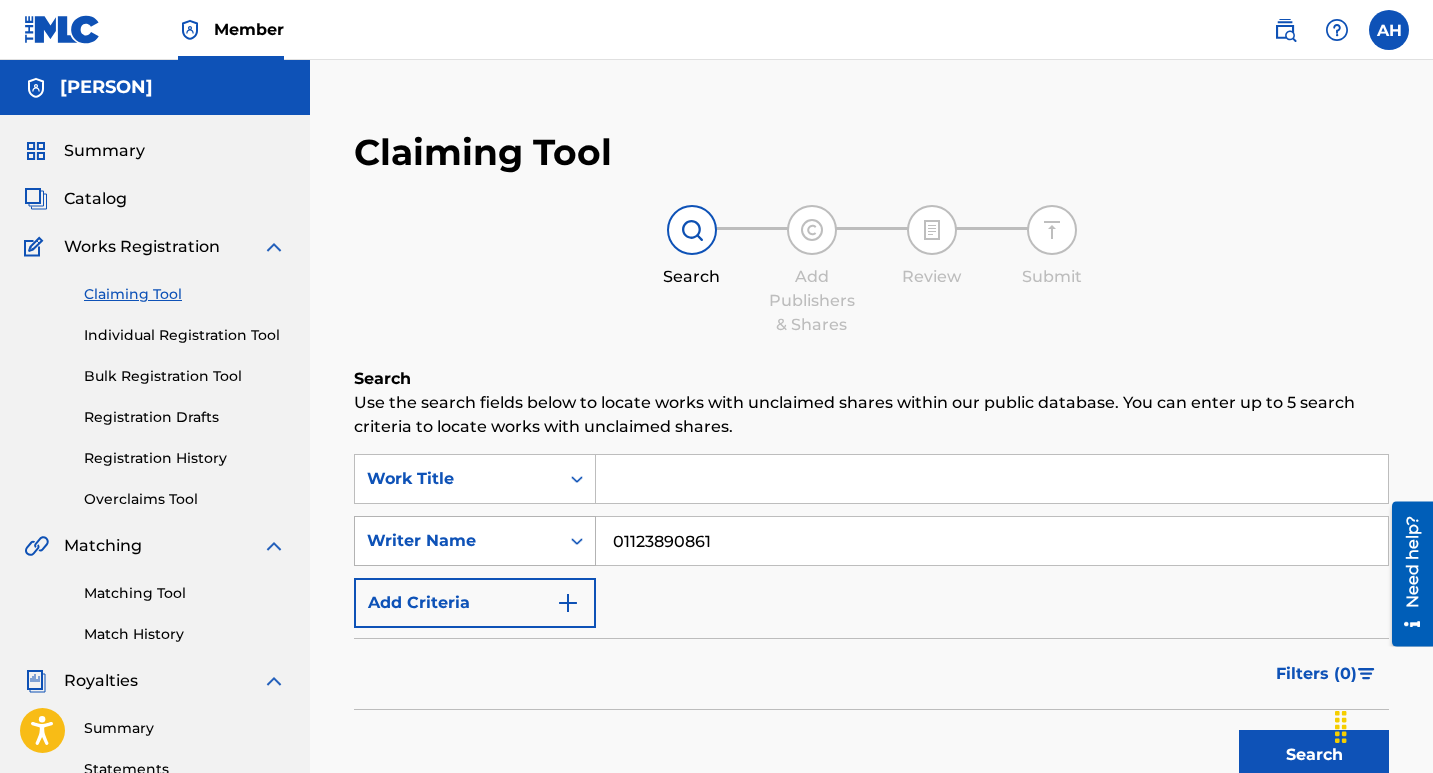drag, startPoint x: 748, startPoint y: 543, endPoint x: 523, endPoint y: 544, distance: 225.00223 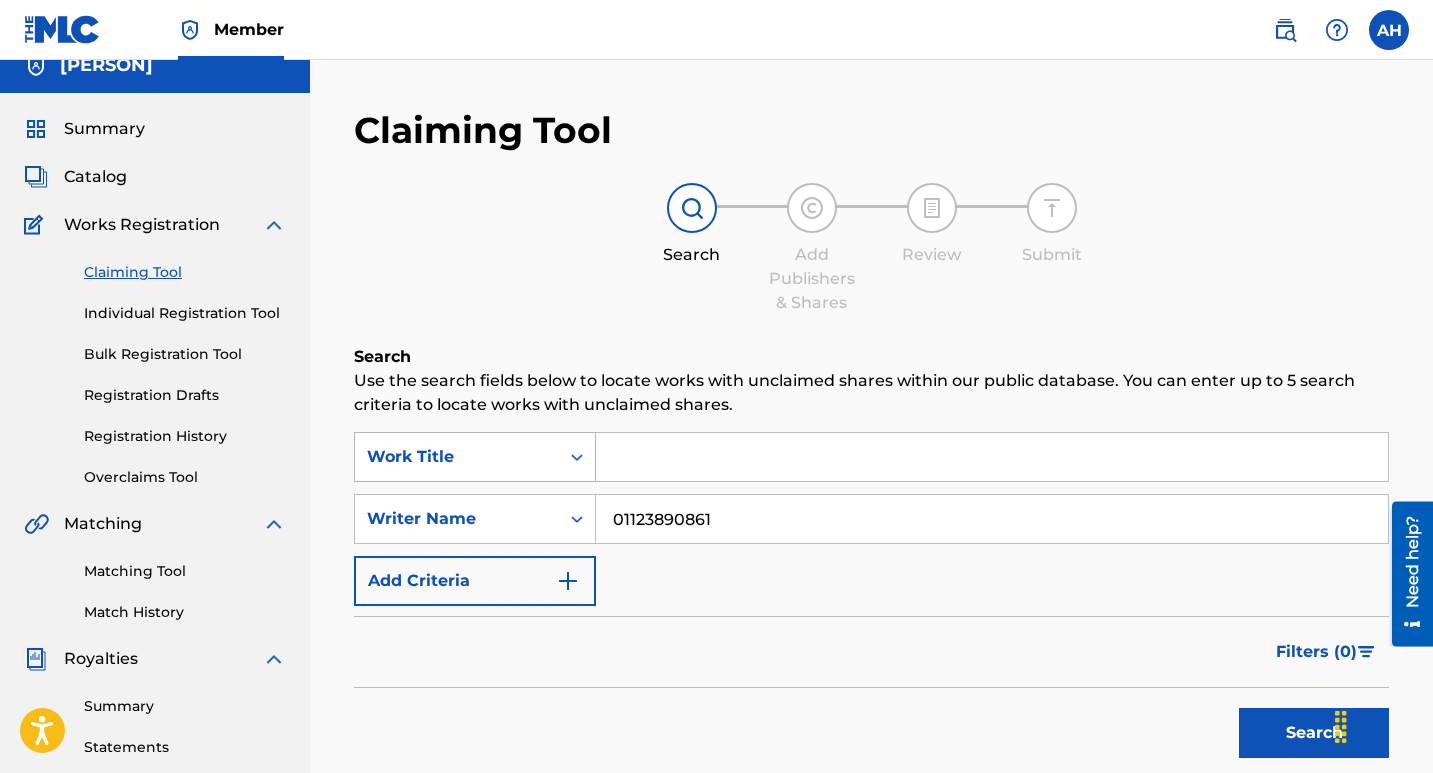 click at bounding box center [577, 457] 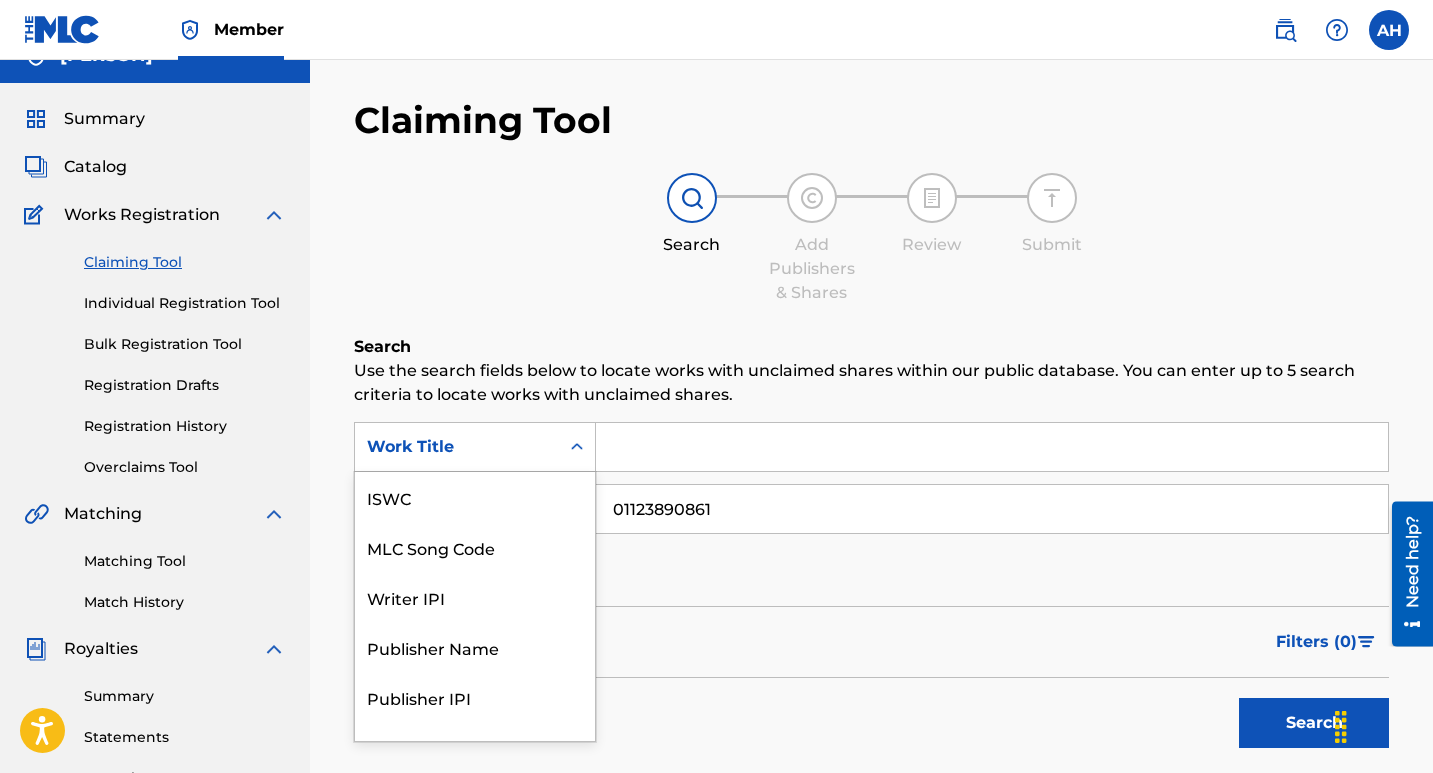 scroll, scrollTop: 50, scrollLeft: 0, axis: vertical 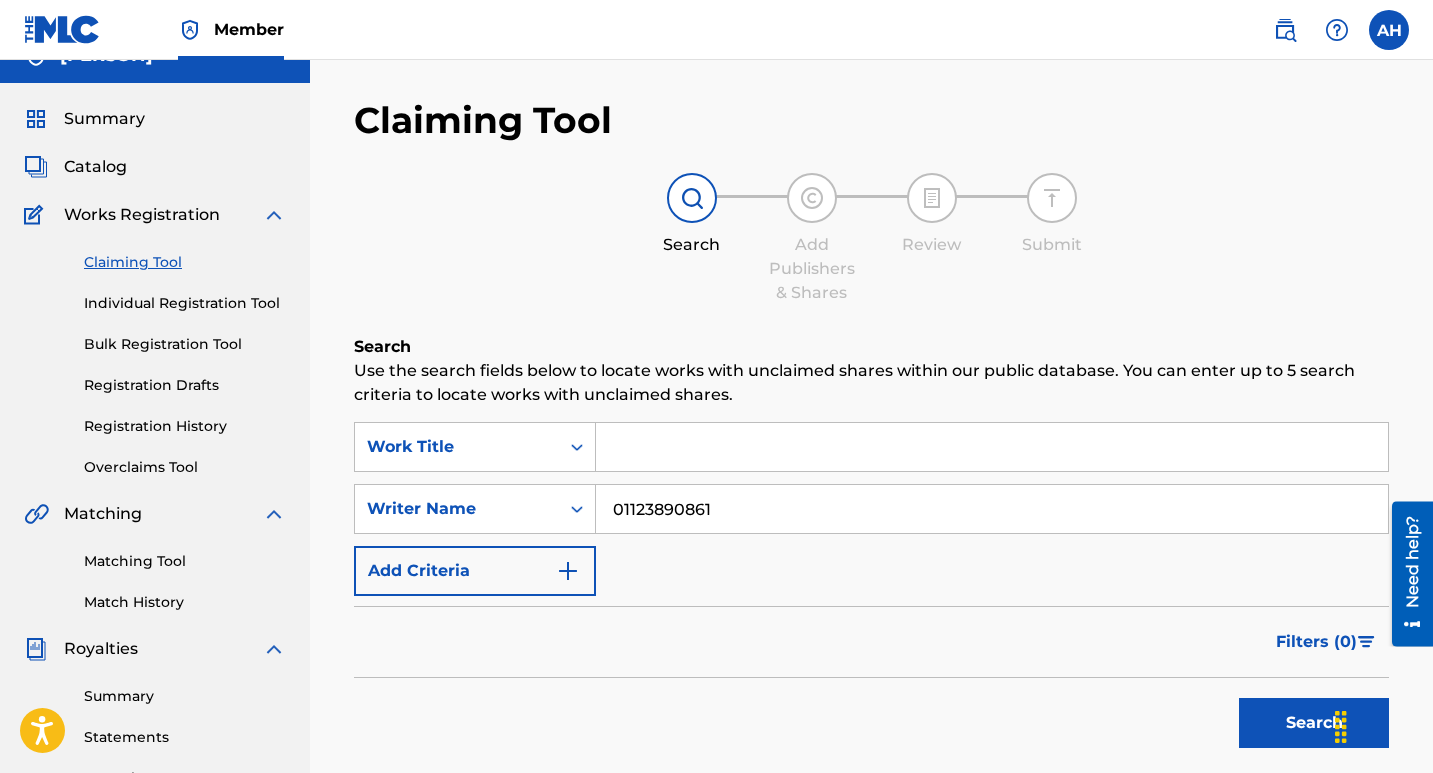click on "01123890861" at bounding box center [992, 509] 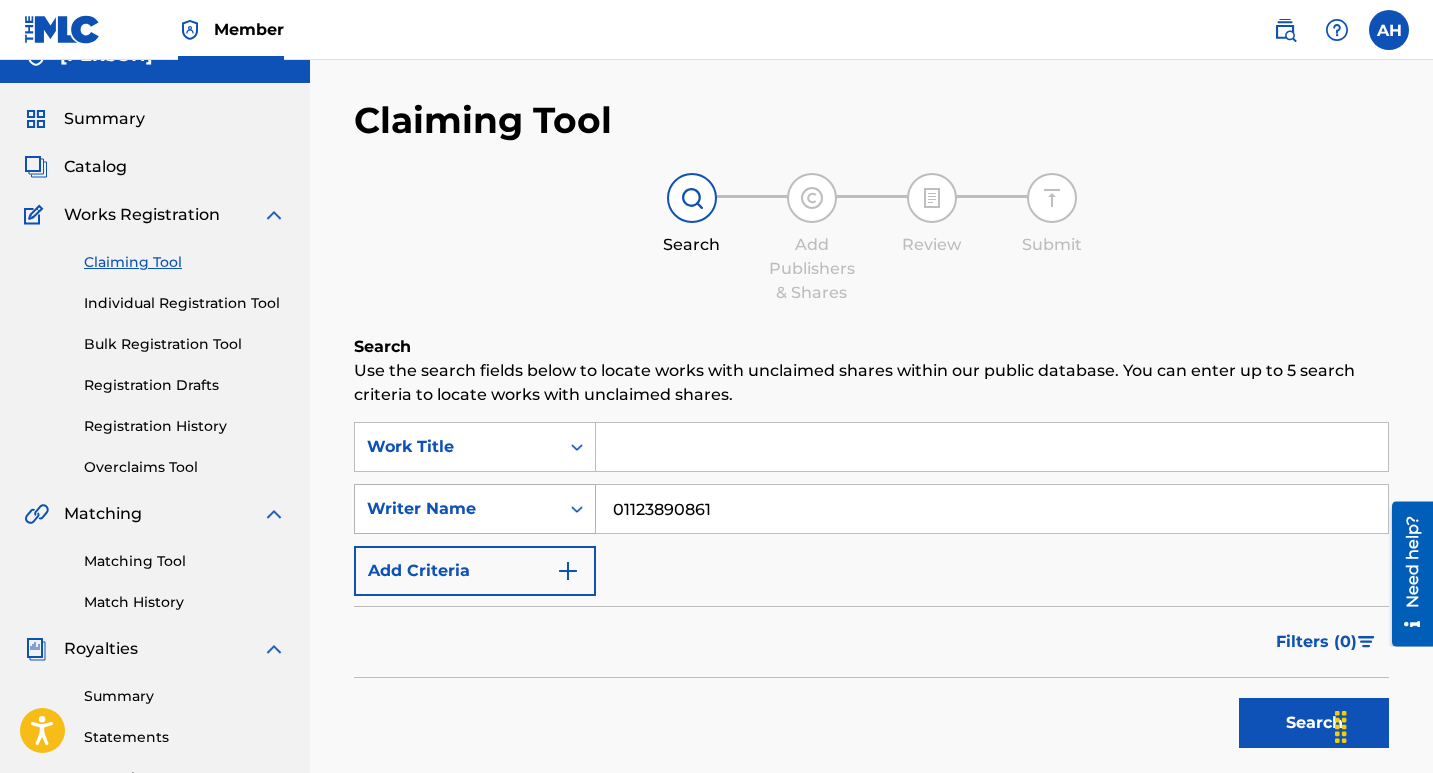 click on "Writer Name" at bounding box center [475, 509] 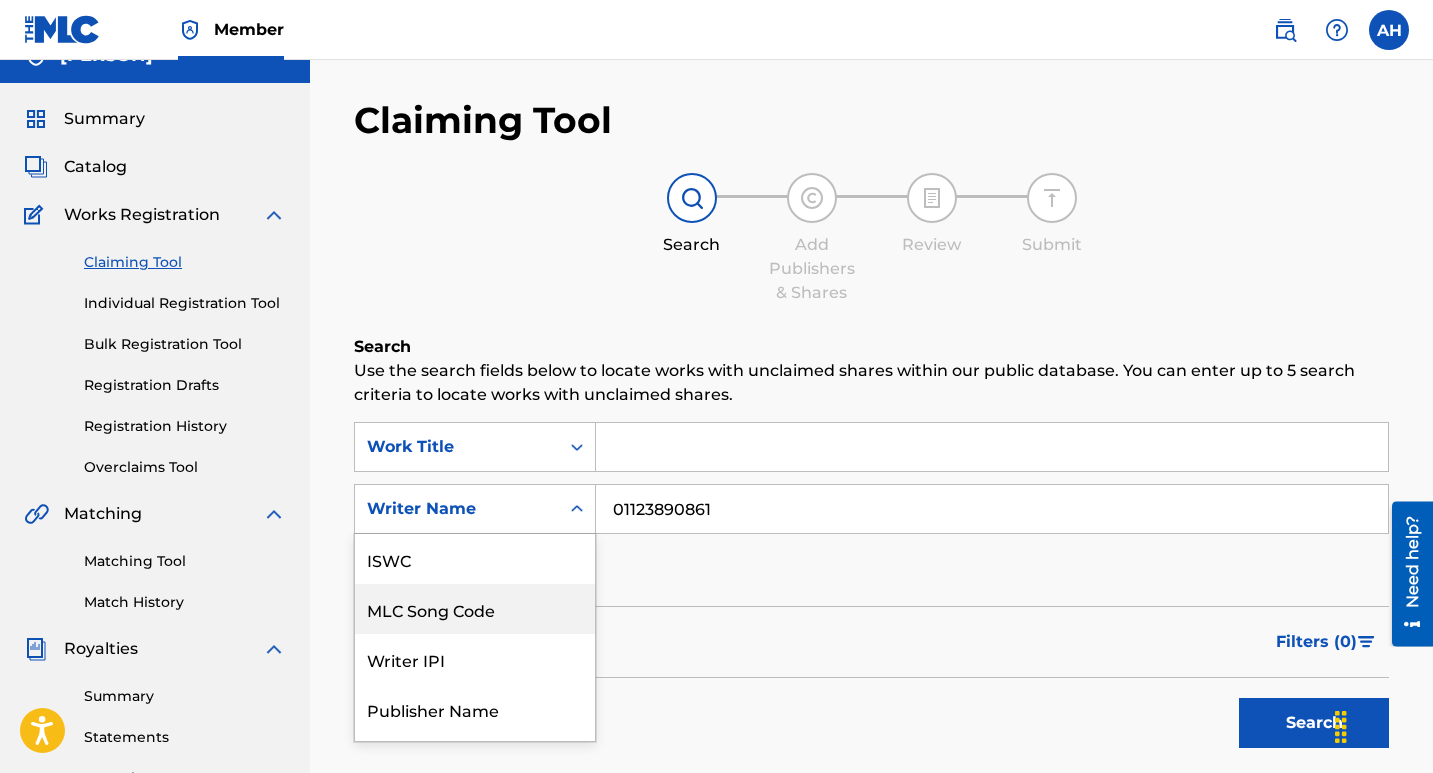 scroll, scrollTop: 94, scrollLeft: 0, axis: vertical 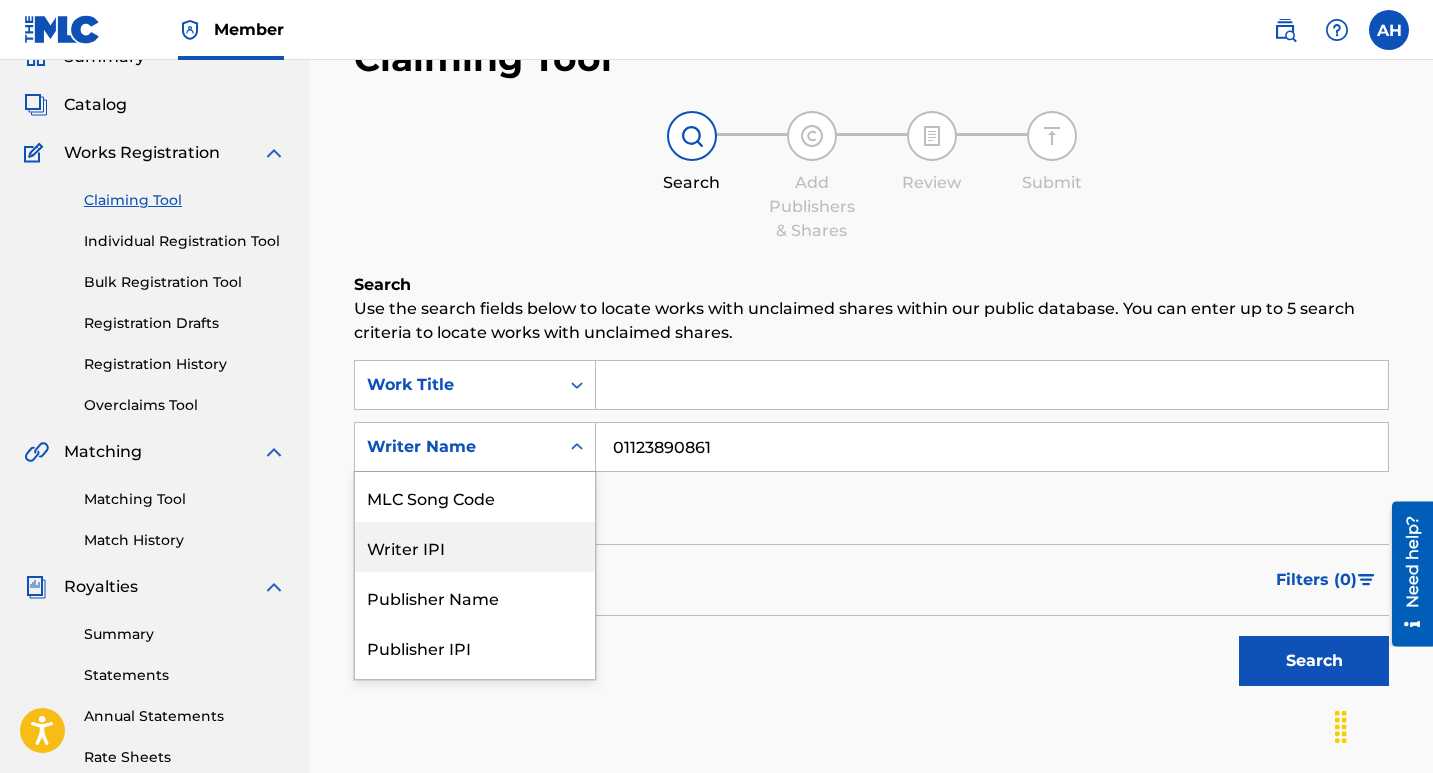 click on "Writer IPI" at bounding box center [475, 547] 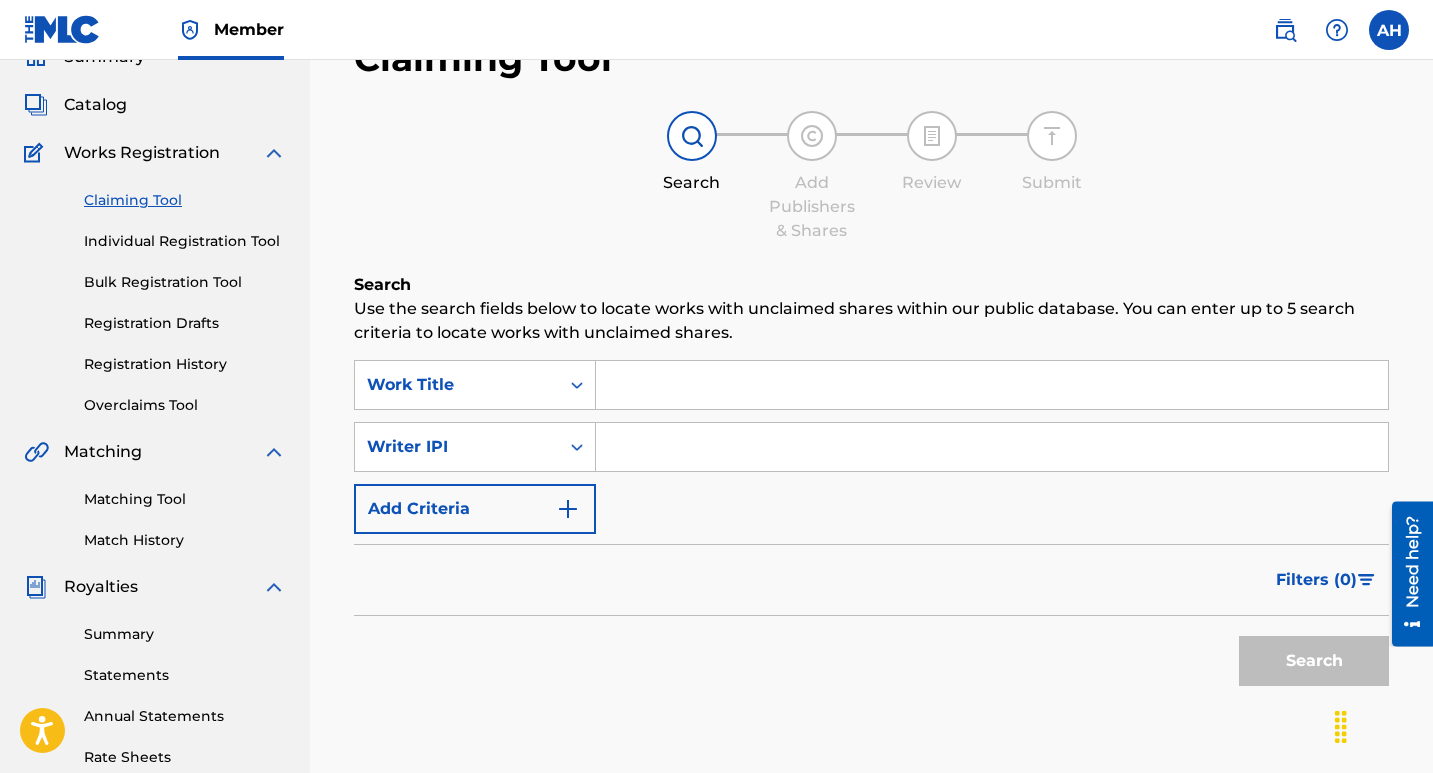 click at bounding box center [992, 447] 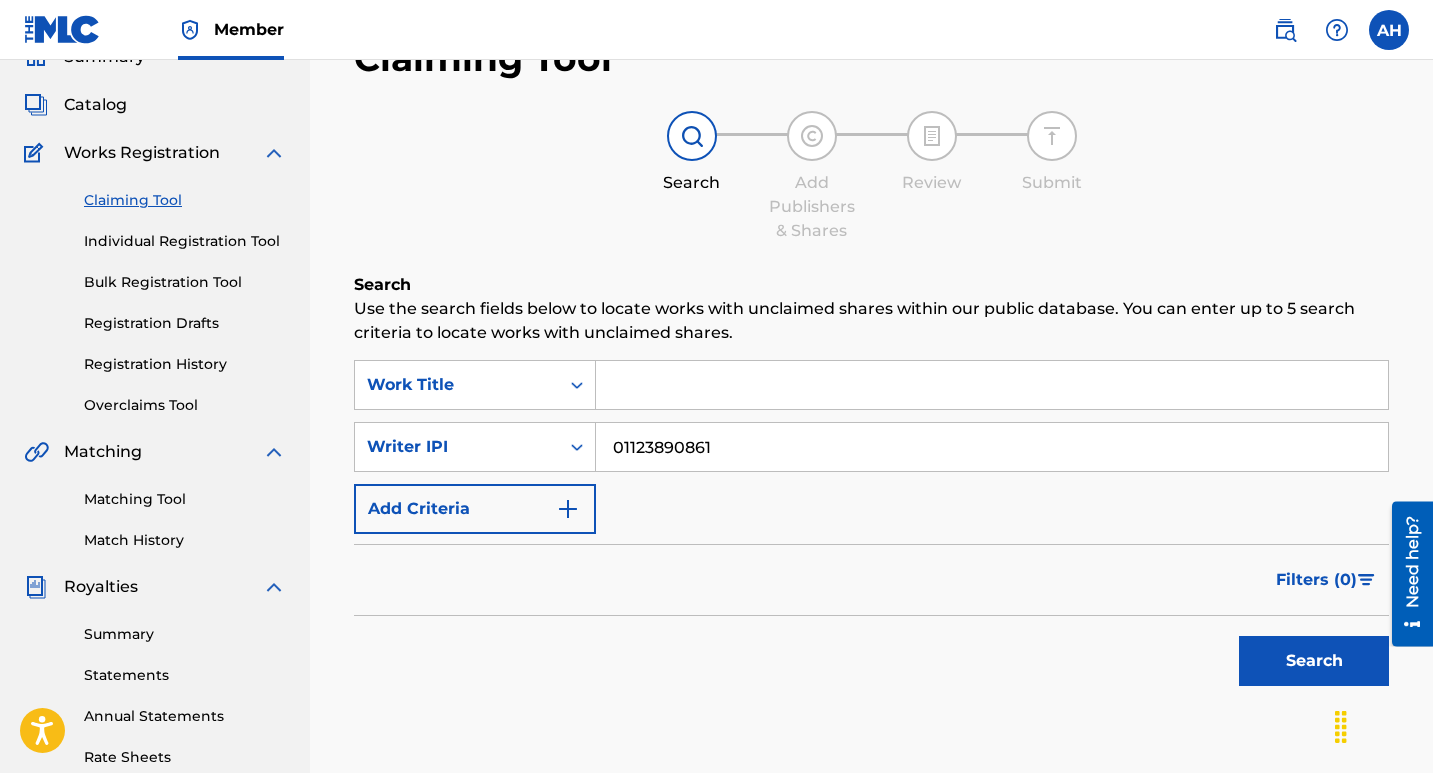 click on "Search" at bounding box center [1314, 661] 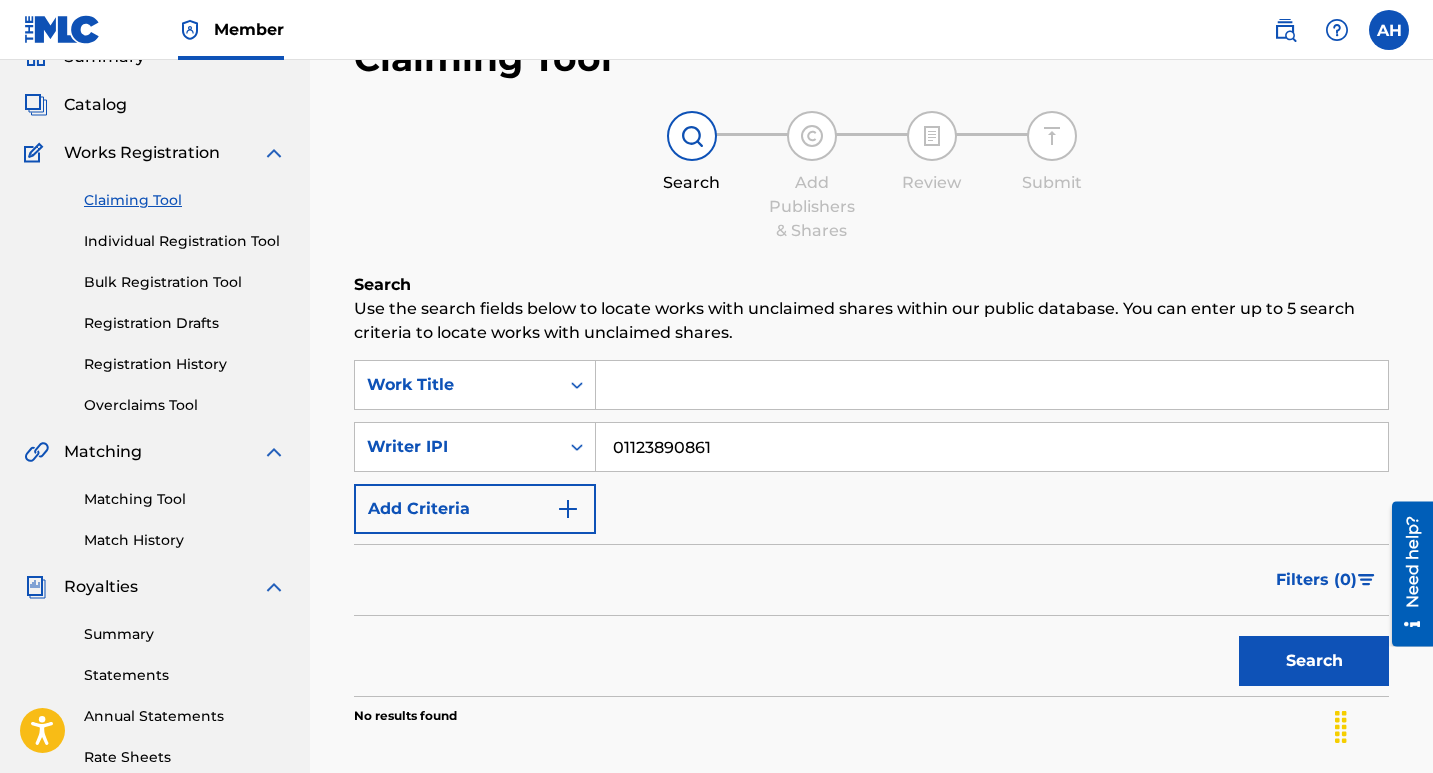 scroll, scrollTop: 294, scrollLeft: 0, axis: vertical 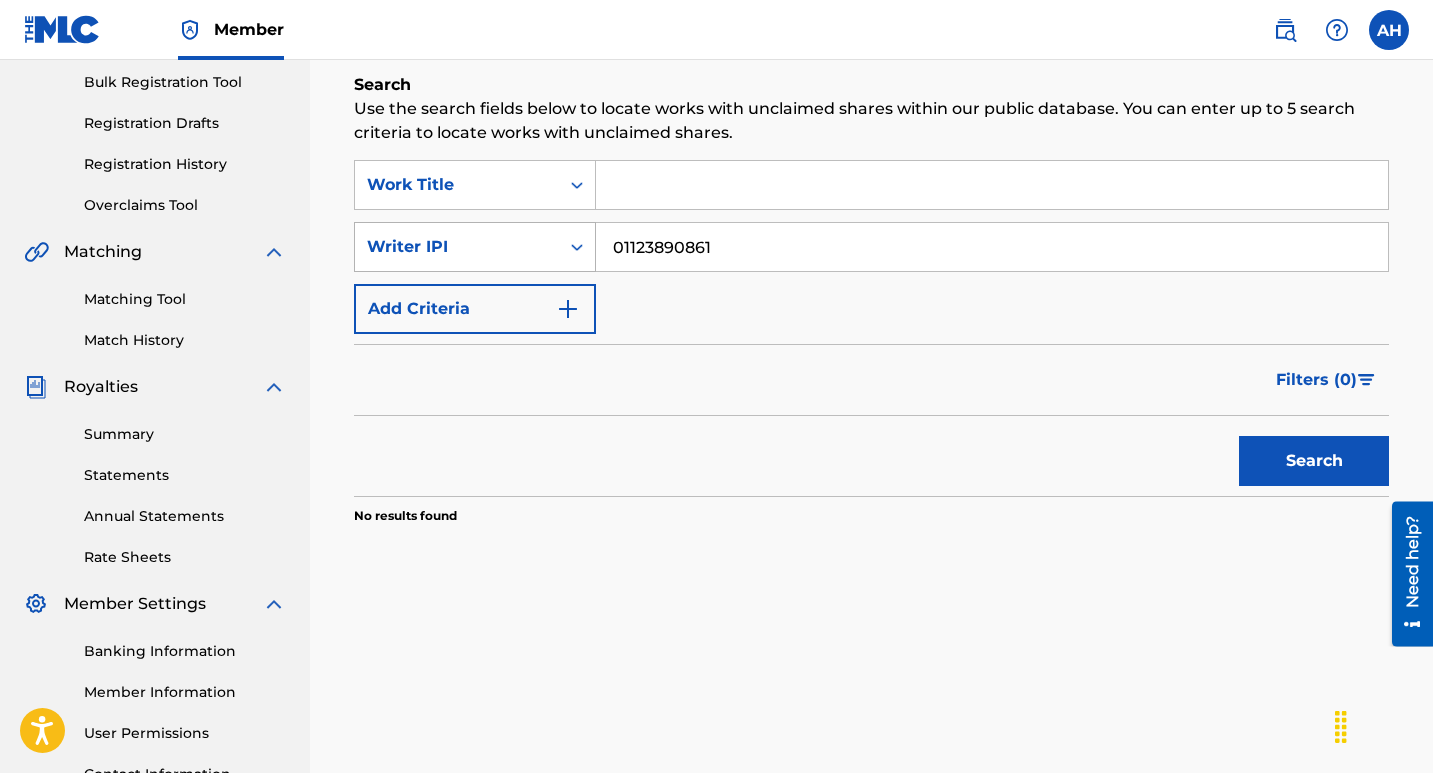 drag, startPoint x: 733, startPoint y: 239, endPoint x: 450, endPoint y: 247, distance: 283.11304 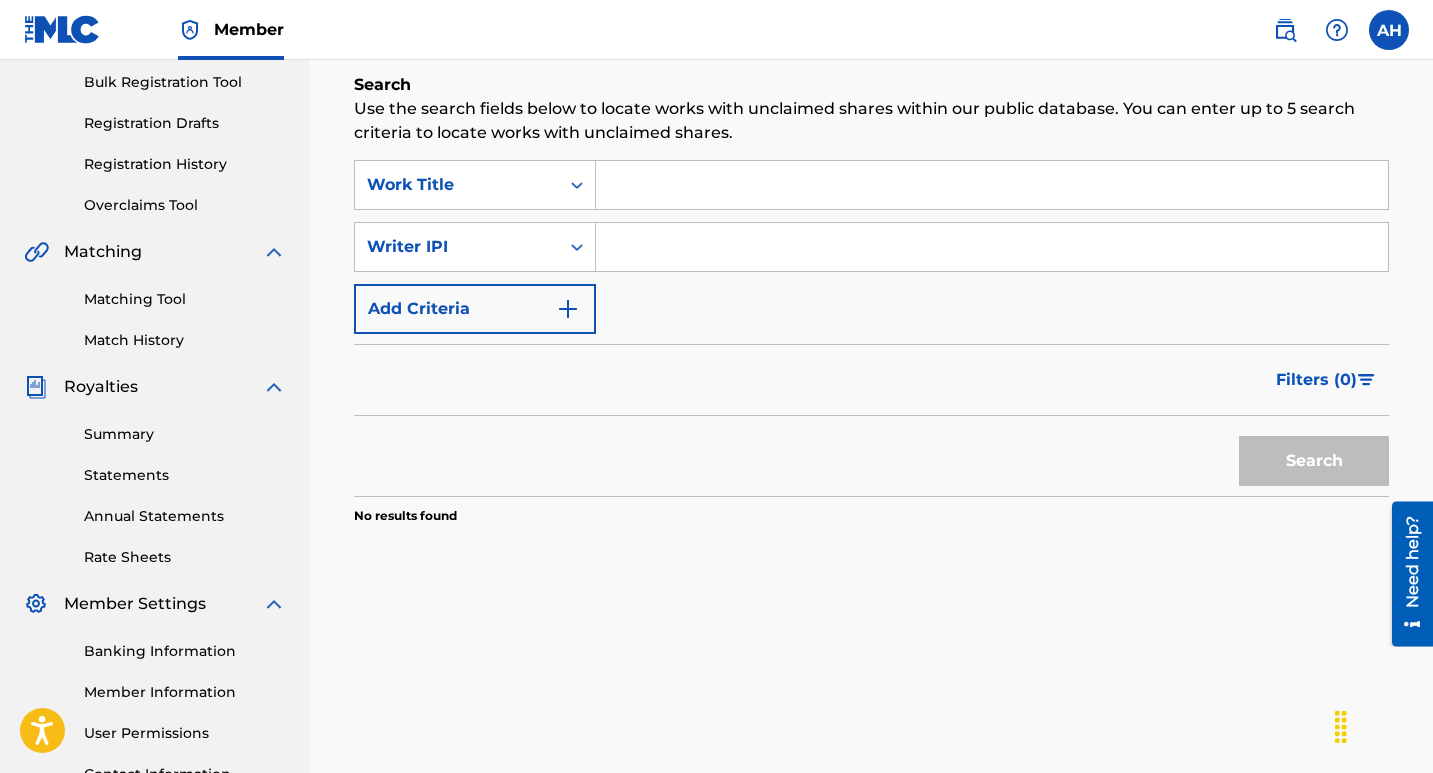type 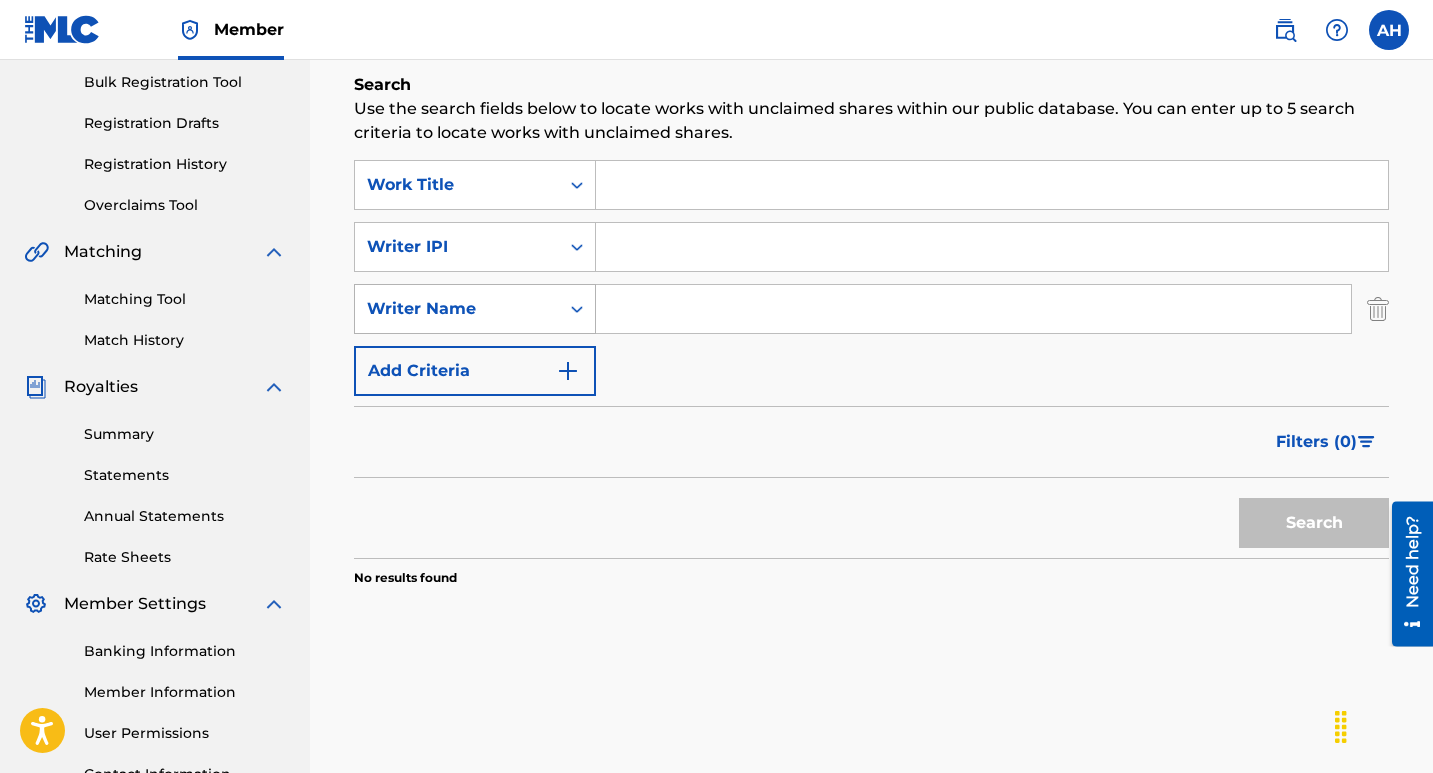 click on "Writer Name" at bounding box center [457, 309] 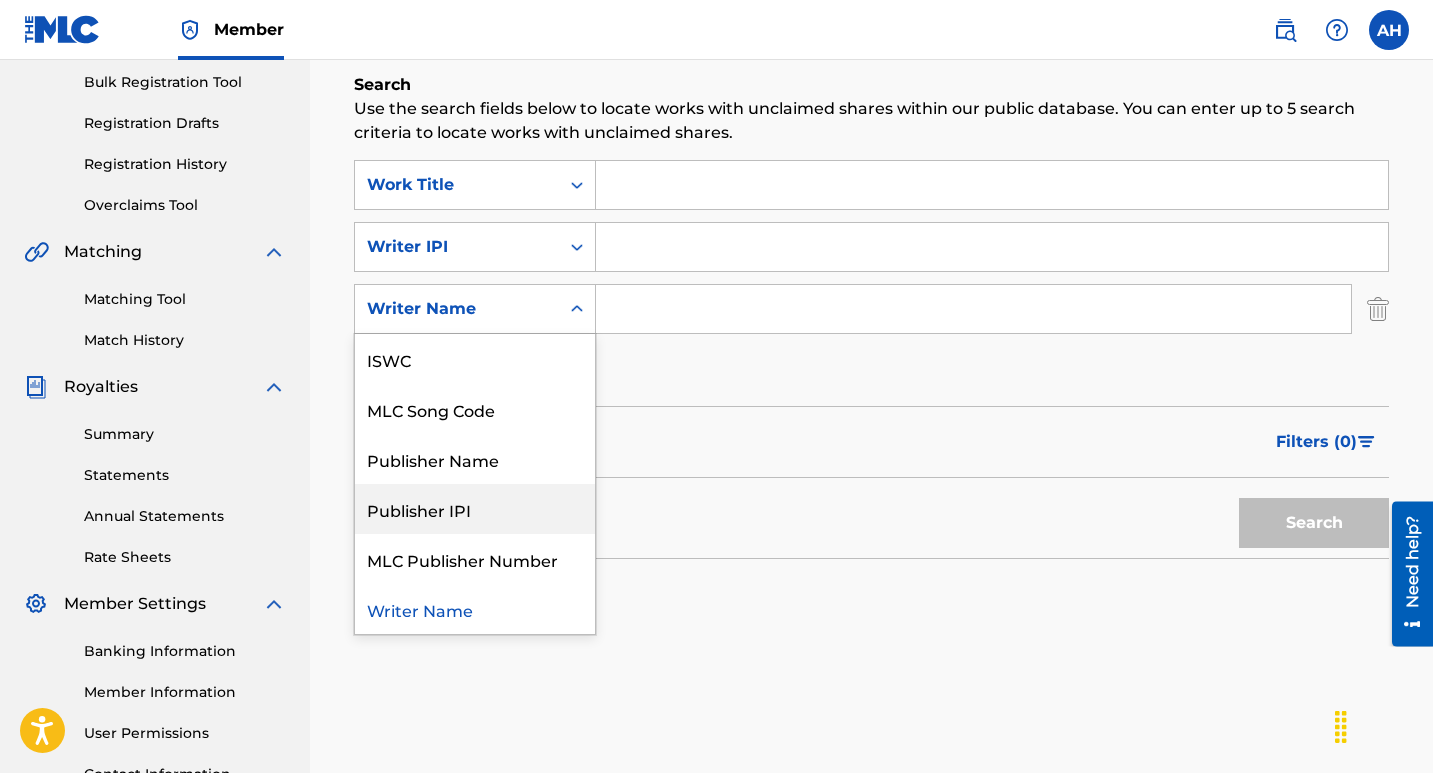 click on "Publisher IPI" at bounding box center [475, 509] 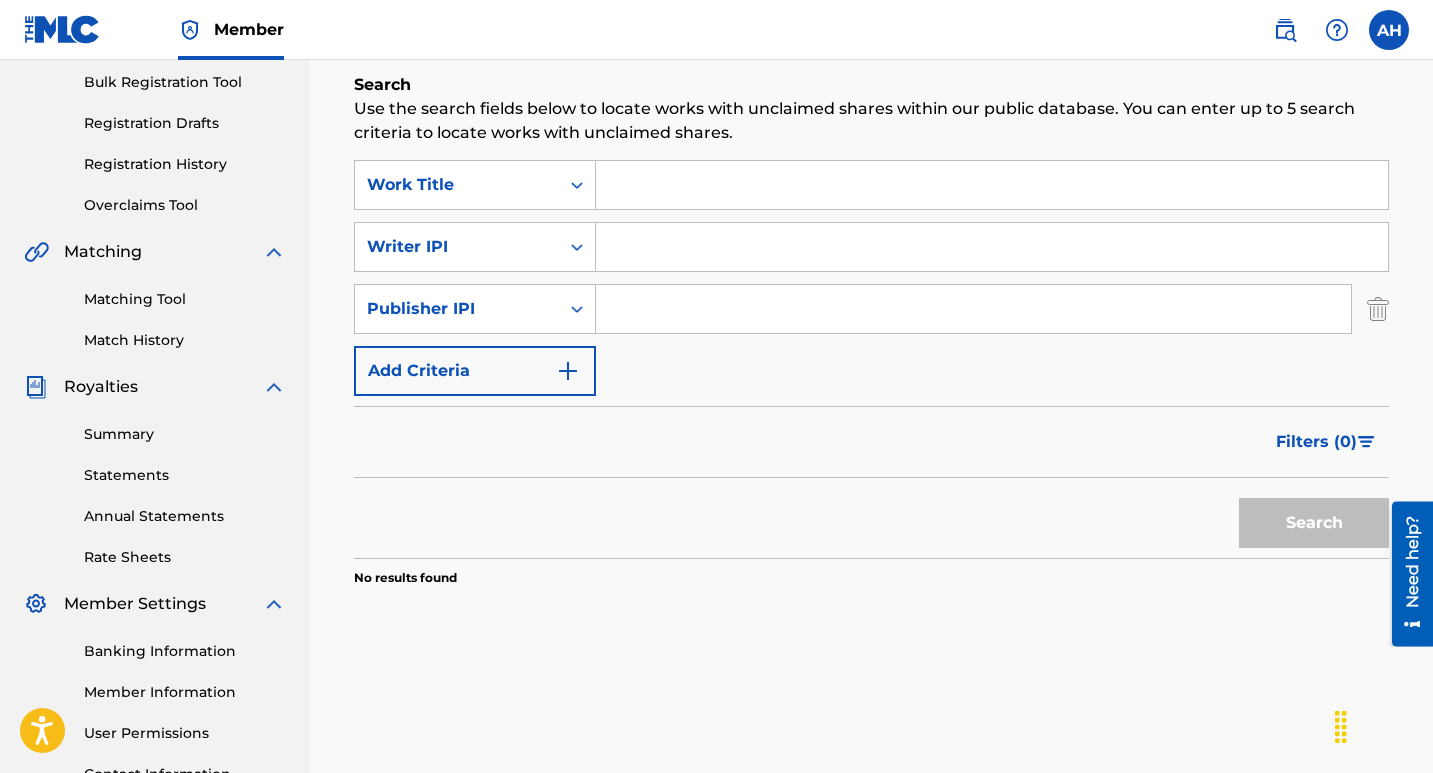 click at bounding box center [973, 309] 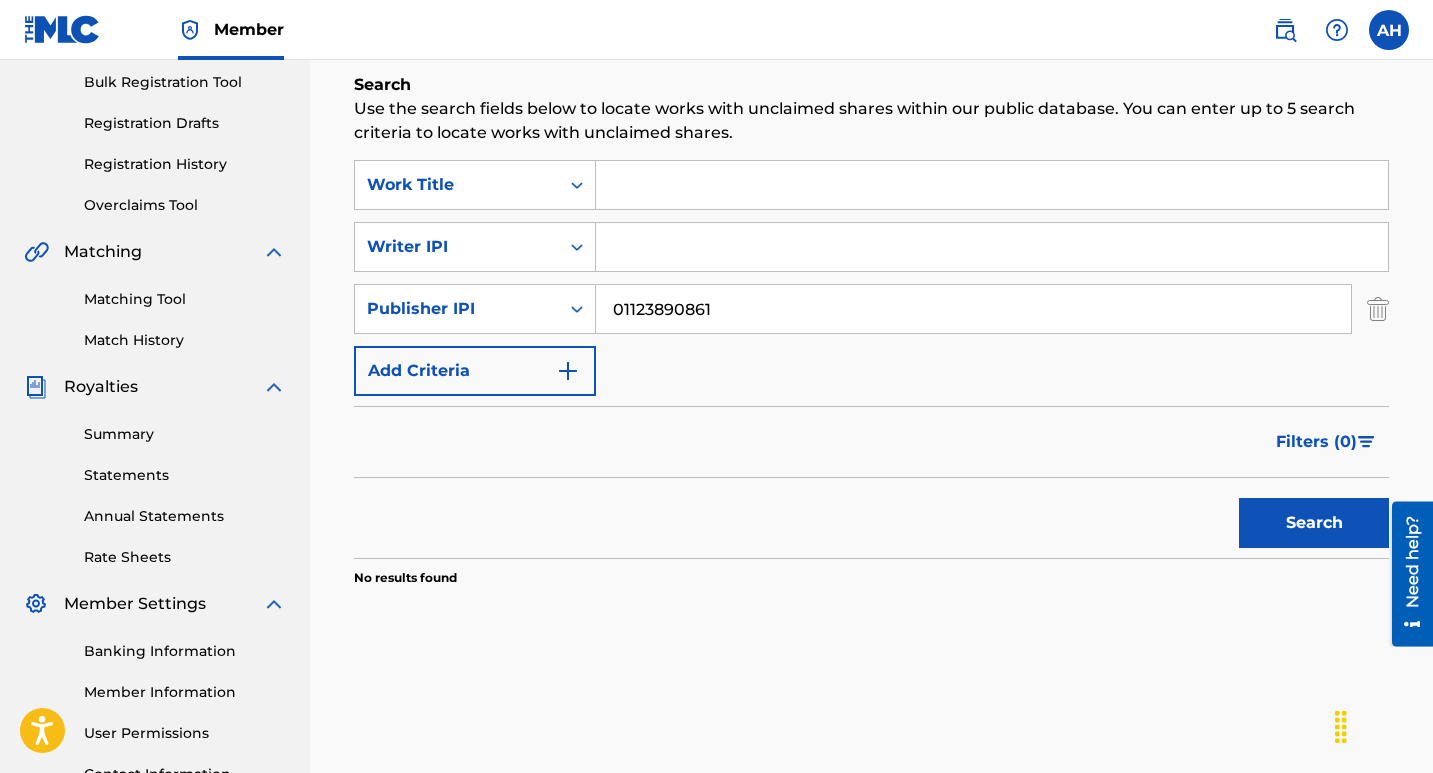 type on "01123890861" 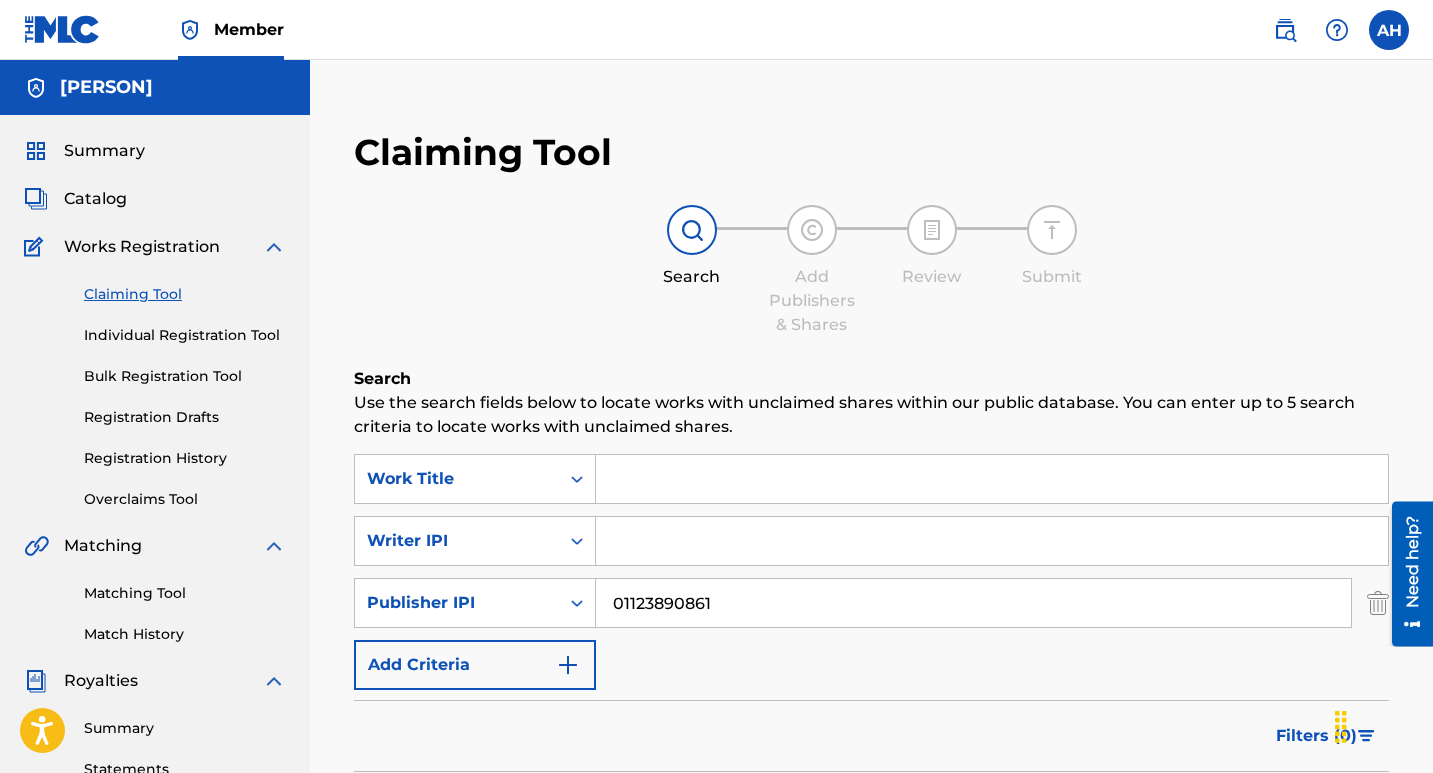scroll, scrollTop: 100, scrollLeft: 0, axis: vertical 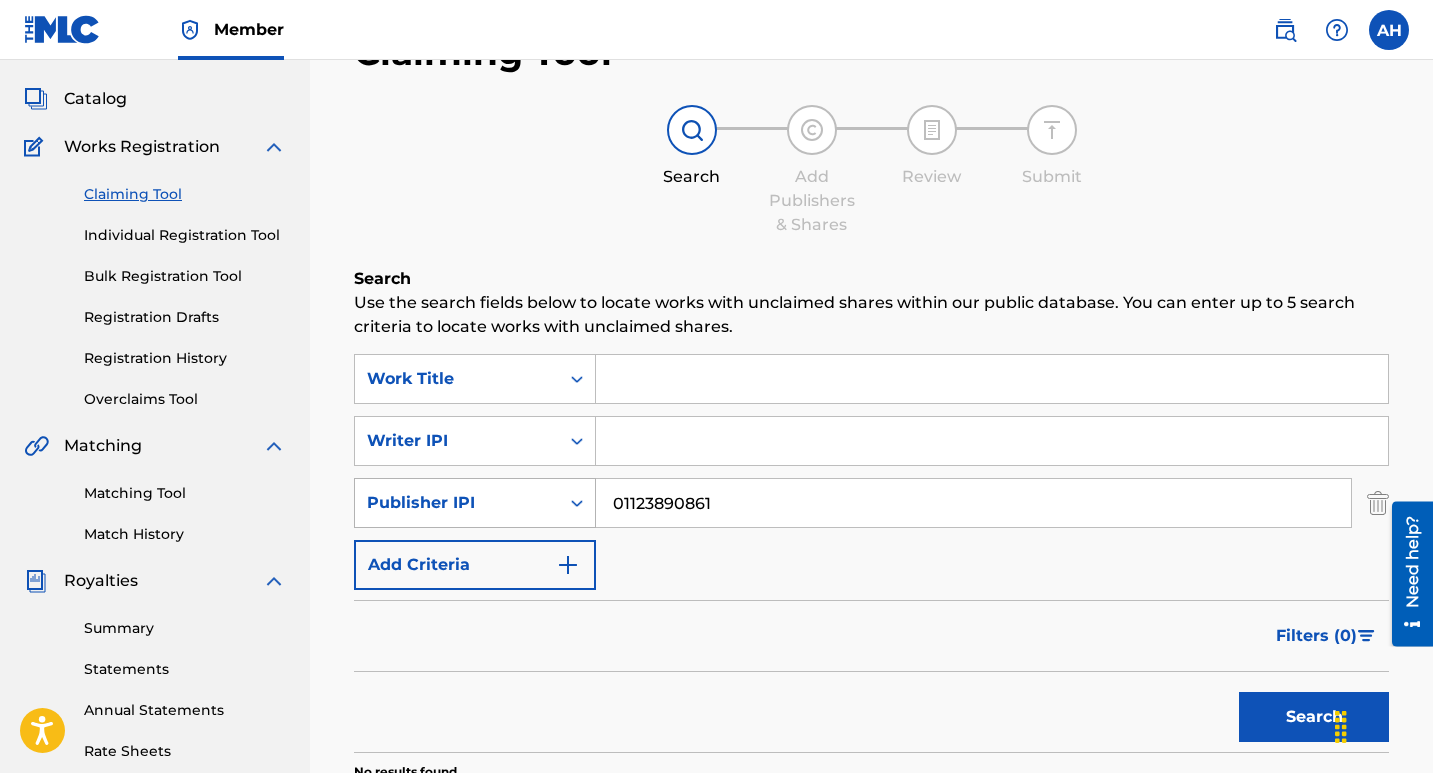 drag, startPoint x: 776, startPoint y: 506, endPoint x: 530, endPoint y: 506, distance: 246 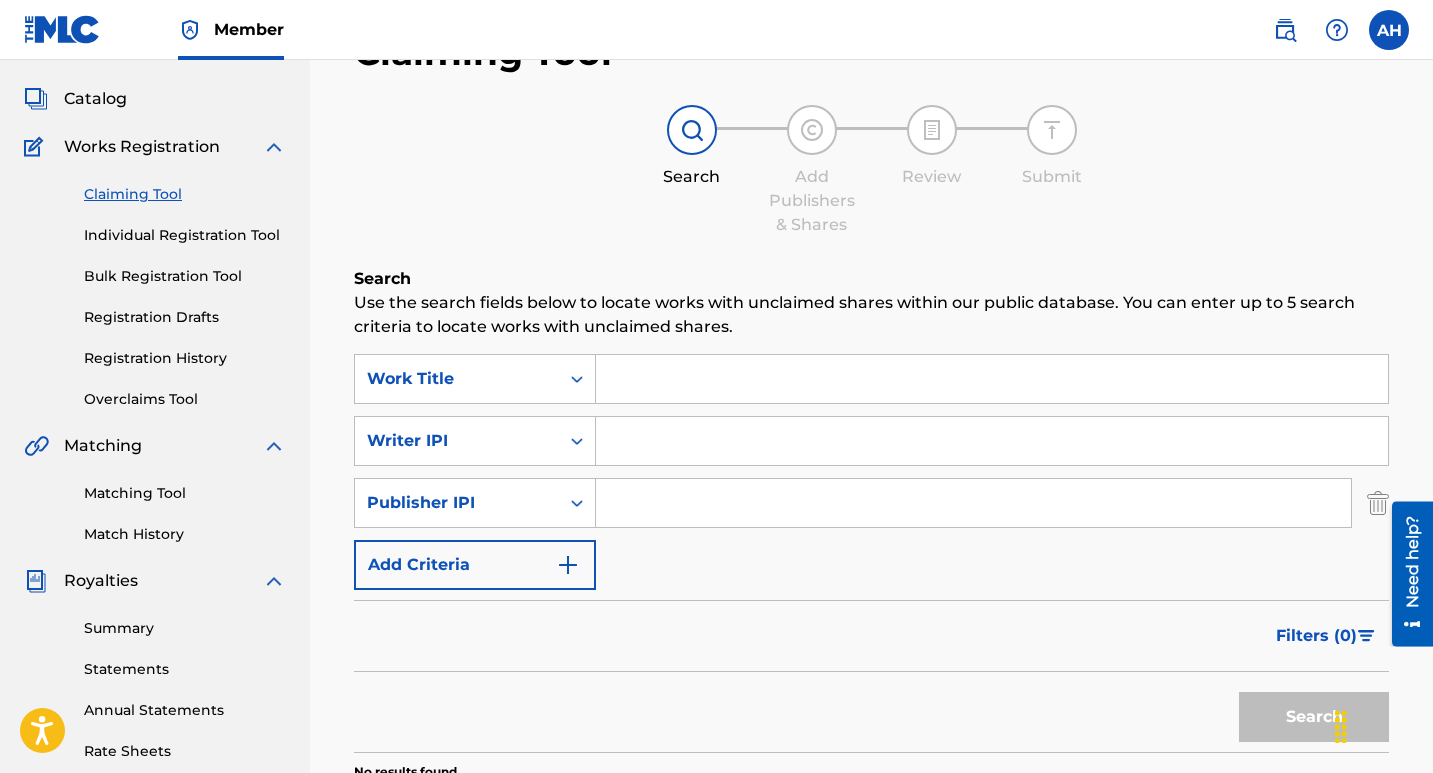 click at bounding box center [973, 503] 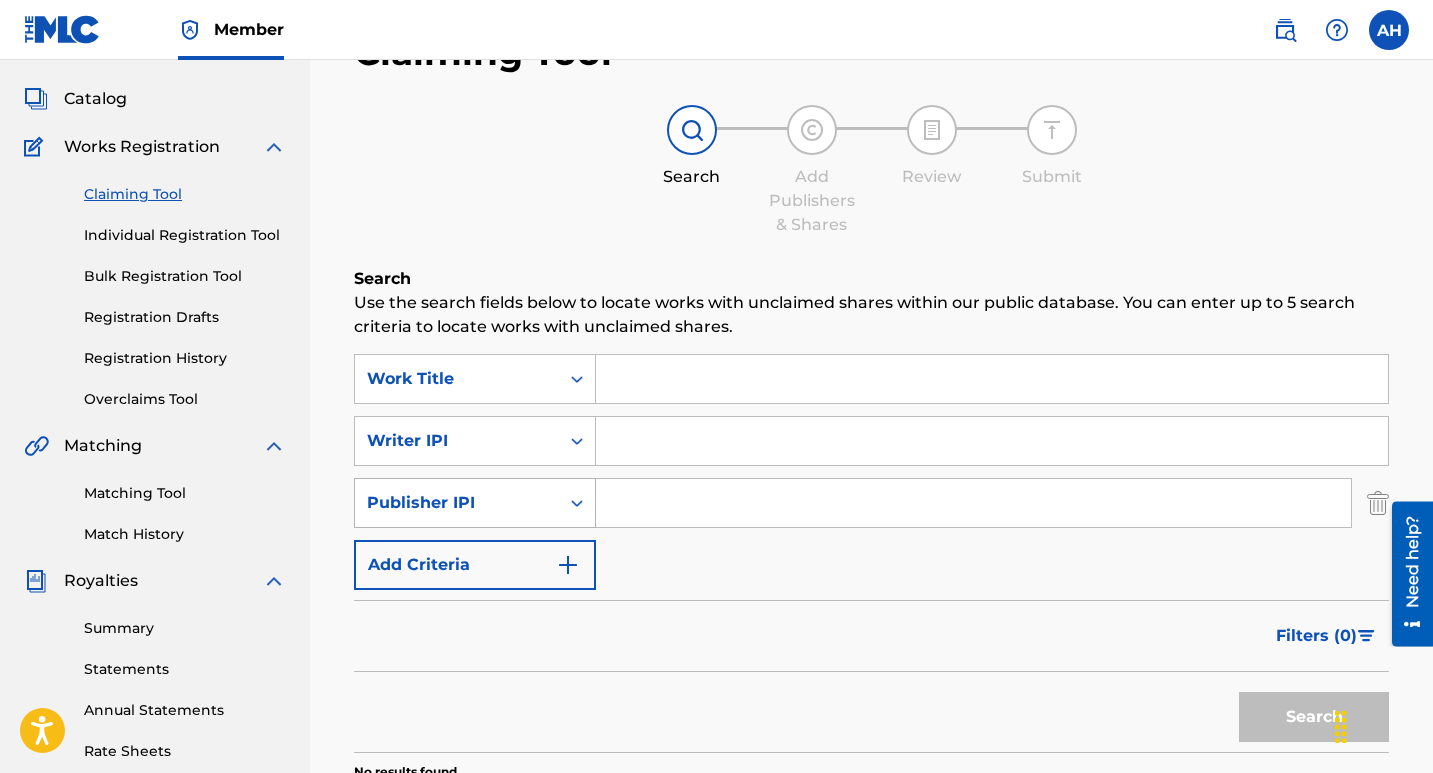 type 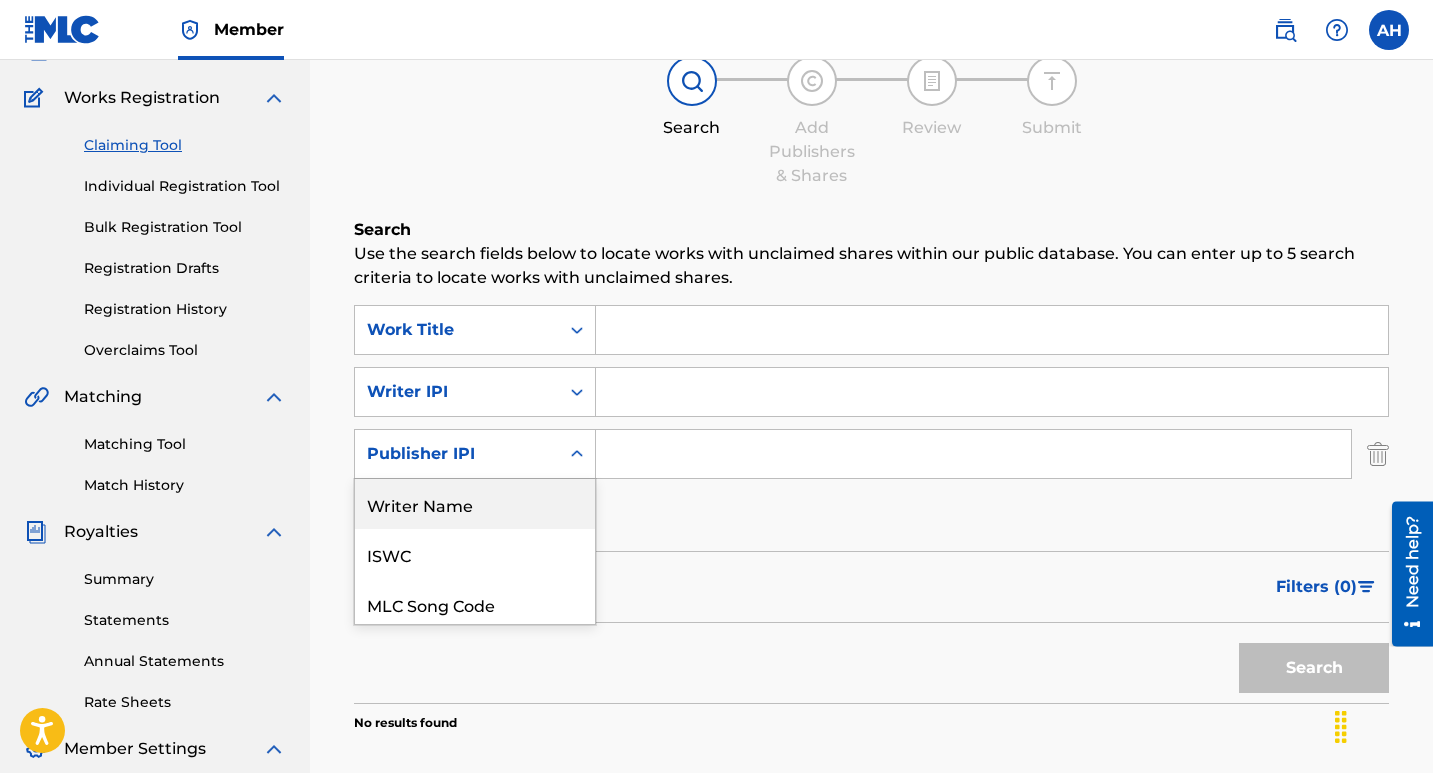 click on "6 results available. Use Up and Down to choose options, press Enter to select the currently focused option, press Escape to exit the menu, press Tab to select the option and exit the menu. Publisher IPI Writer Name [LAST] [LAST] [LAST] ISWC MLC Song Code Publisher Name MLC Publisher Number Publisher IPI" at bounding box center [475, 454] 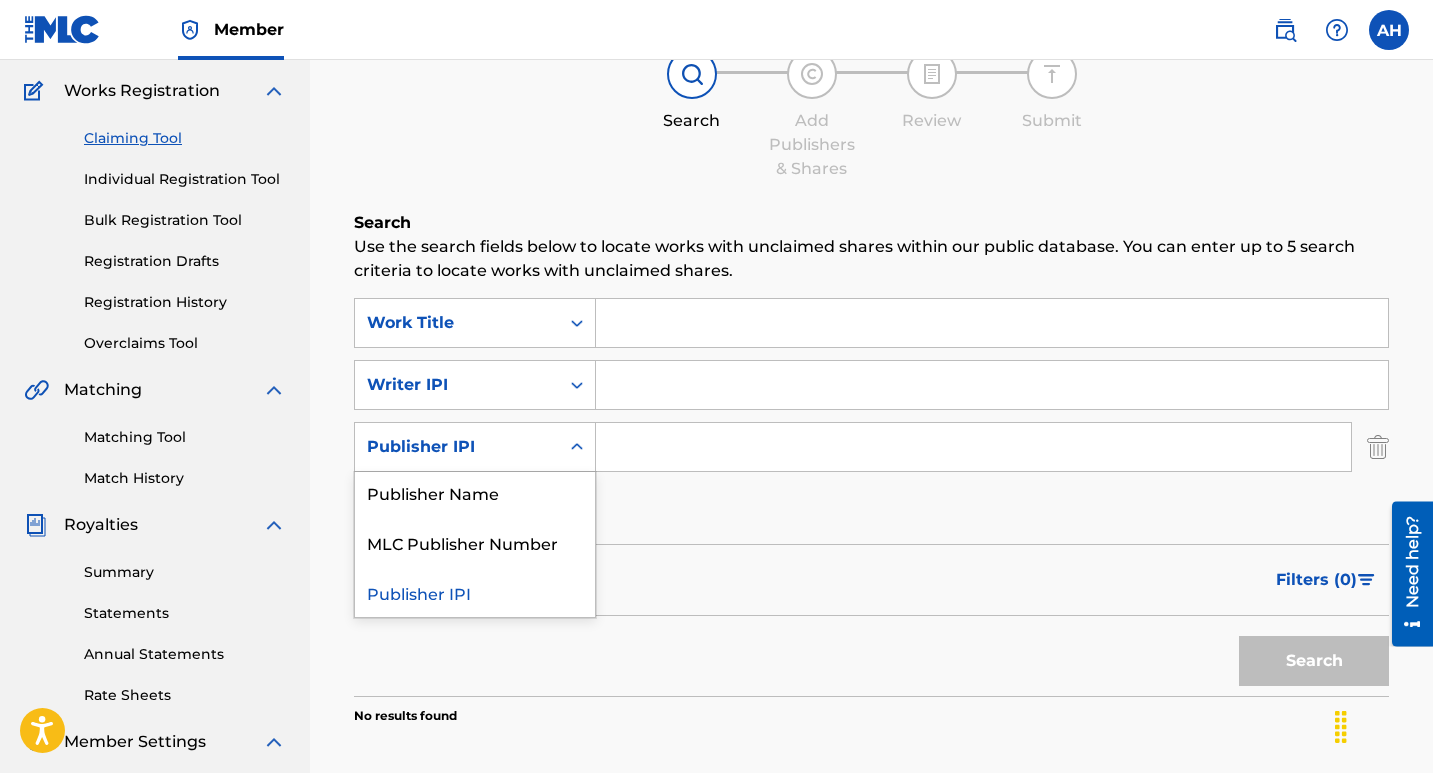 scroll, scrollTop: 0, scrollLeft: 0, axis: both 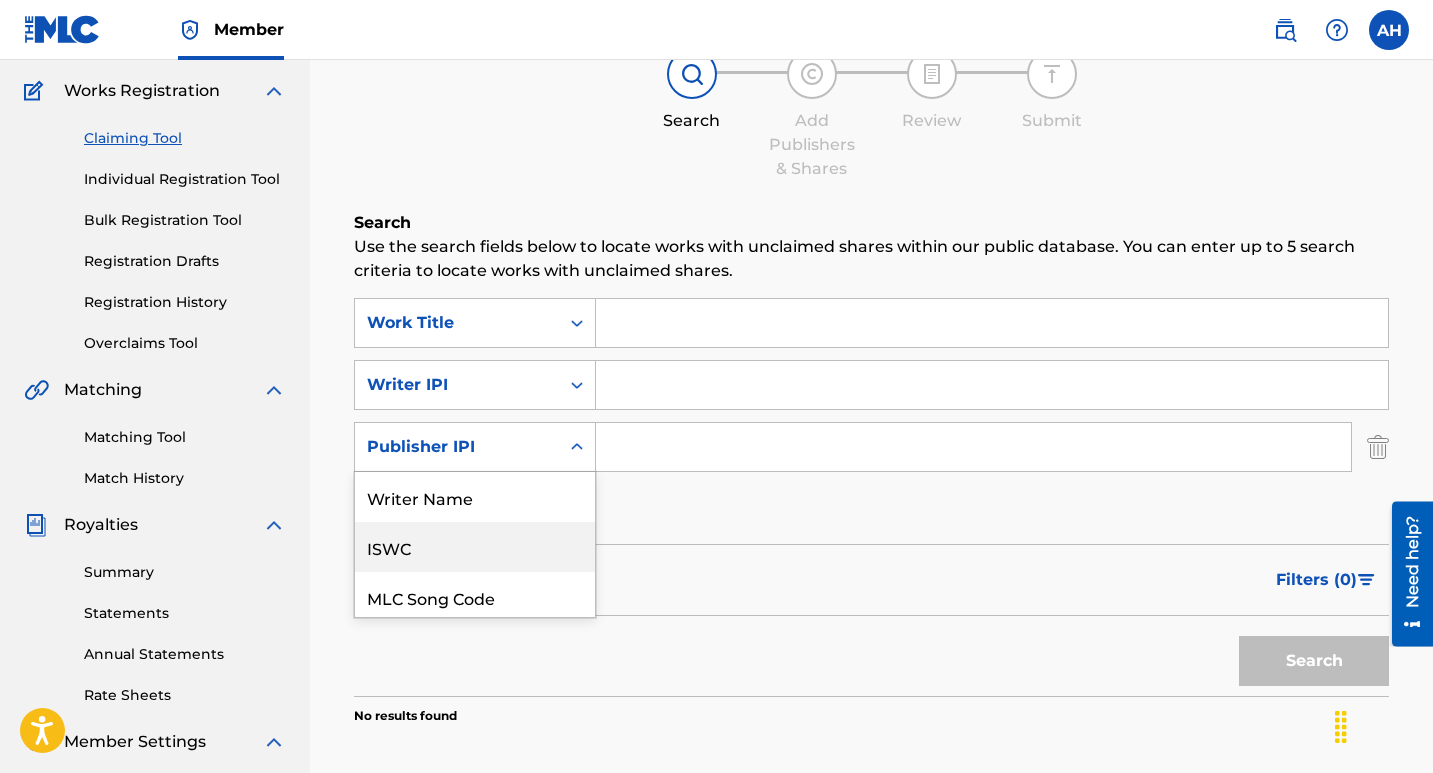 click at bounding box center [1378, 447] 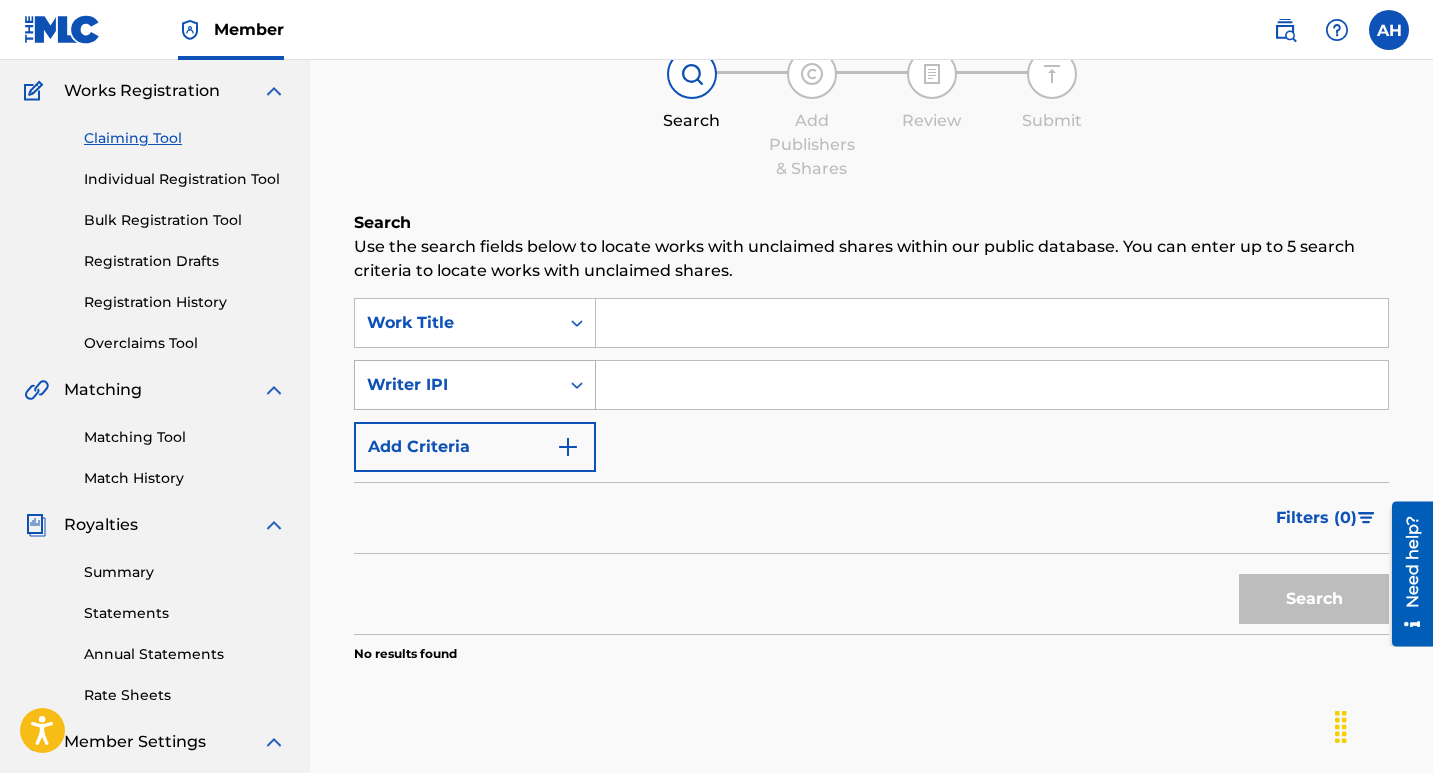 click at bounding box center (577, 385) 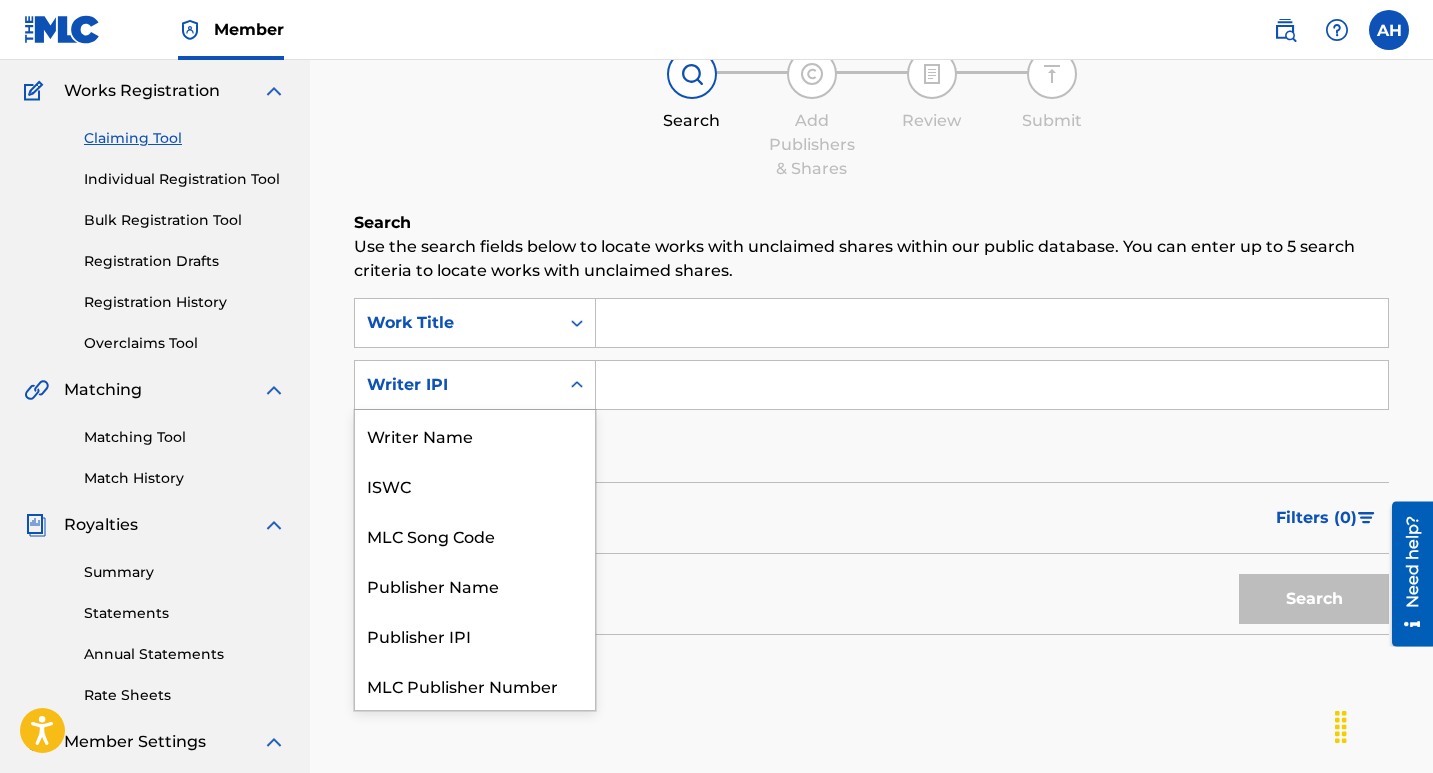 scroll, scrollTop: 50, scrollLeft: 0, axis: vertical 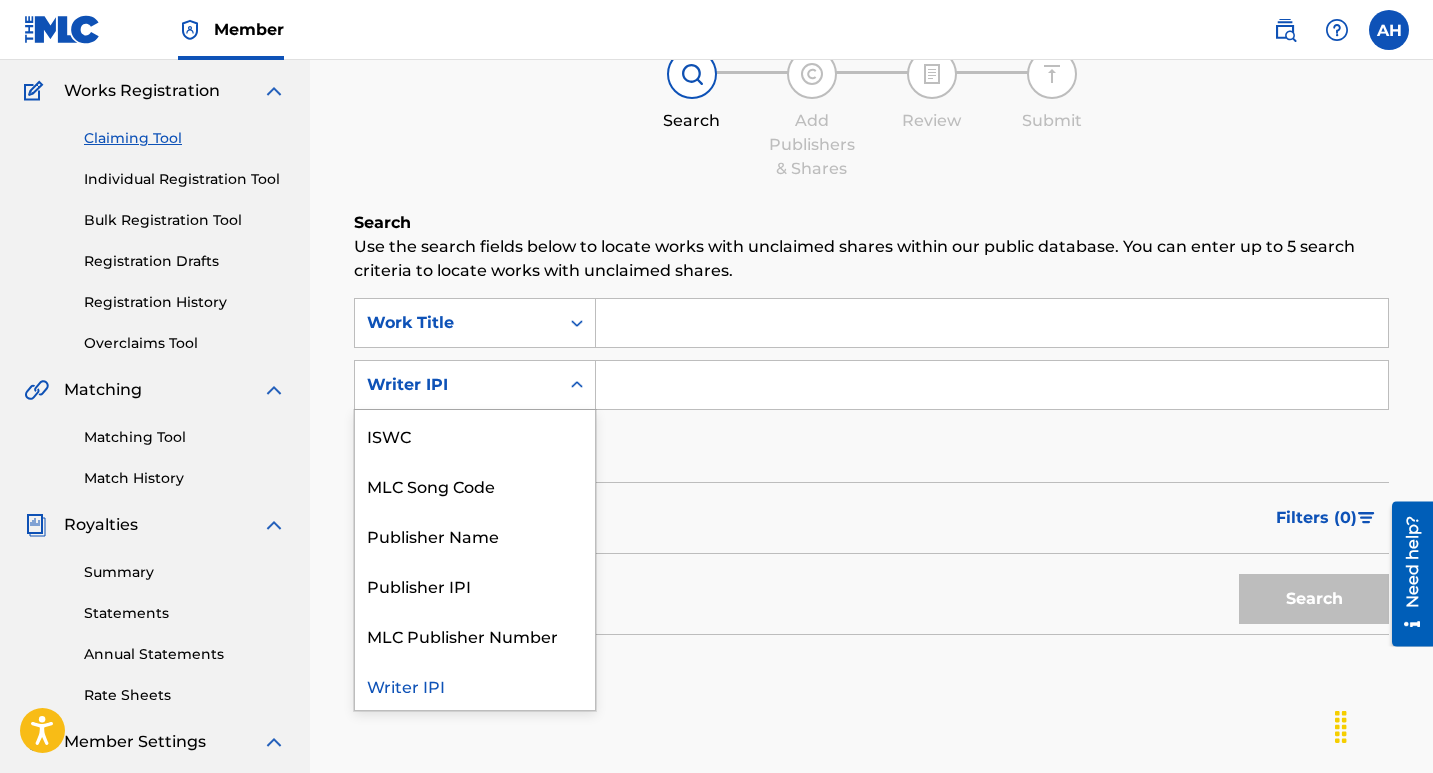 click at bounding box center (577, 385) 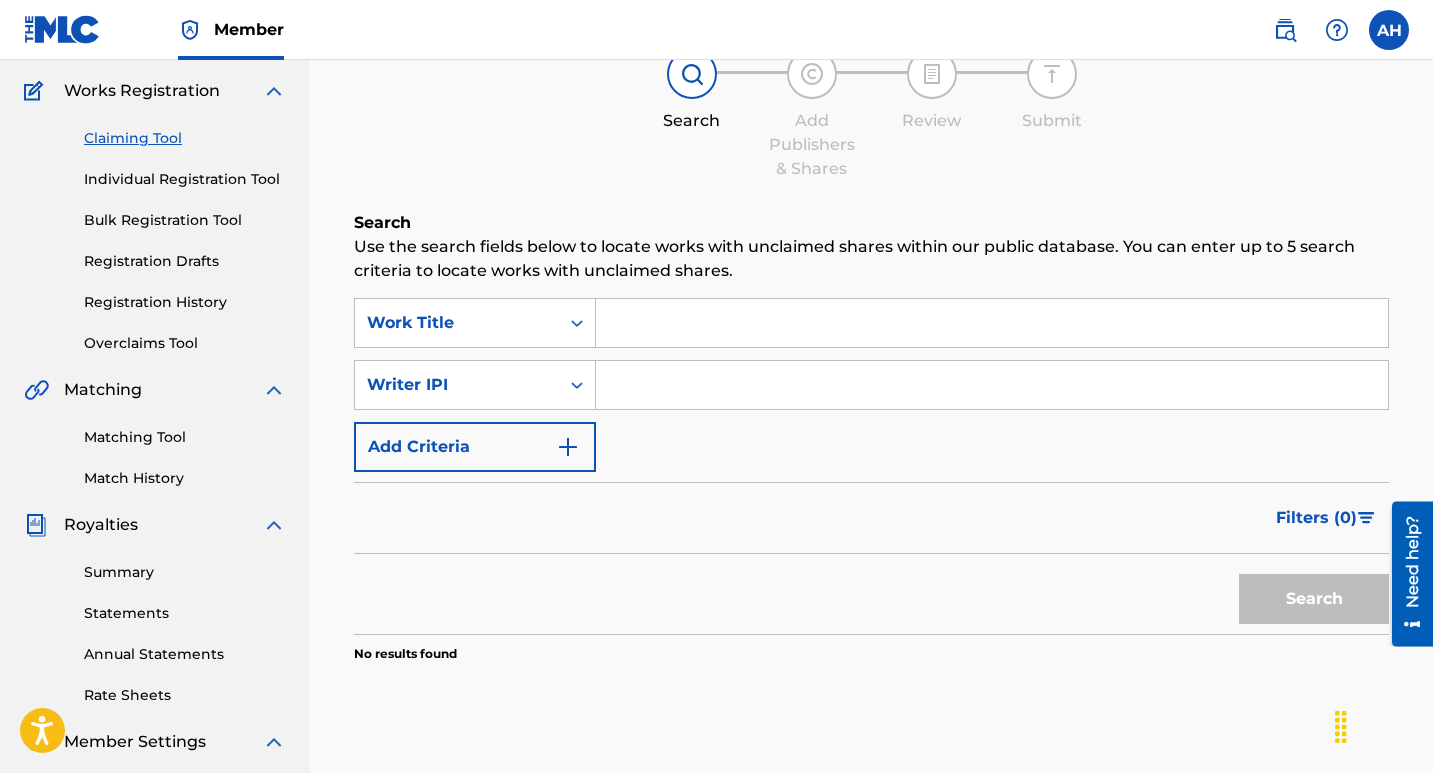 click at bounding box center [992, 385] 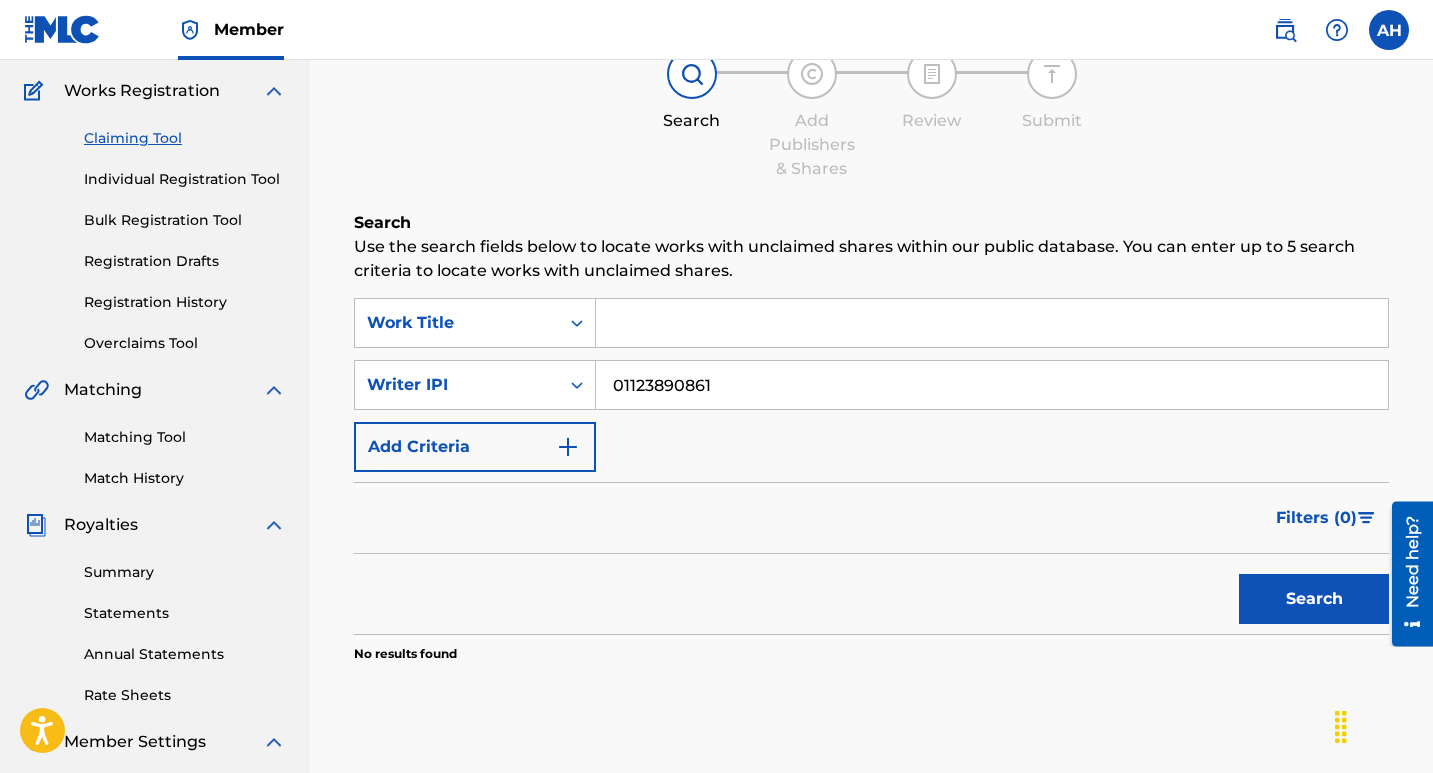type on "01123890861" 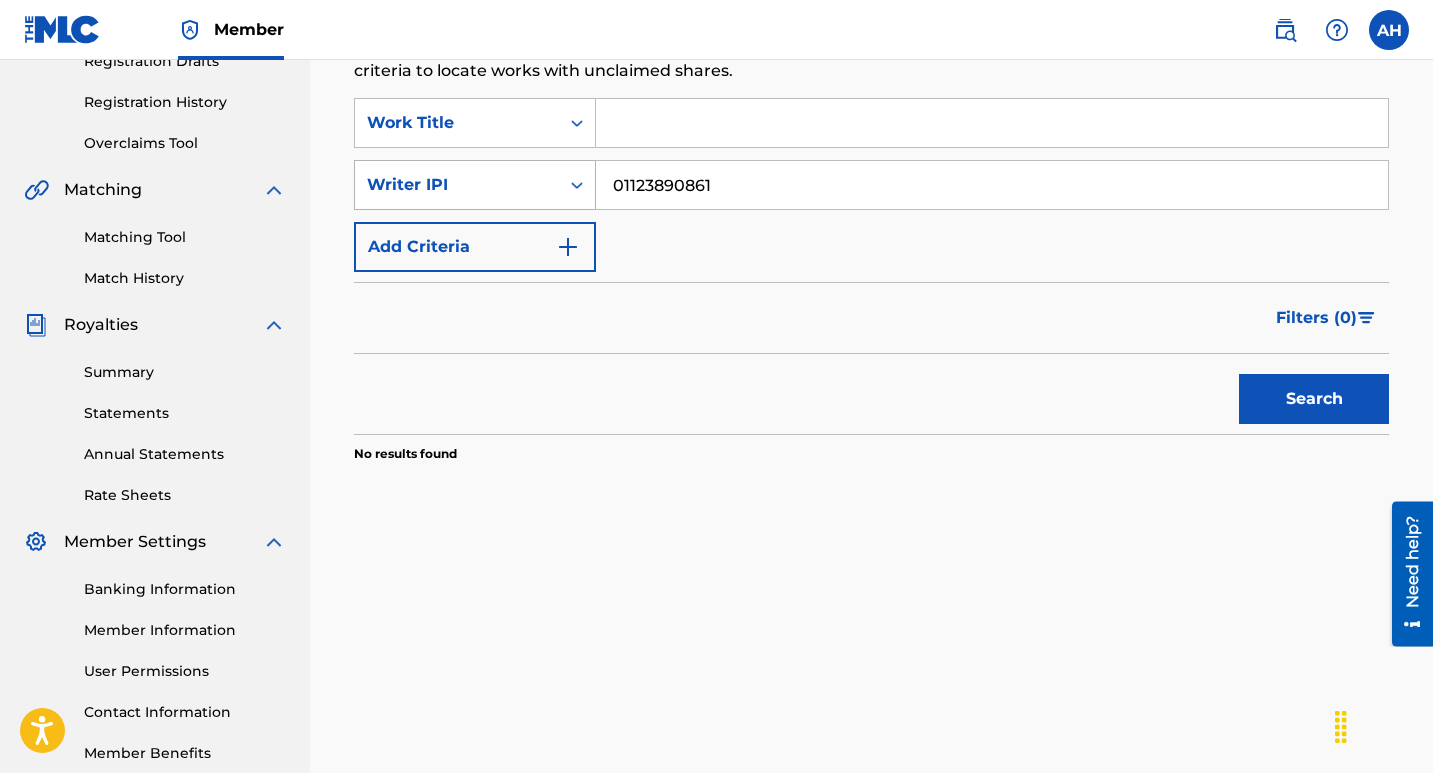drag, startPoint x: 786, startPoint y: 175, endPoint x: 499, endPoint y: 204, distance: 288.46143 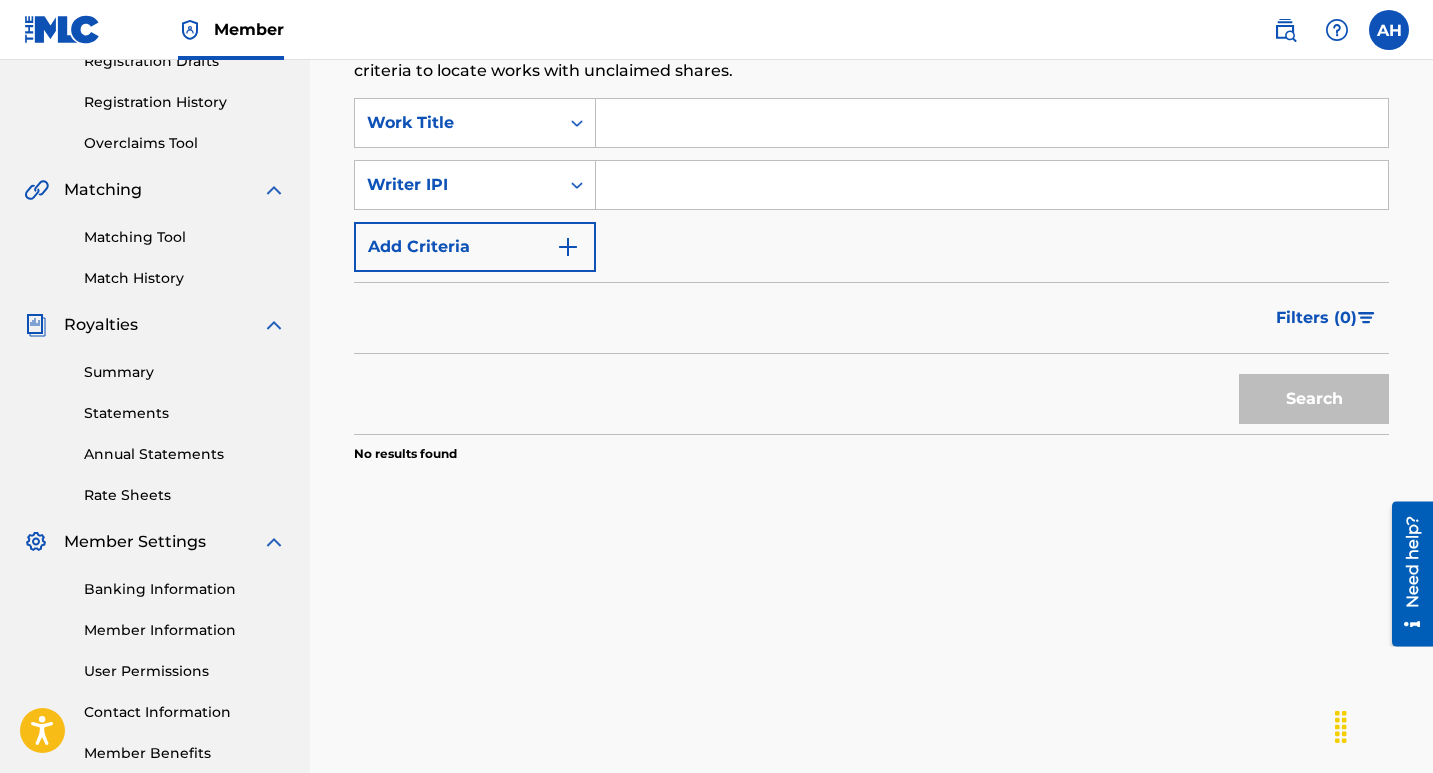 click at bounding box center [992, 185] 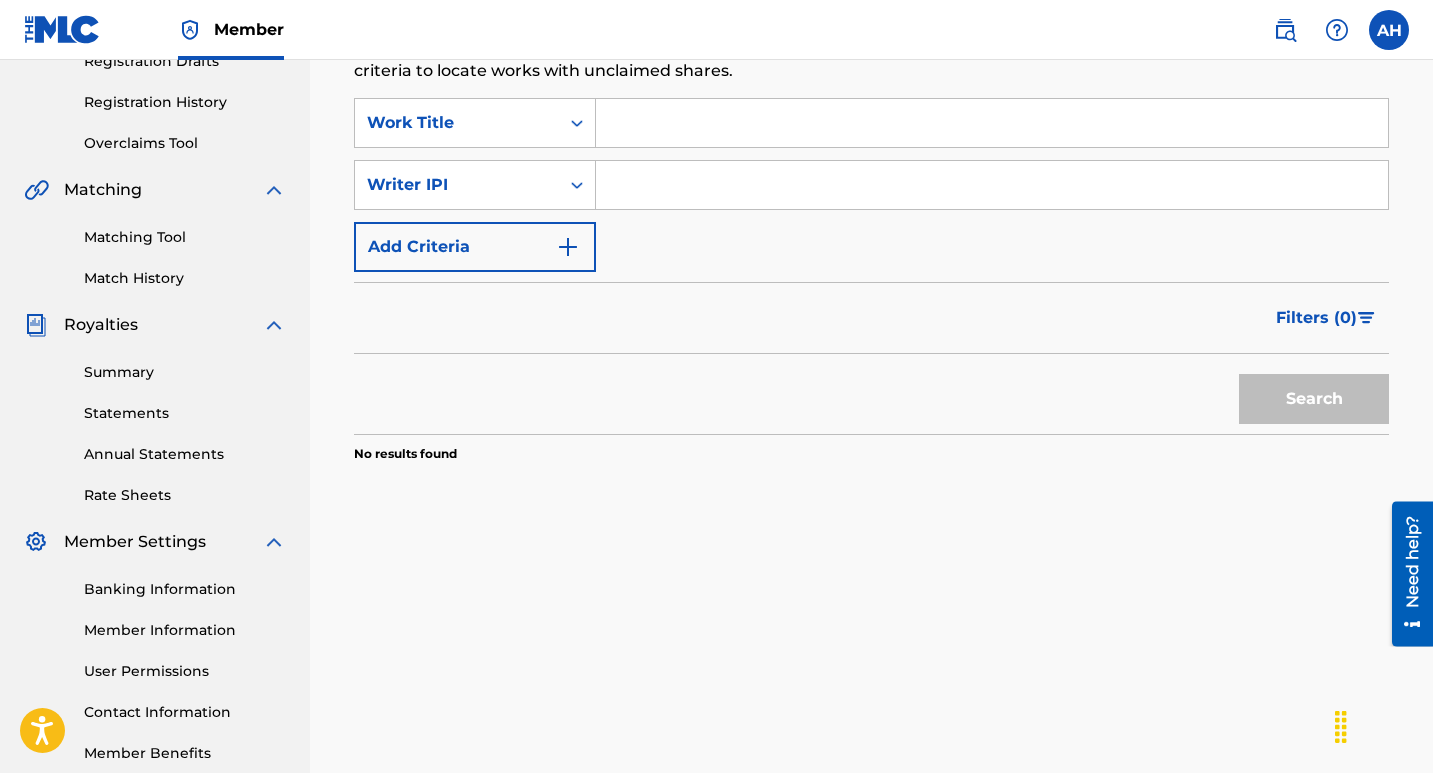 type 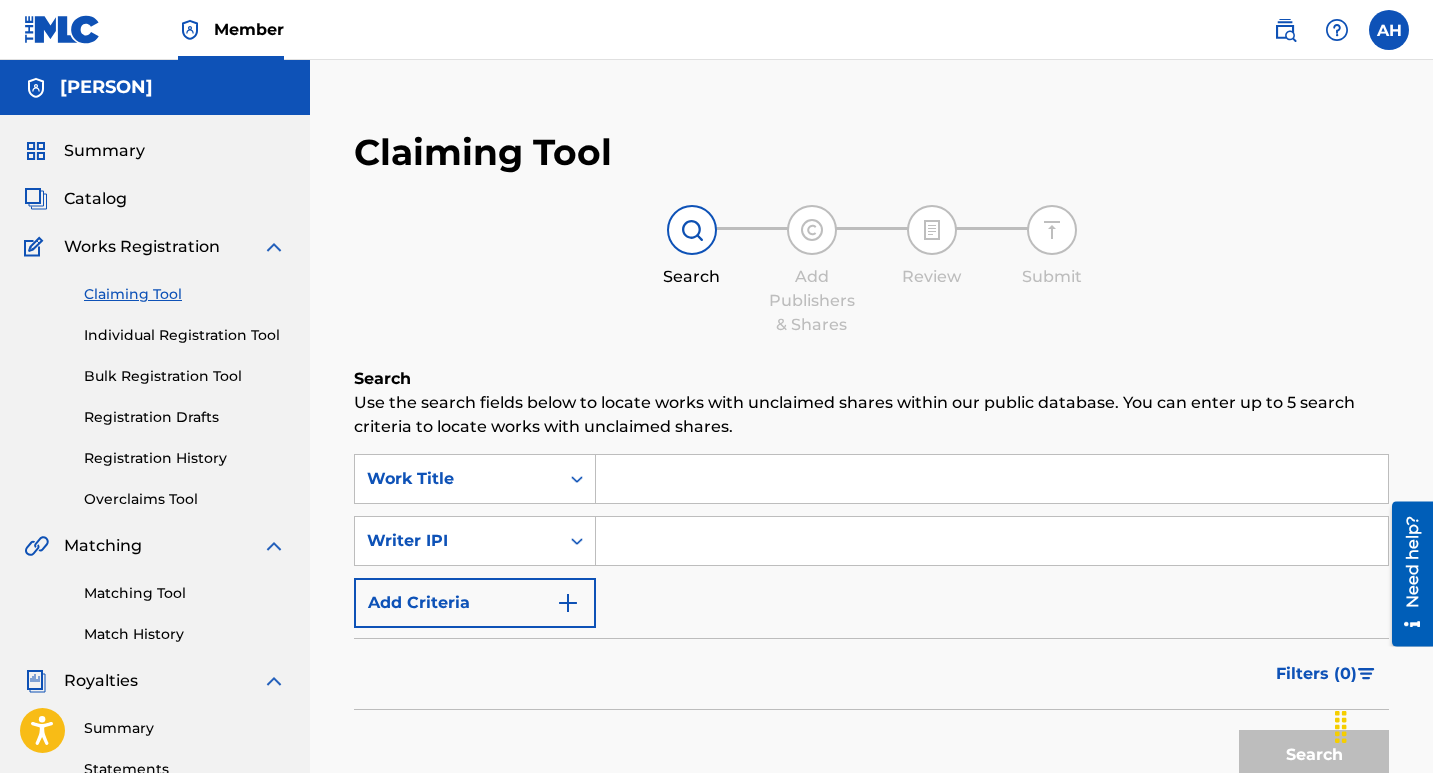scroll, scrollTop: 200, scrollLeft: 0, axis: vertical 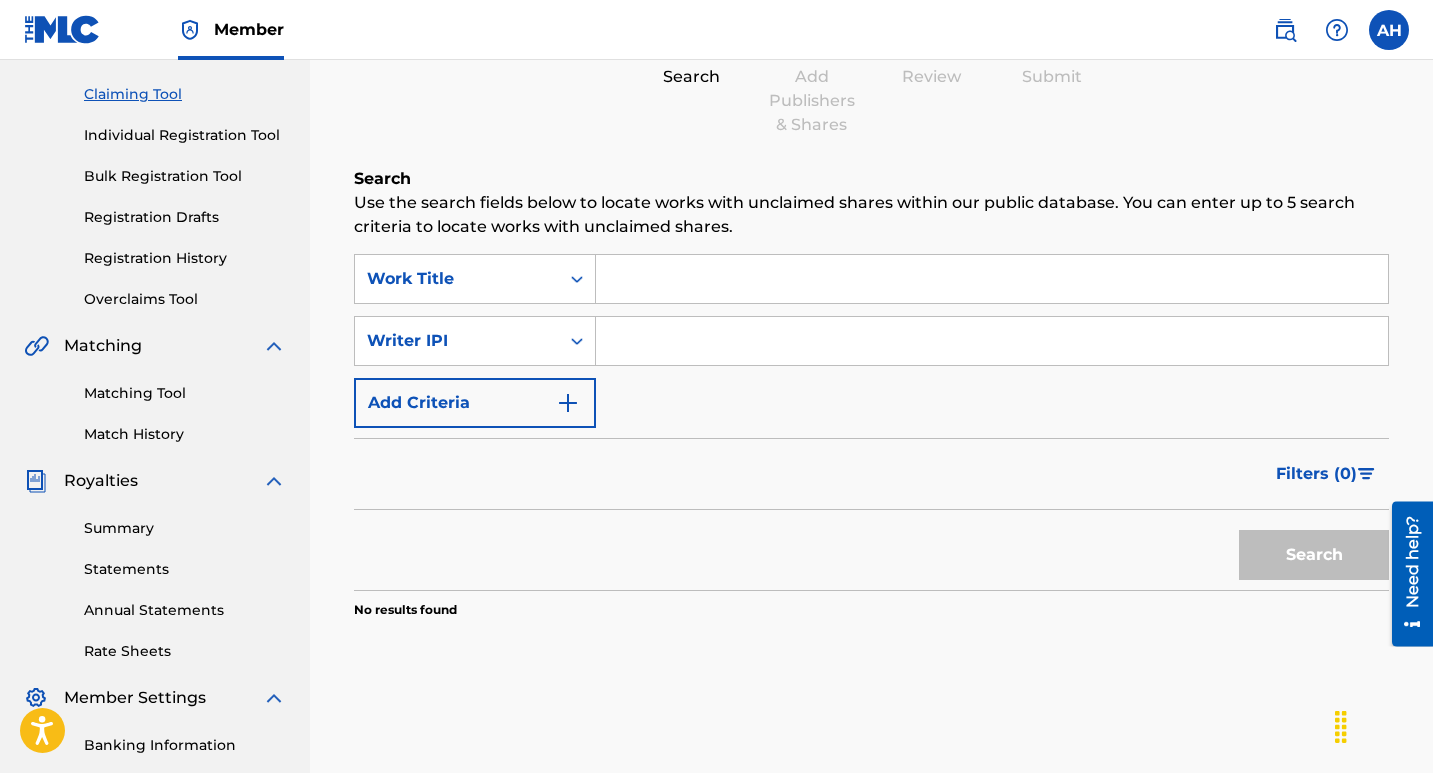 click at bounding box center (992, 279) 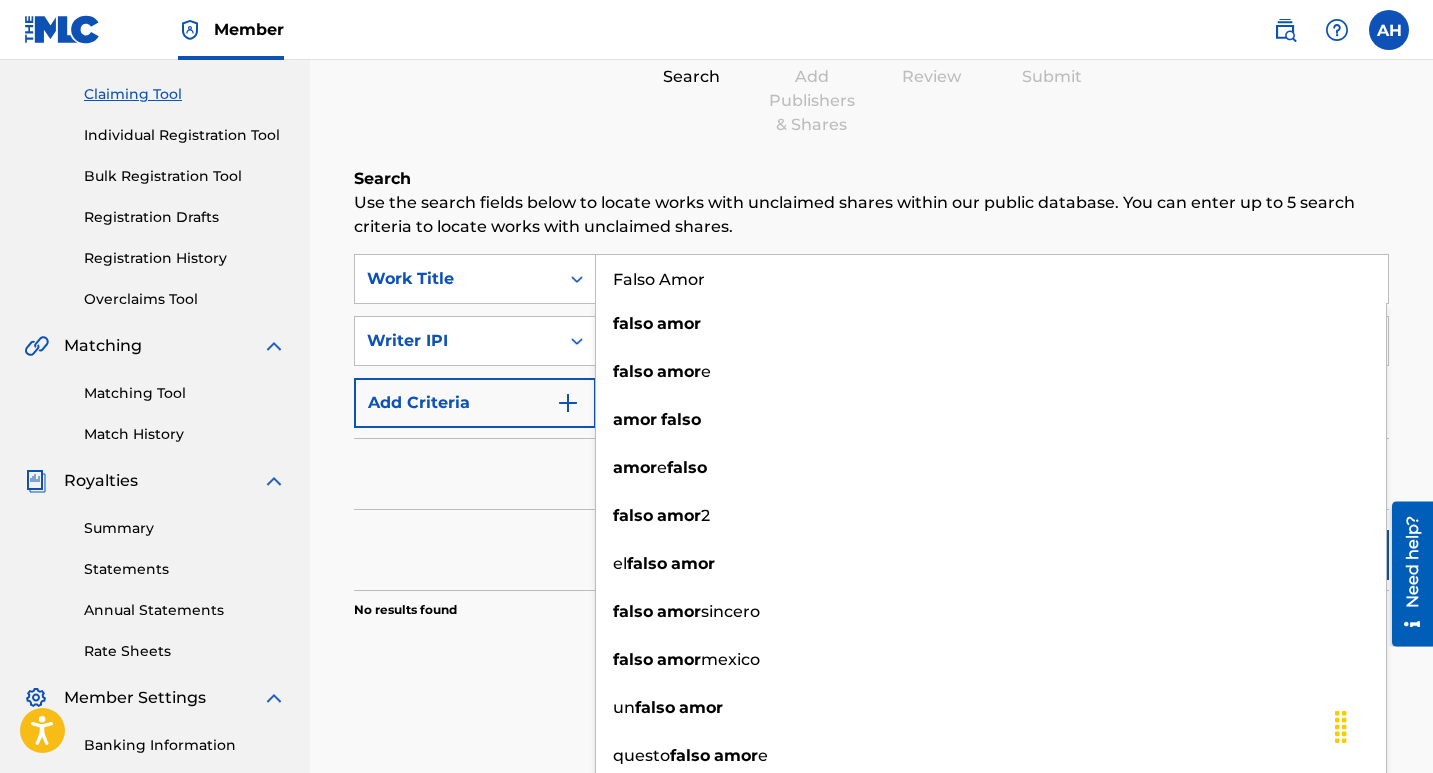 type on "Falso Amor" 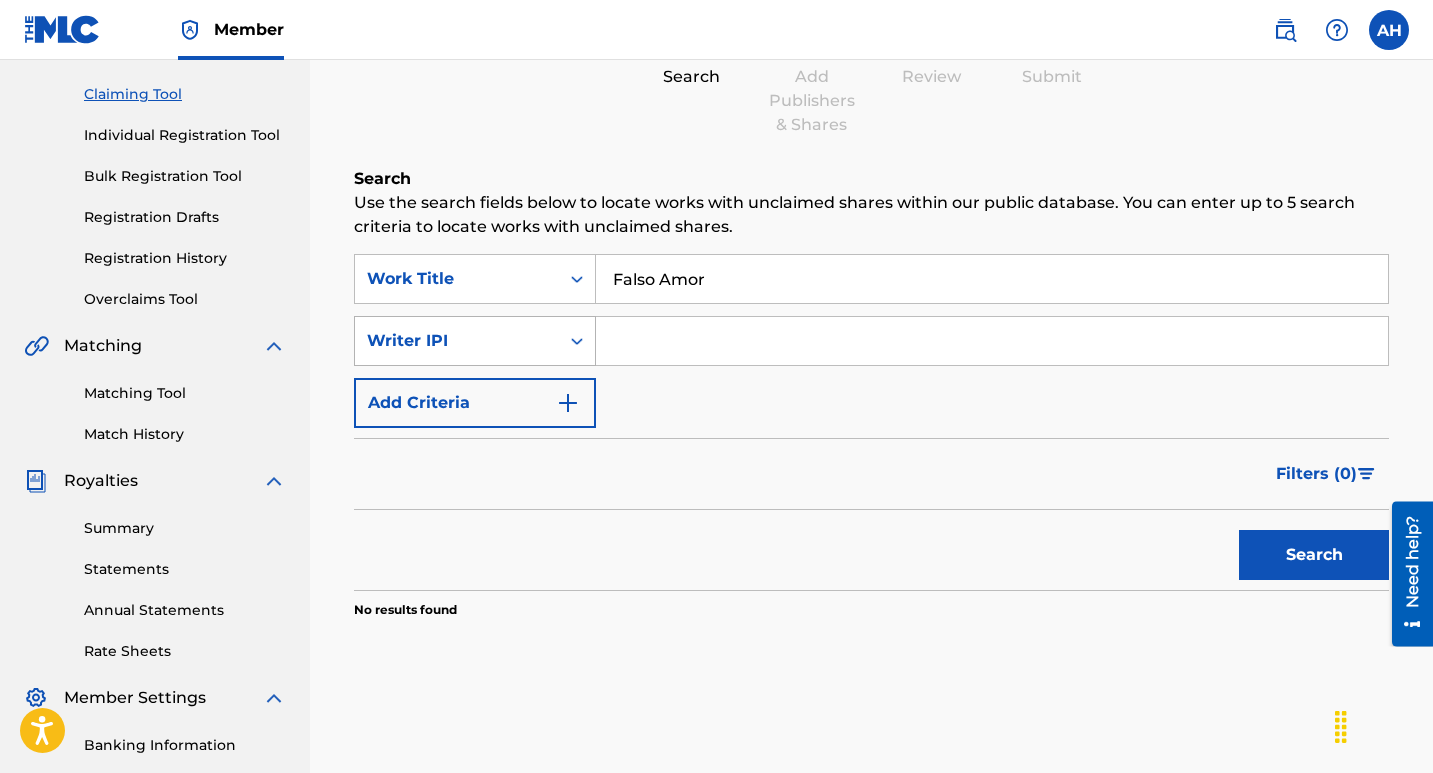 click at bounding box center (577, 341) 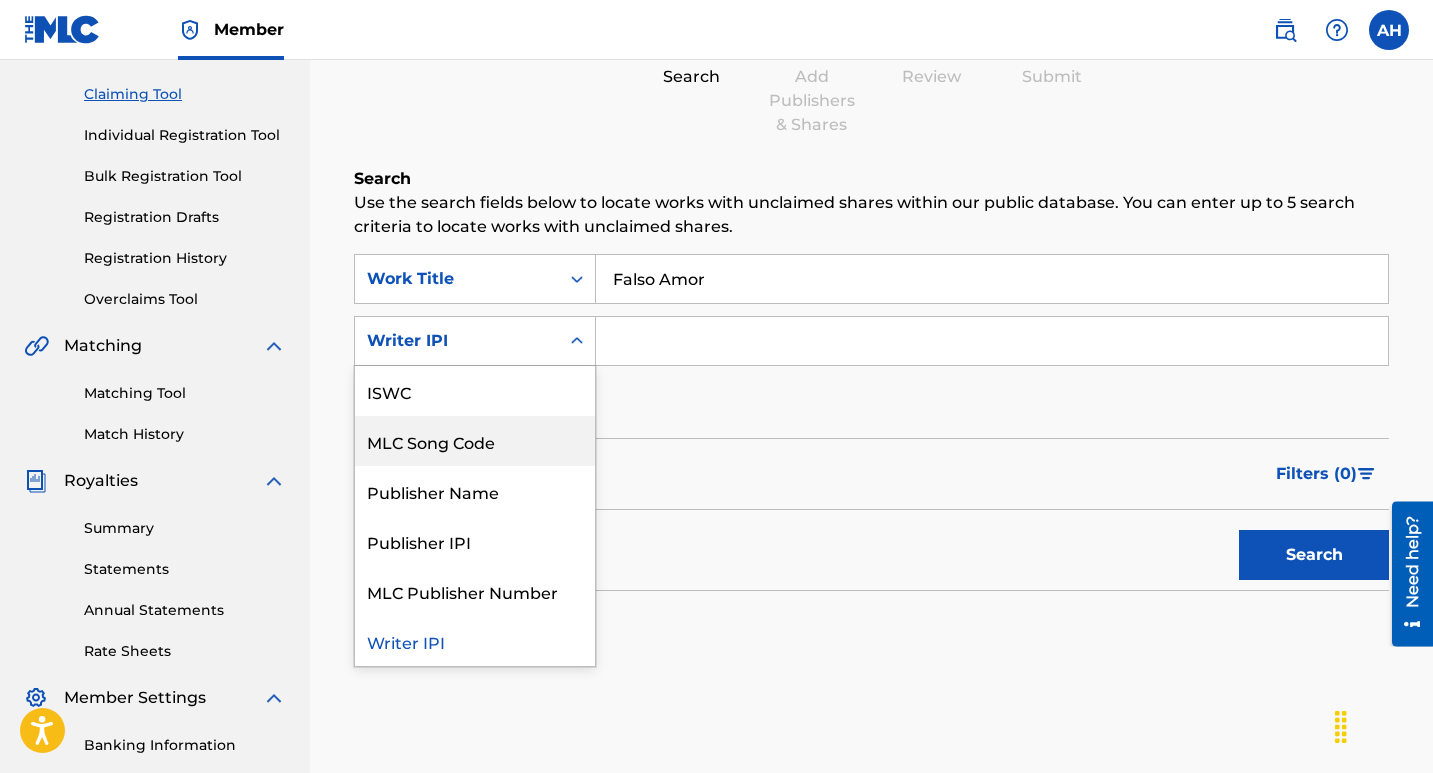 scroll, scrollTop: 0, scrollLeft: 0, axis: both 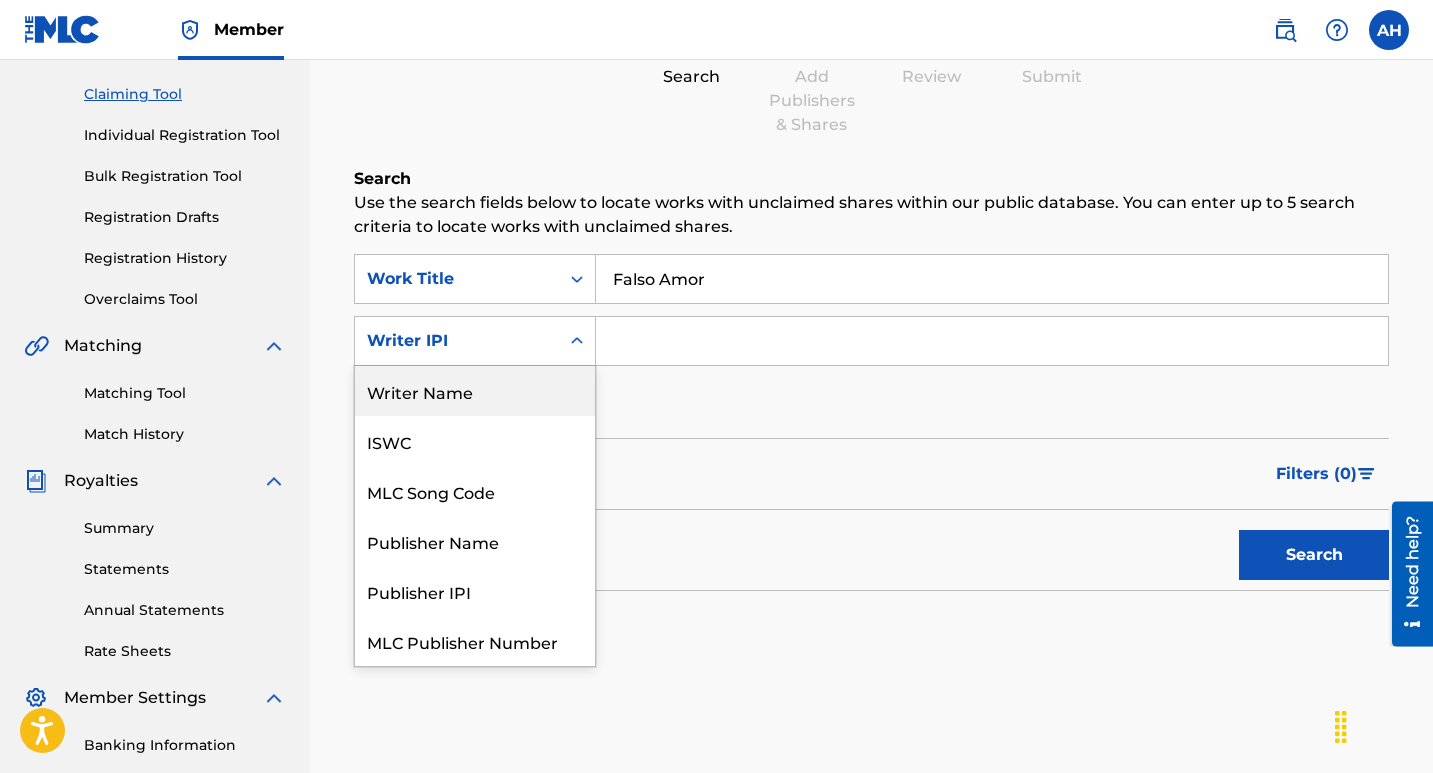 click on "Writer Name" at bounding box center [475, 391] 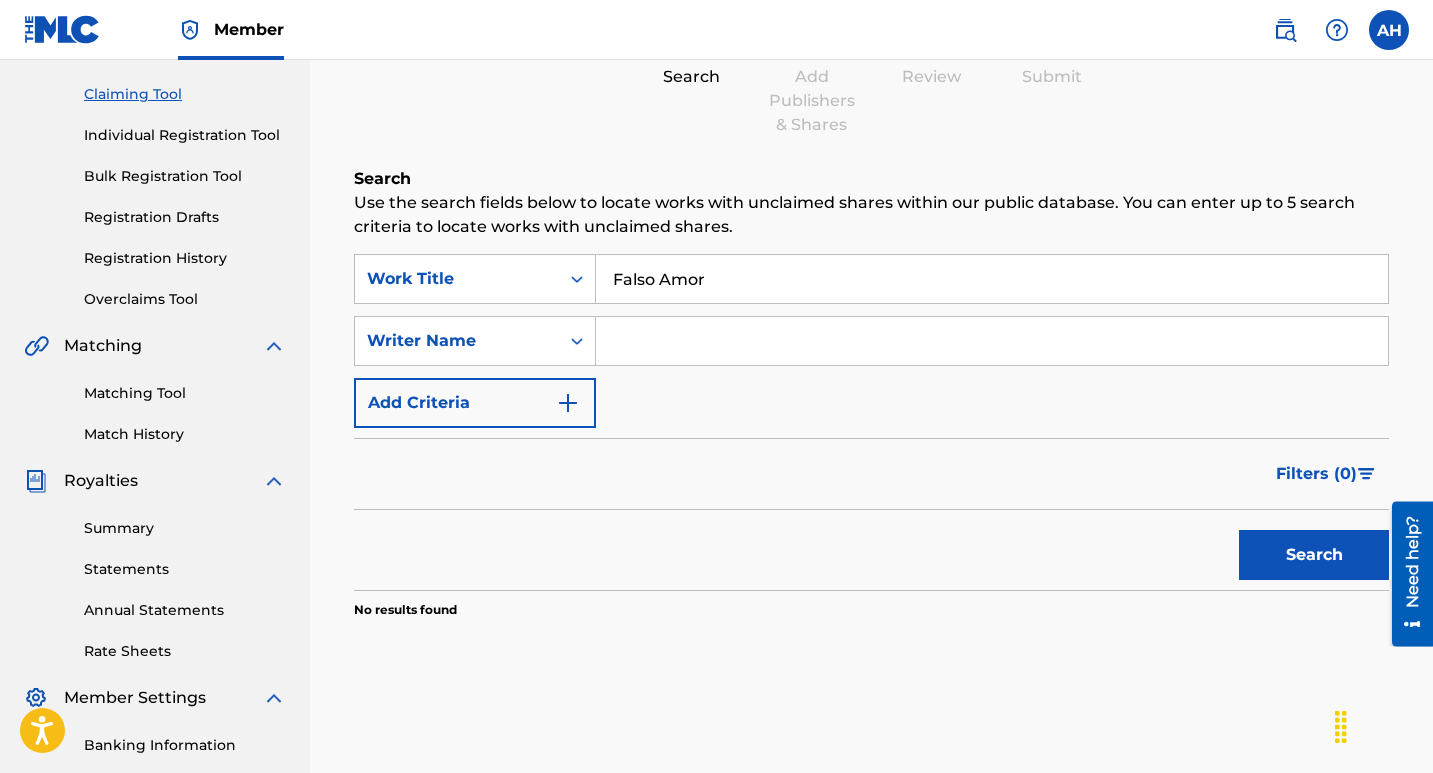 click at bounding box center (992, 341) 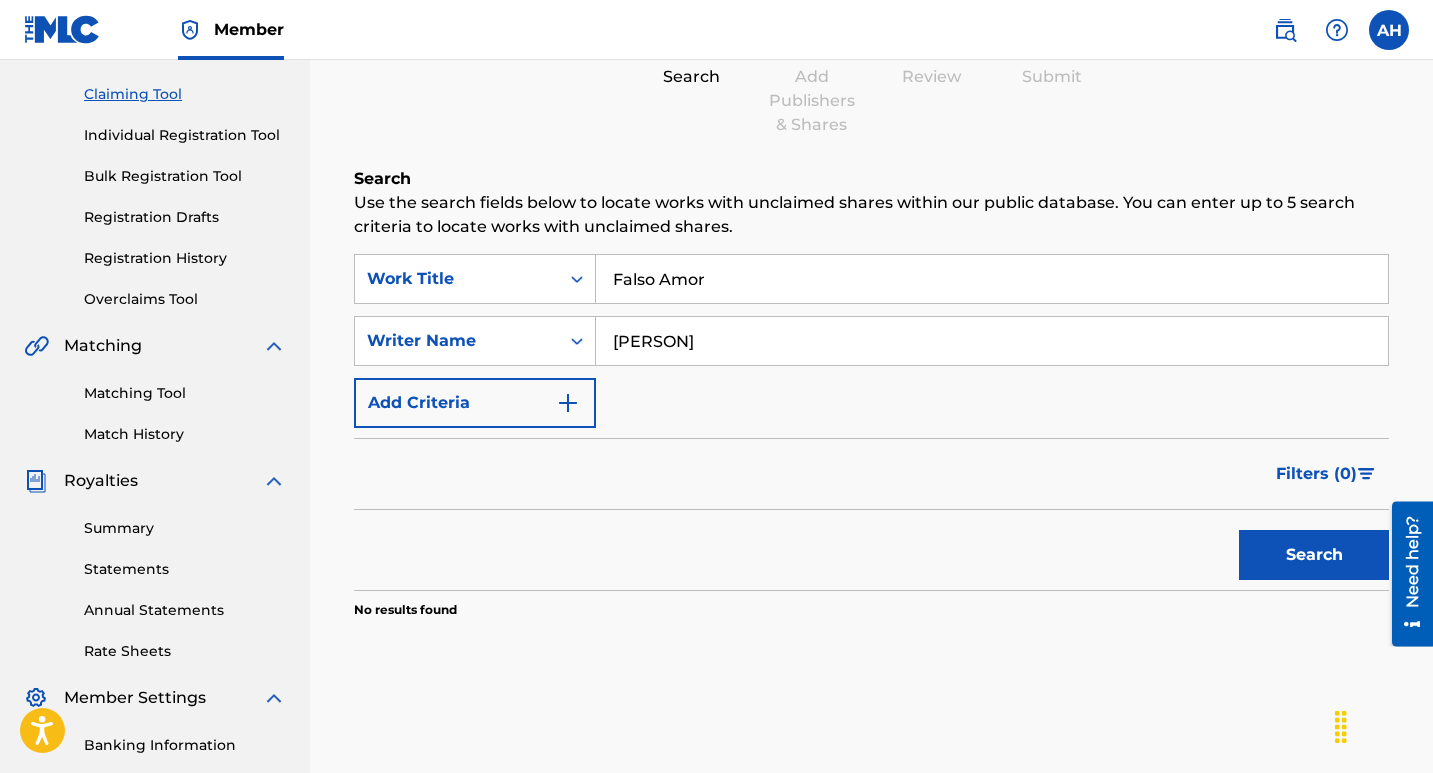 type on "[PERSON]" 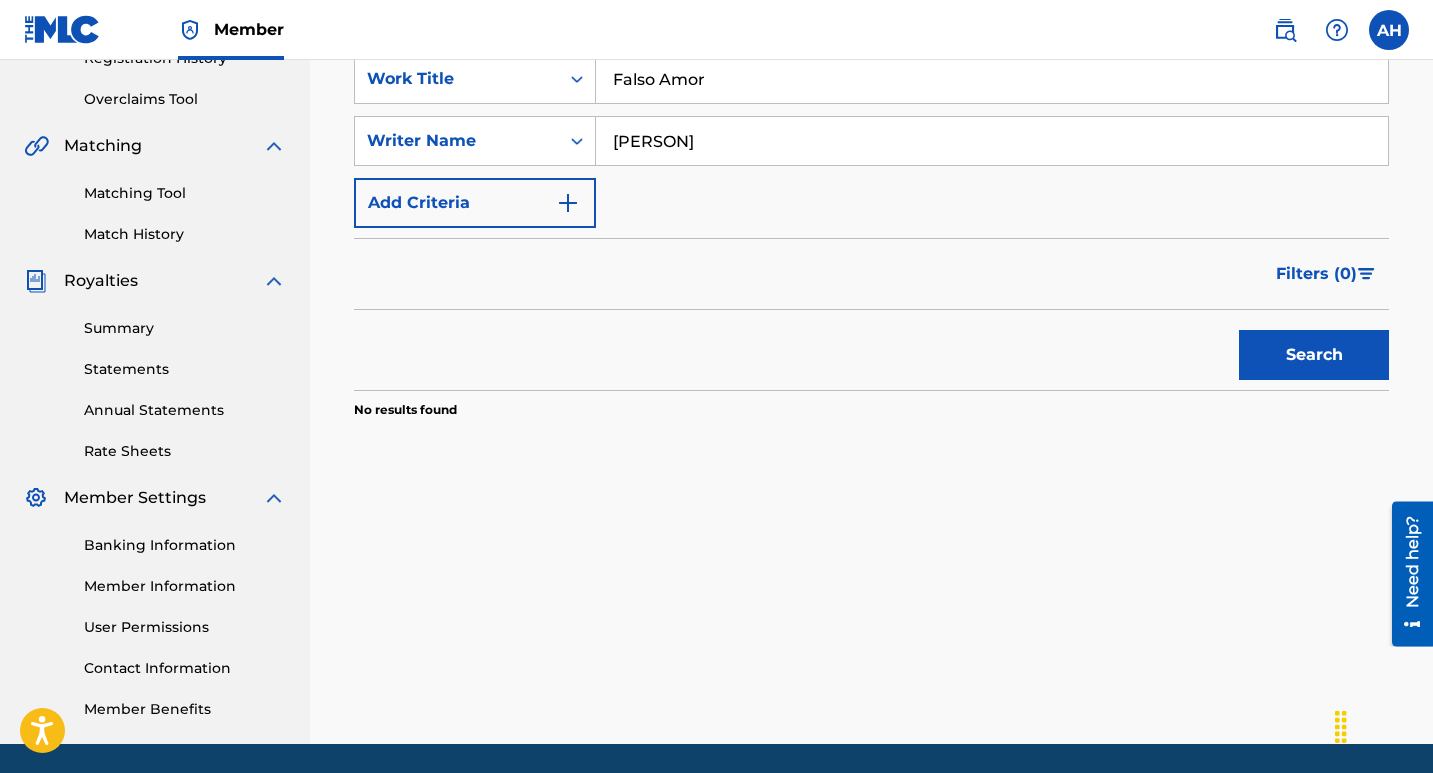 scroll, scrollTop: 100, scrollLeft: 0, axis: vertical 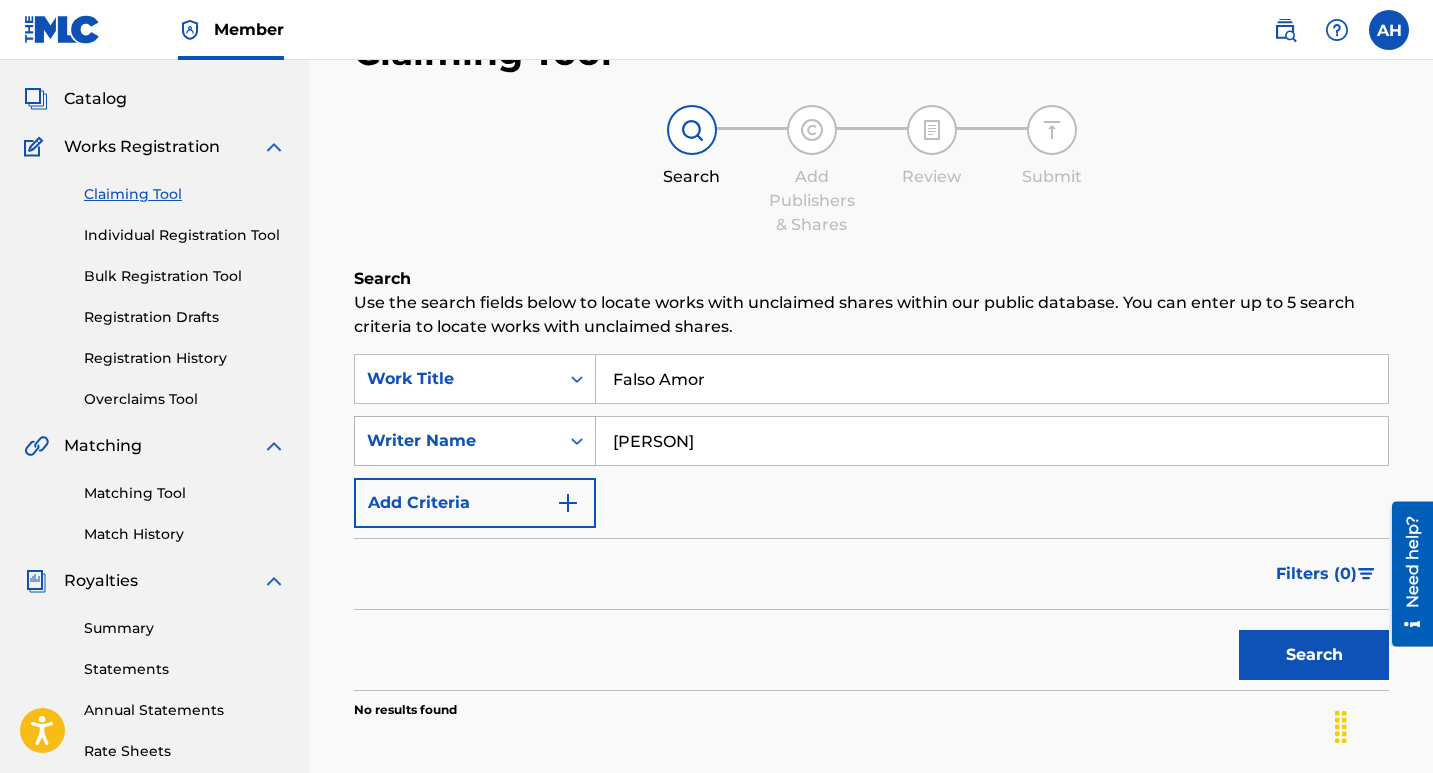 drag, startPoint x: 964, startPoint y: 441, endPoint x: 575, endPoint y: 455, distance: 389.25186 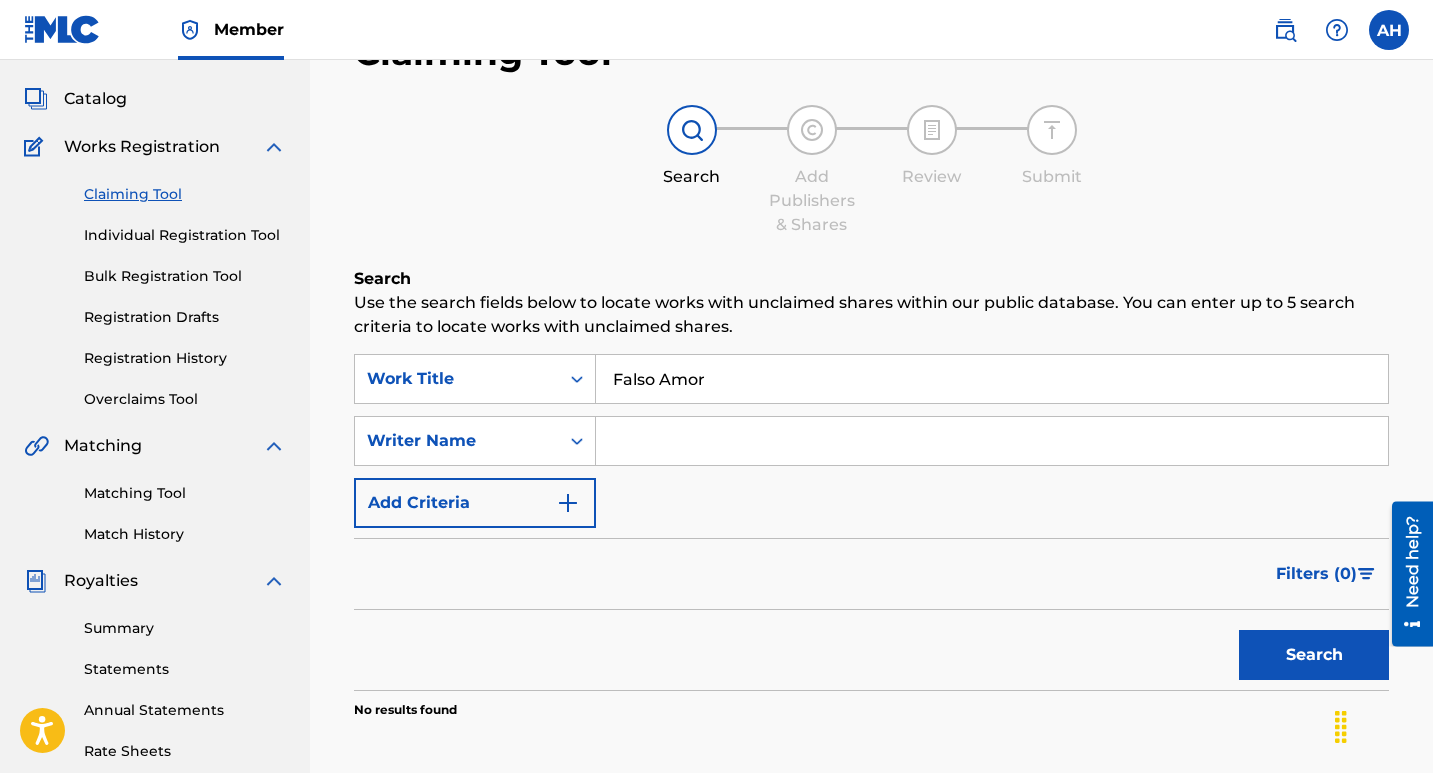 type 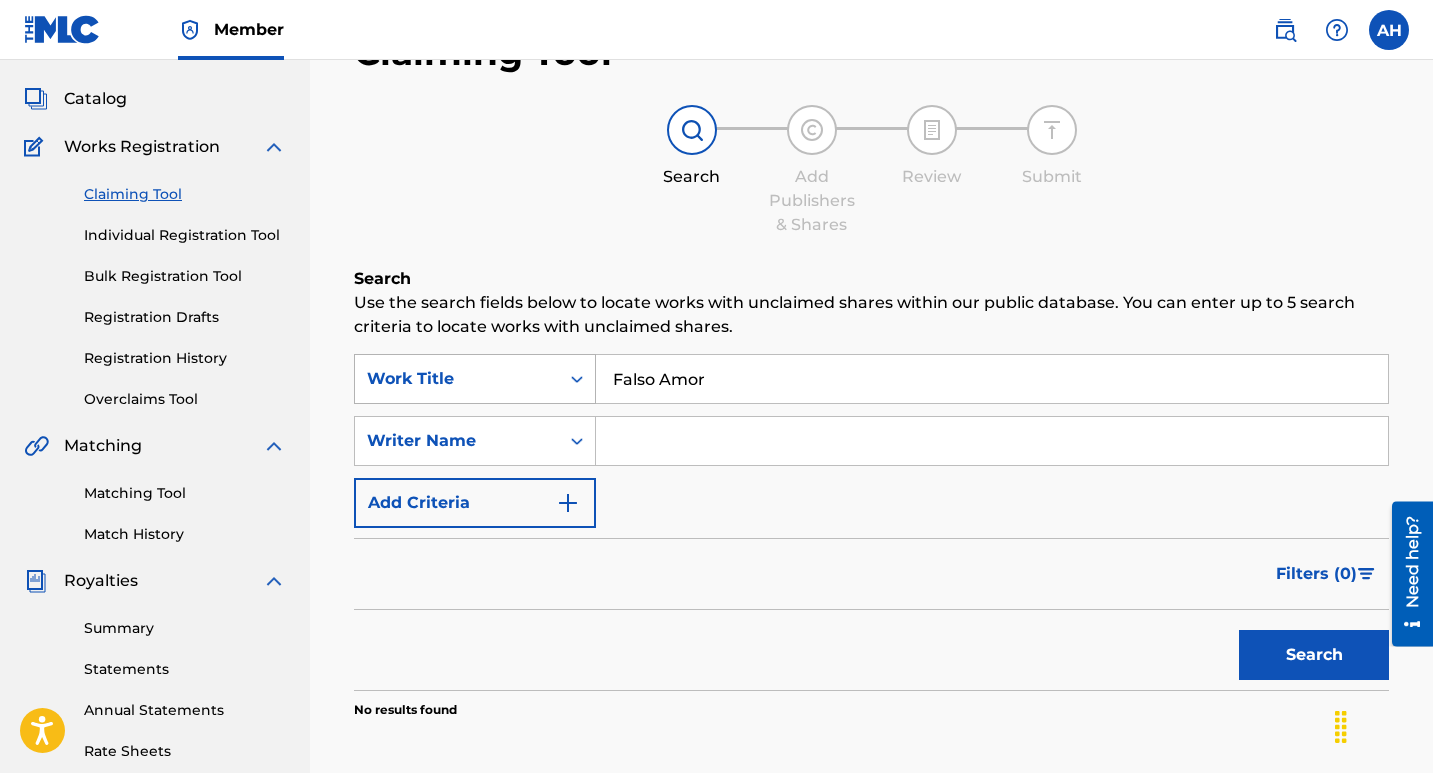drag, startPoint x: 781, startPoint y: 377, endPoint x: 417, endPoint y: 377, distance: 364 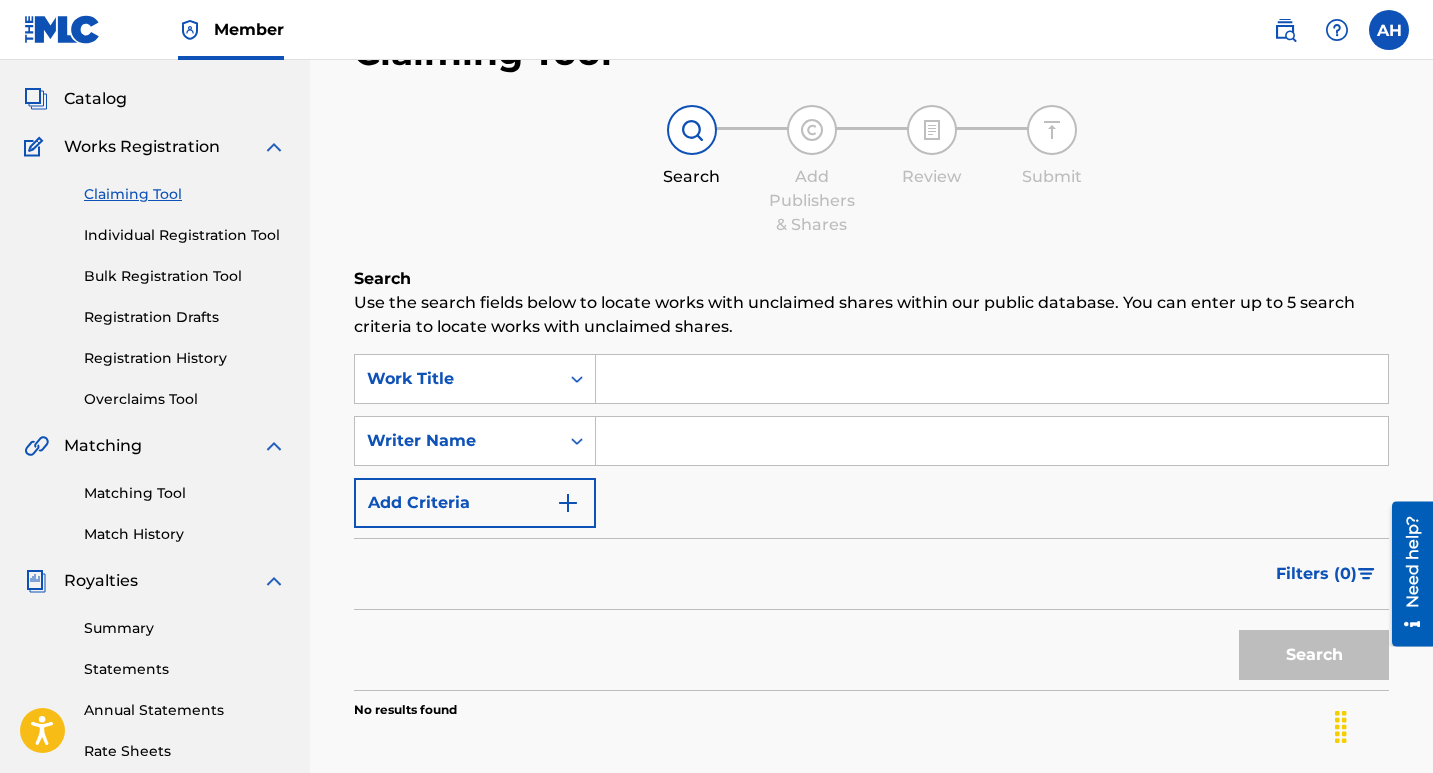 click at bounding box center [992, 379] 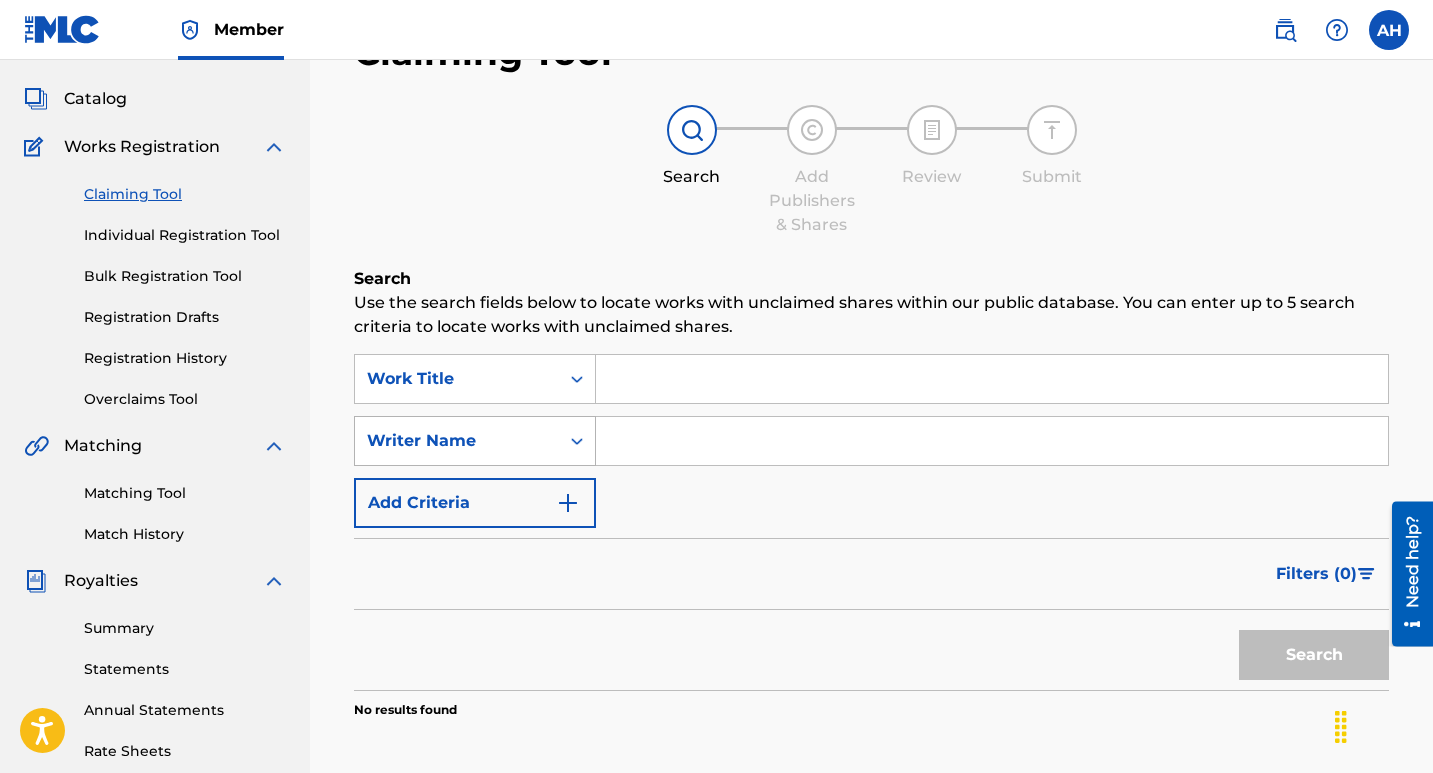 click at bounding box center [577, 441] 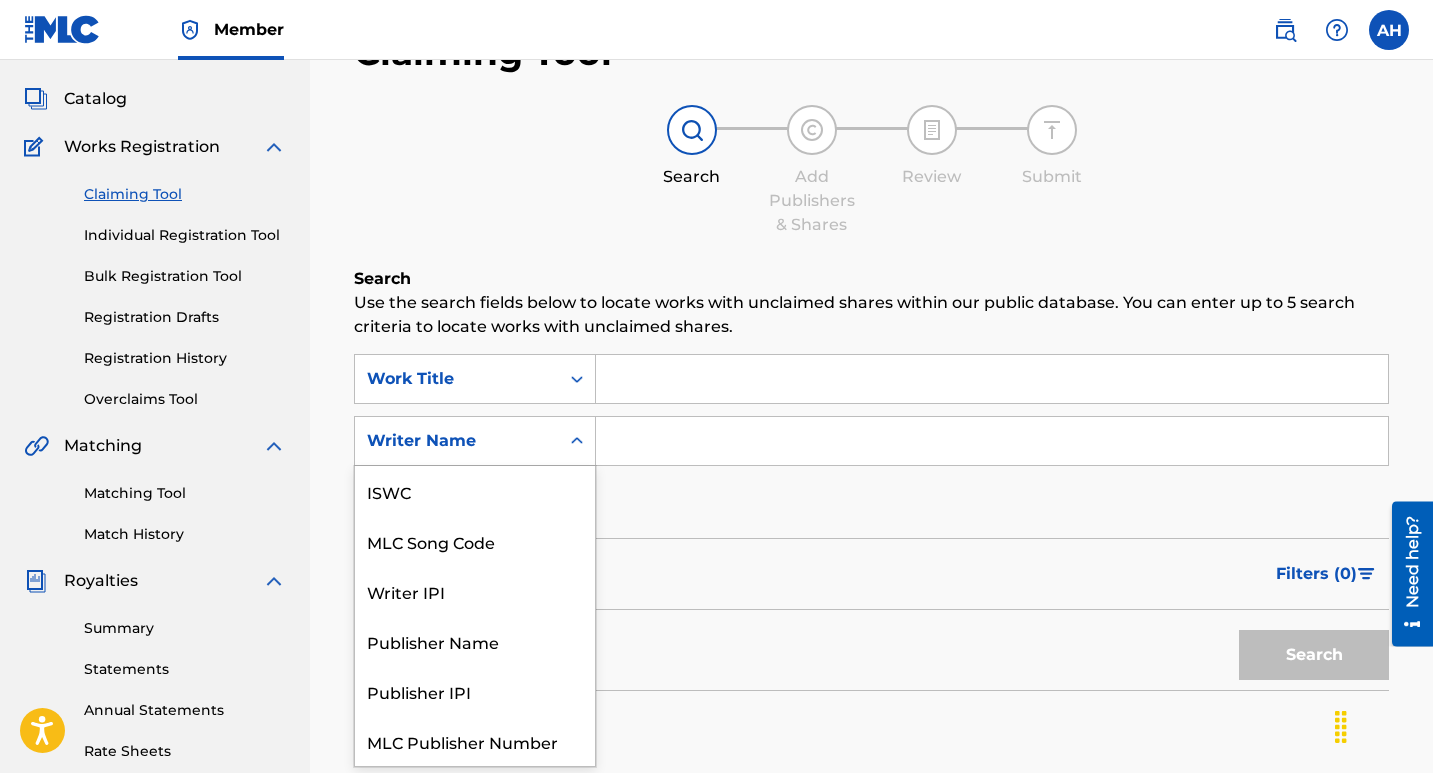 scroll, scrollTop: 50, scrollLeft: 0, axis: vertical 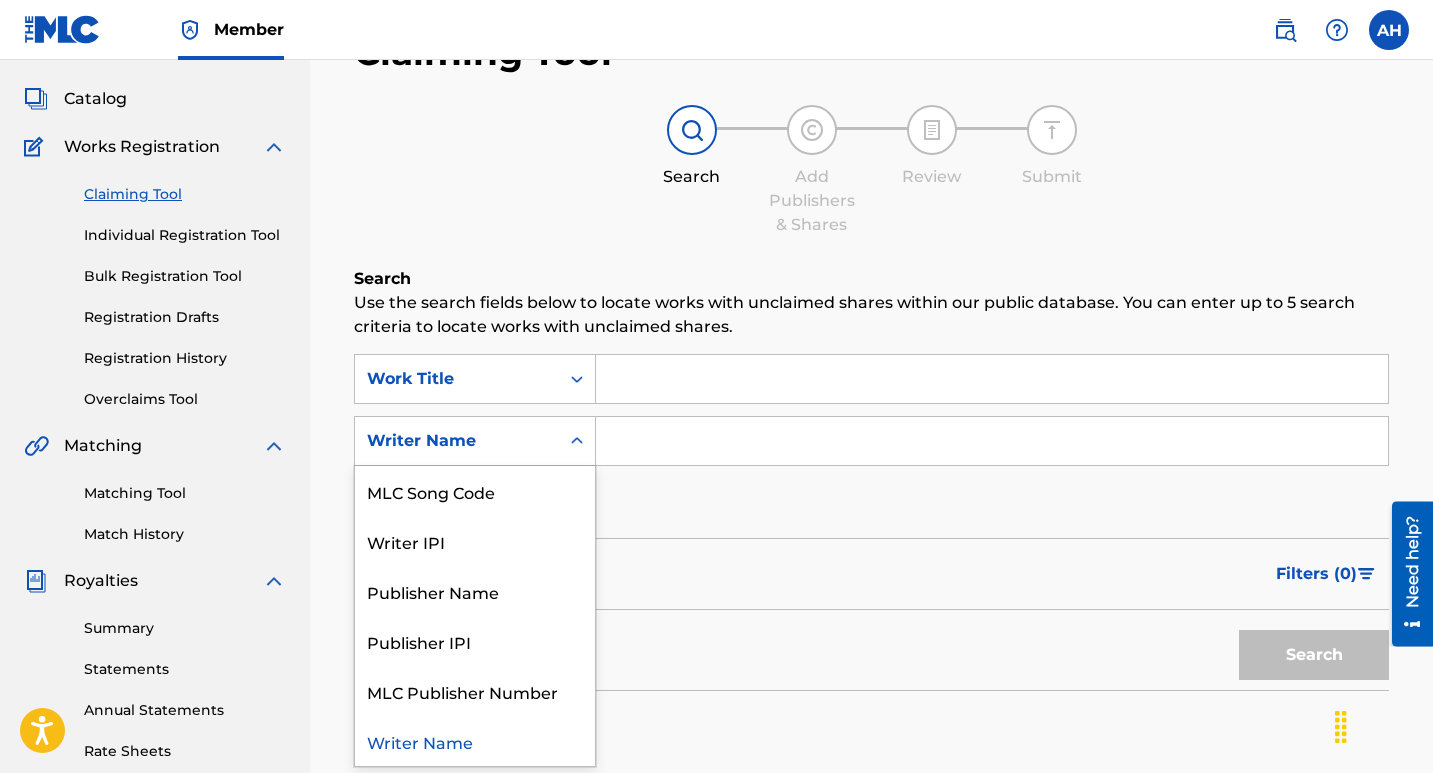click at bounding box center [577, 441] 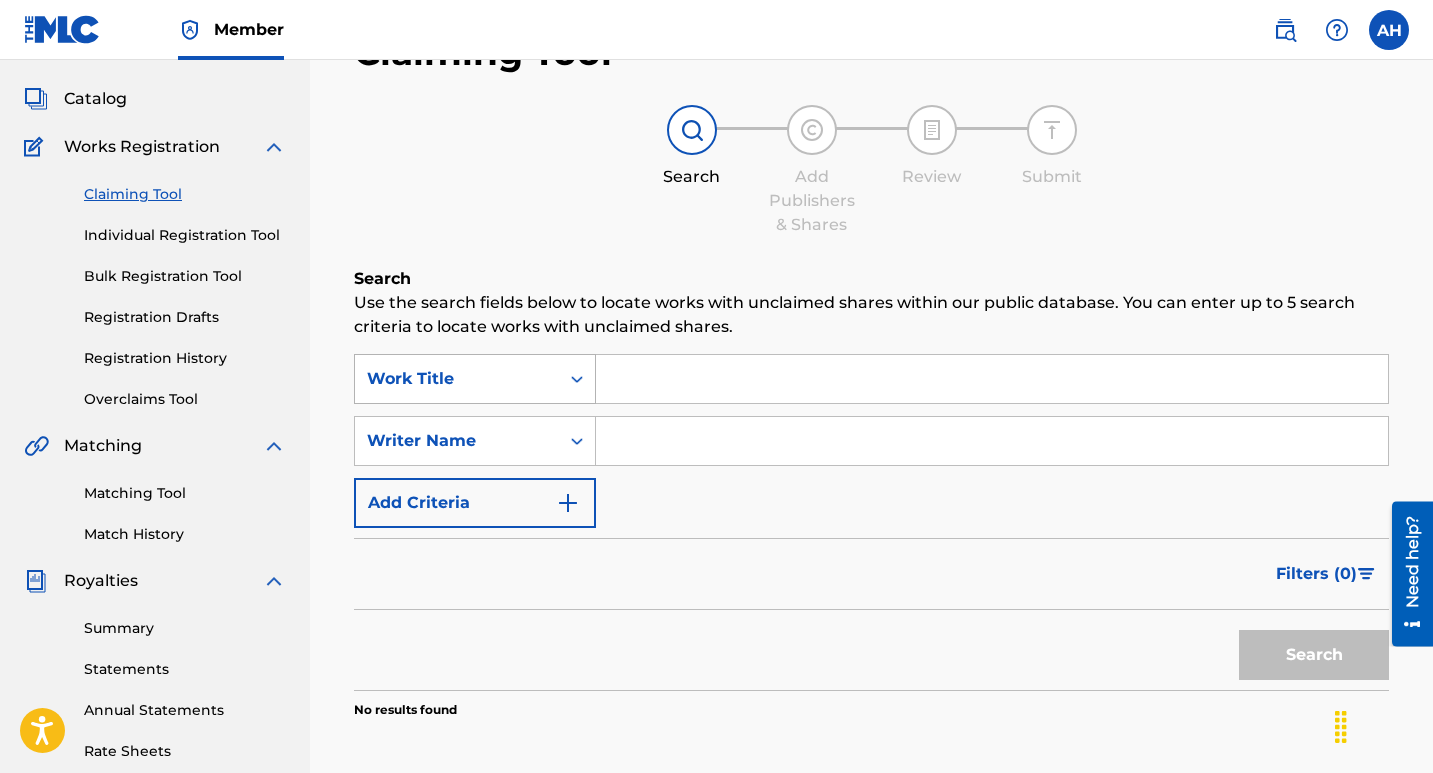 click at bounding box center (577, 379) 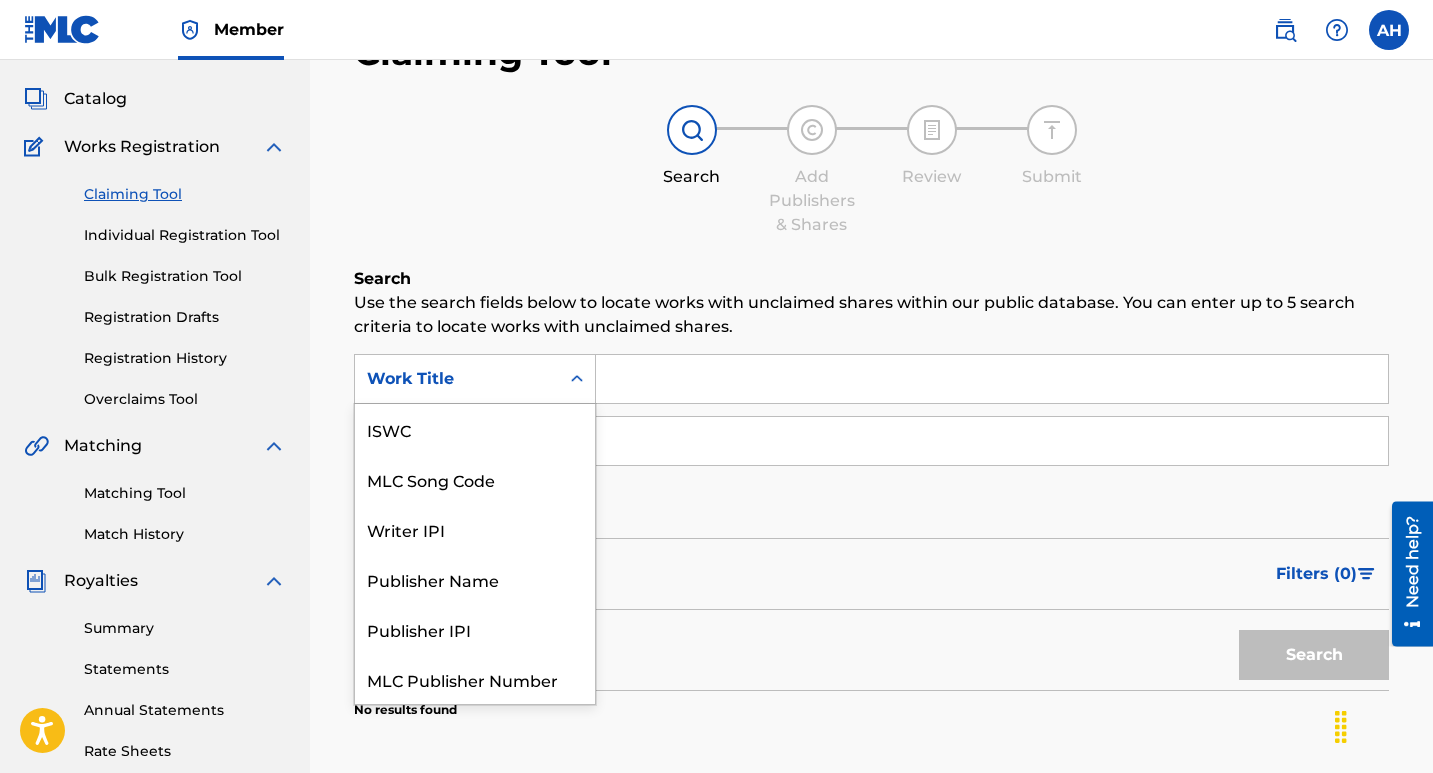 scroll, scrollTop: 50, scrollLeft: 0, axis: vertical 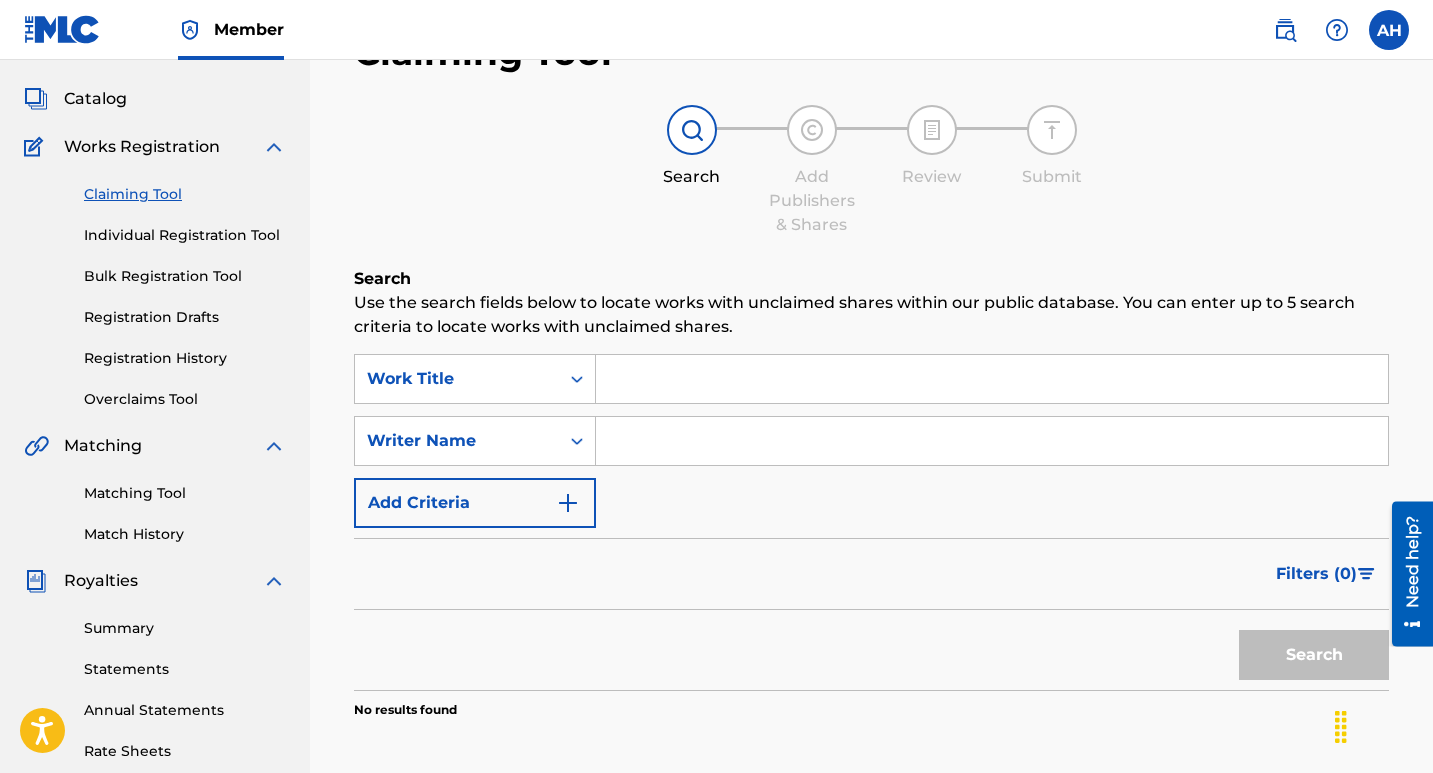 click at bounding box center [577, 379] 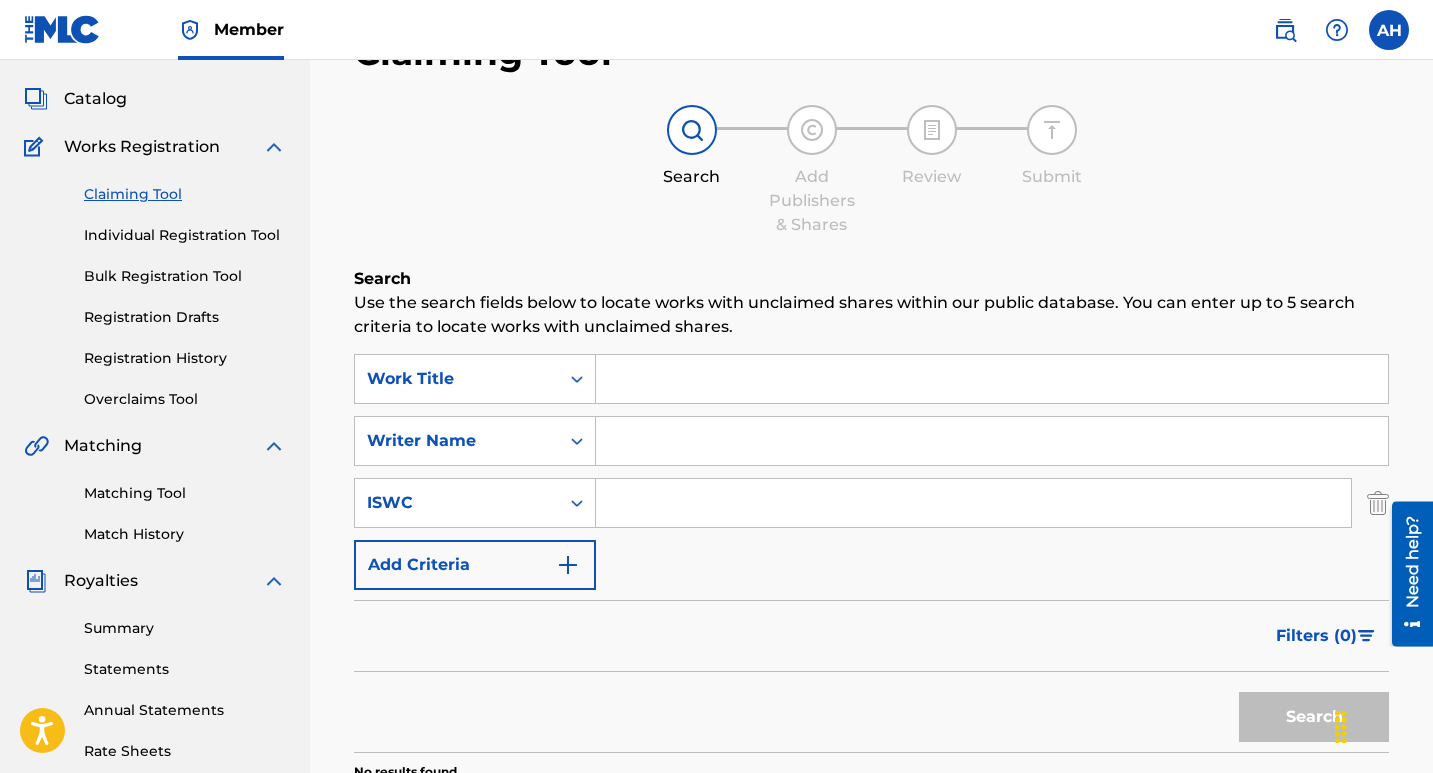 click at bounding box center [973, 503] 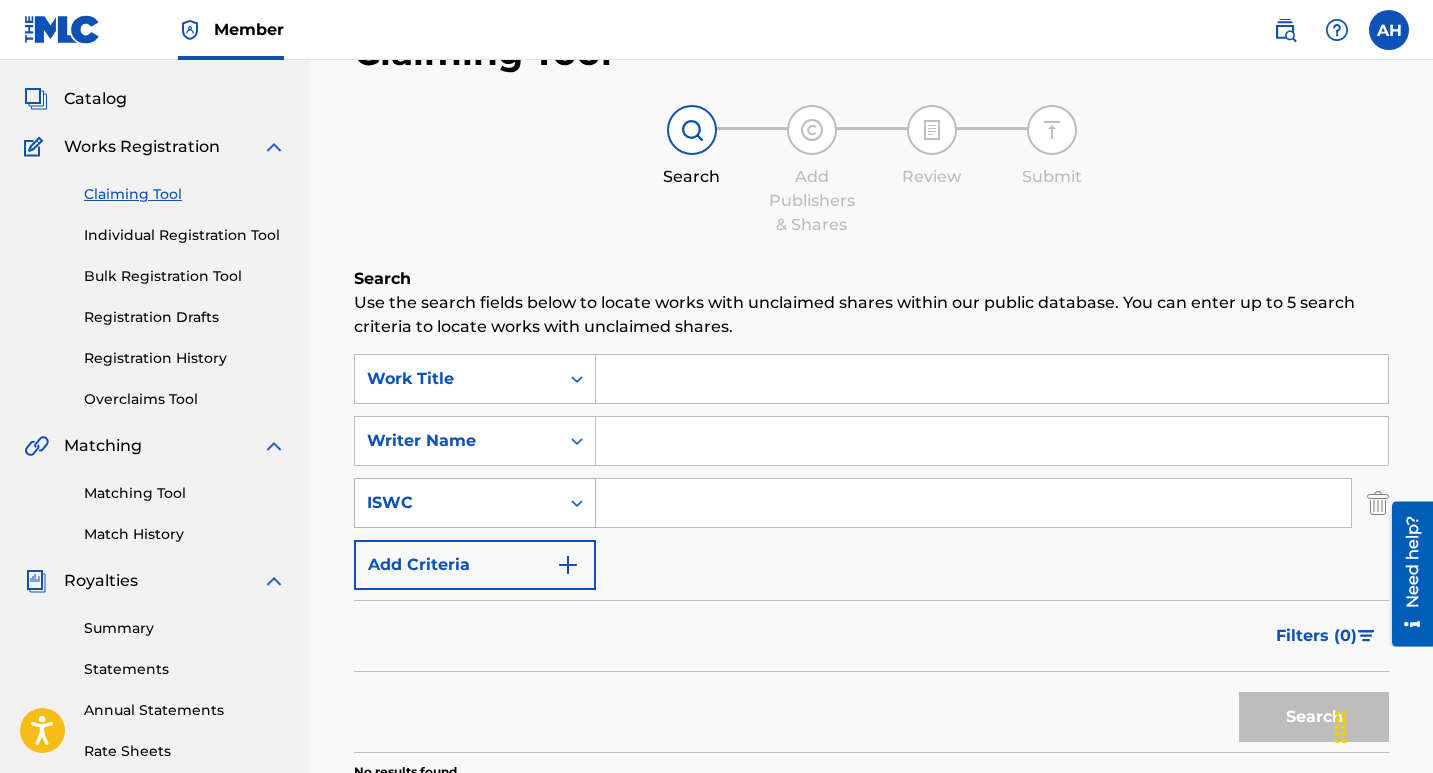 click on "ISWC" at bounding box center (475, 503) 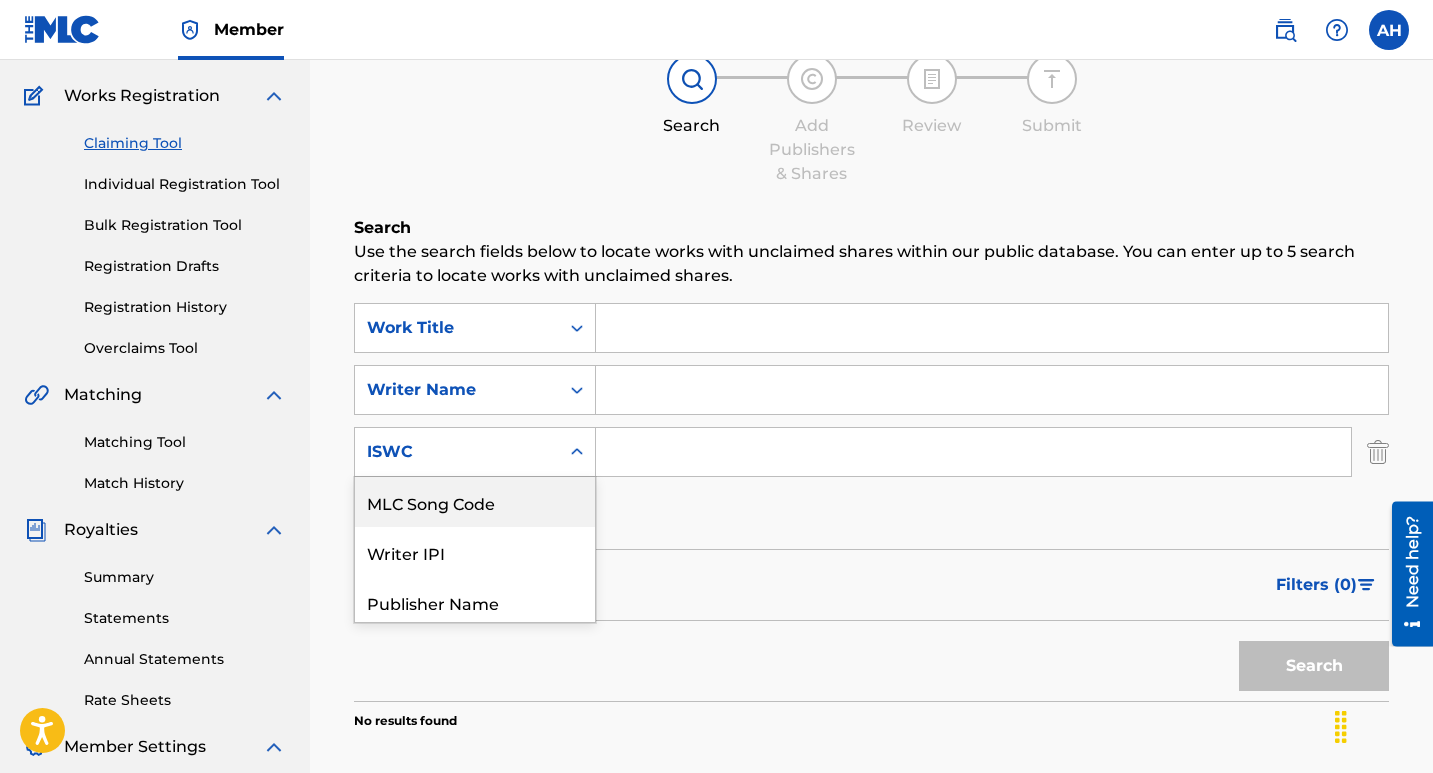 scroll, scrollTop: 156, scrollLeft: 0, axis: vertical 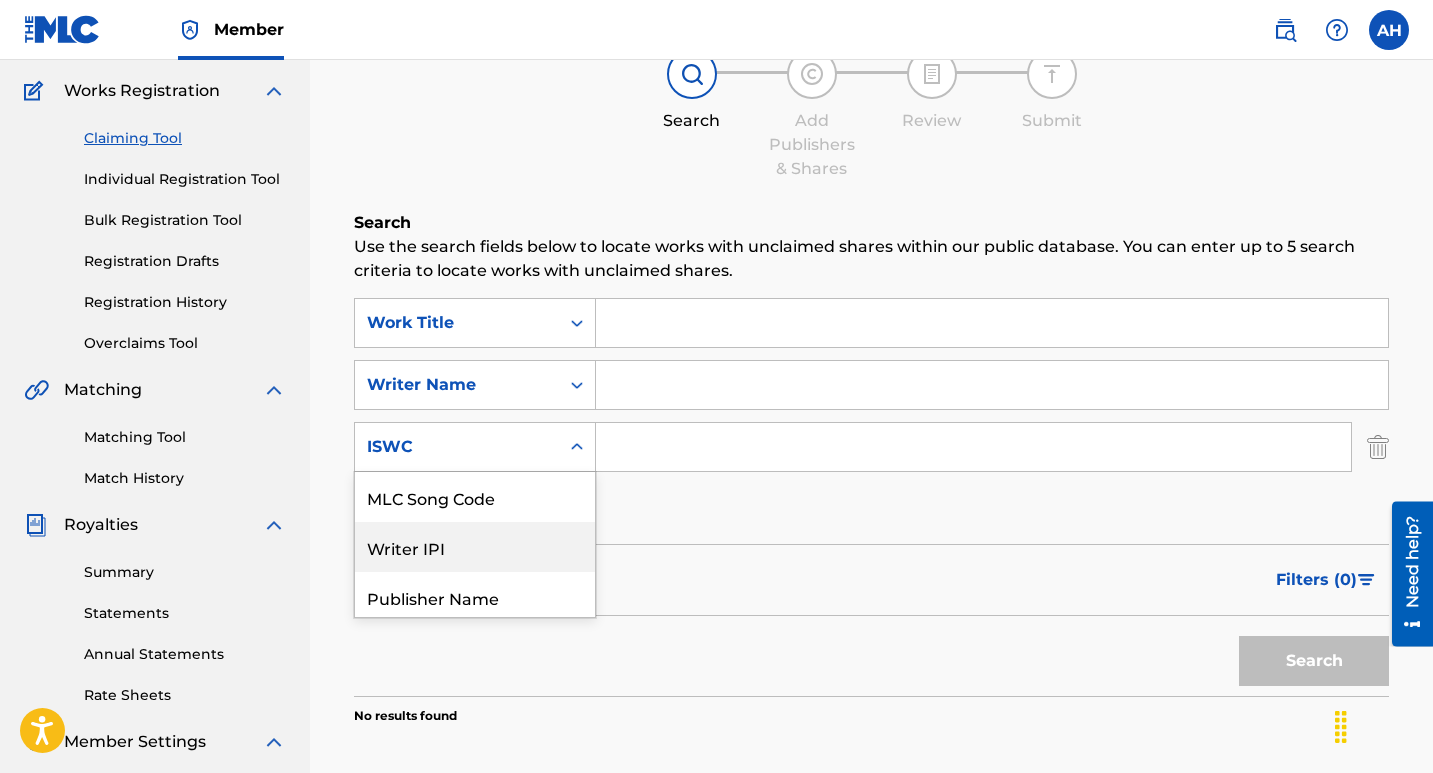 click on "Writer IPI" at bounding box center [475, 547] 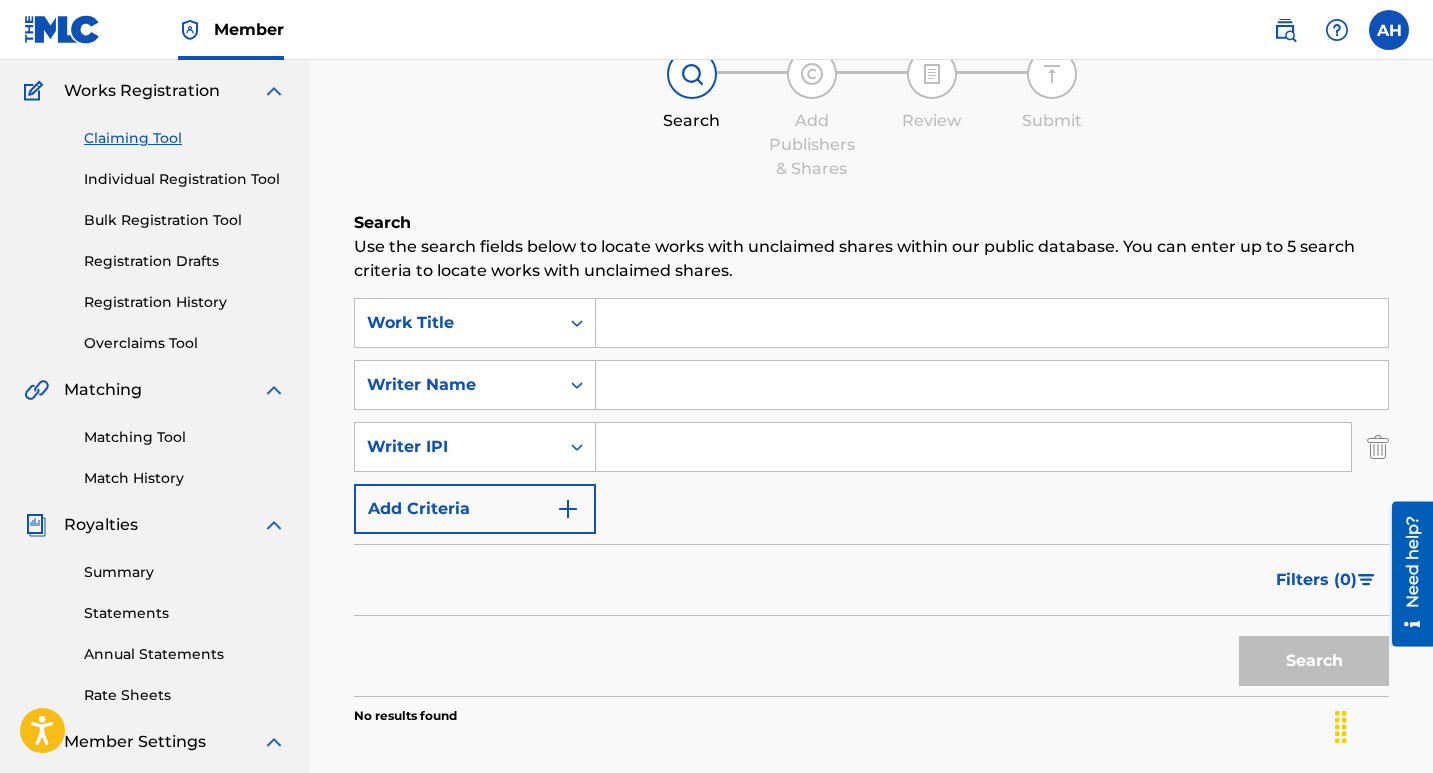 click at bounding box center [973, 447] 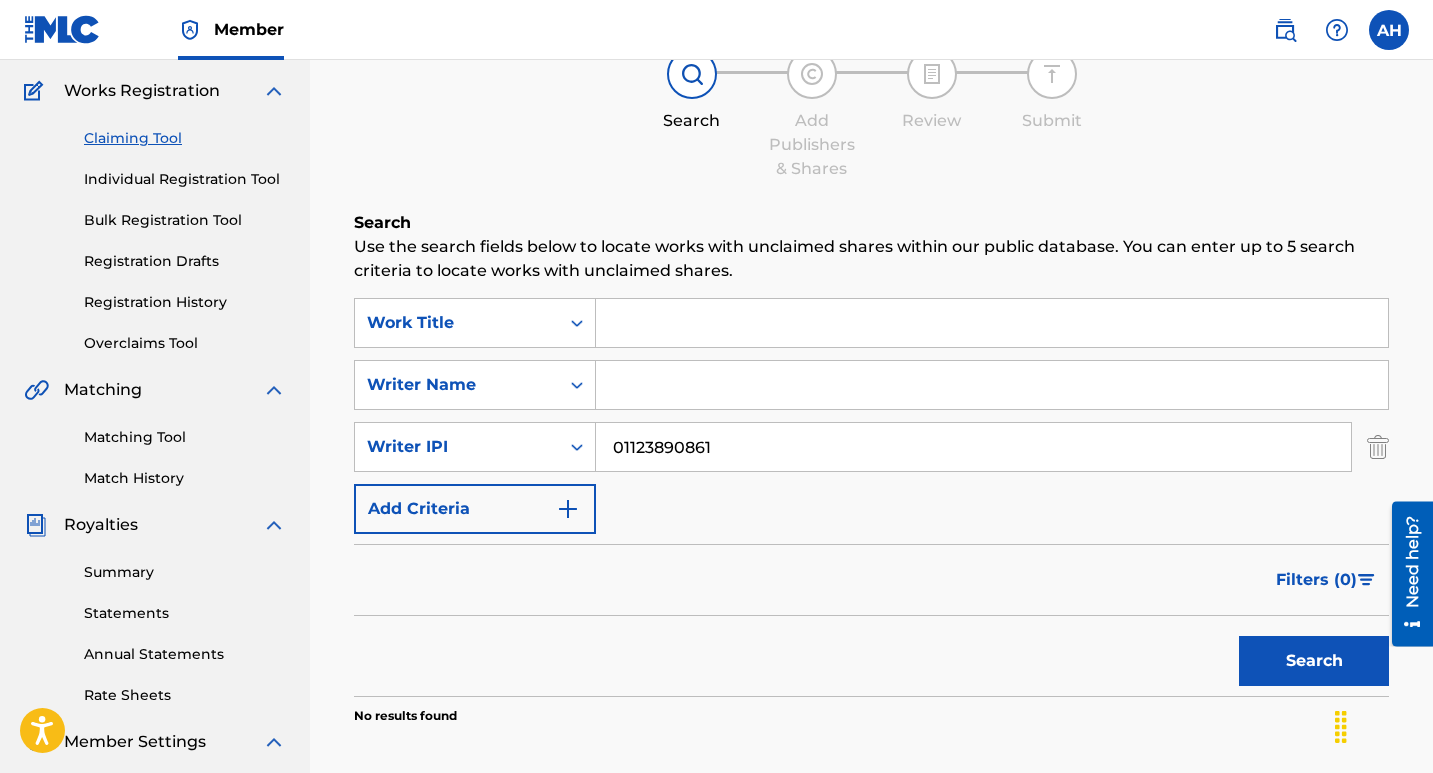 type on "01123890861" 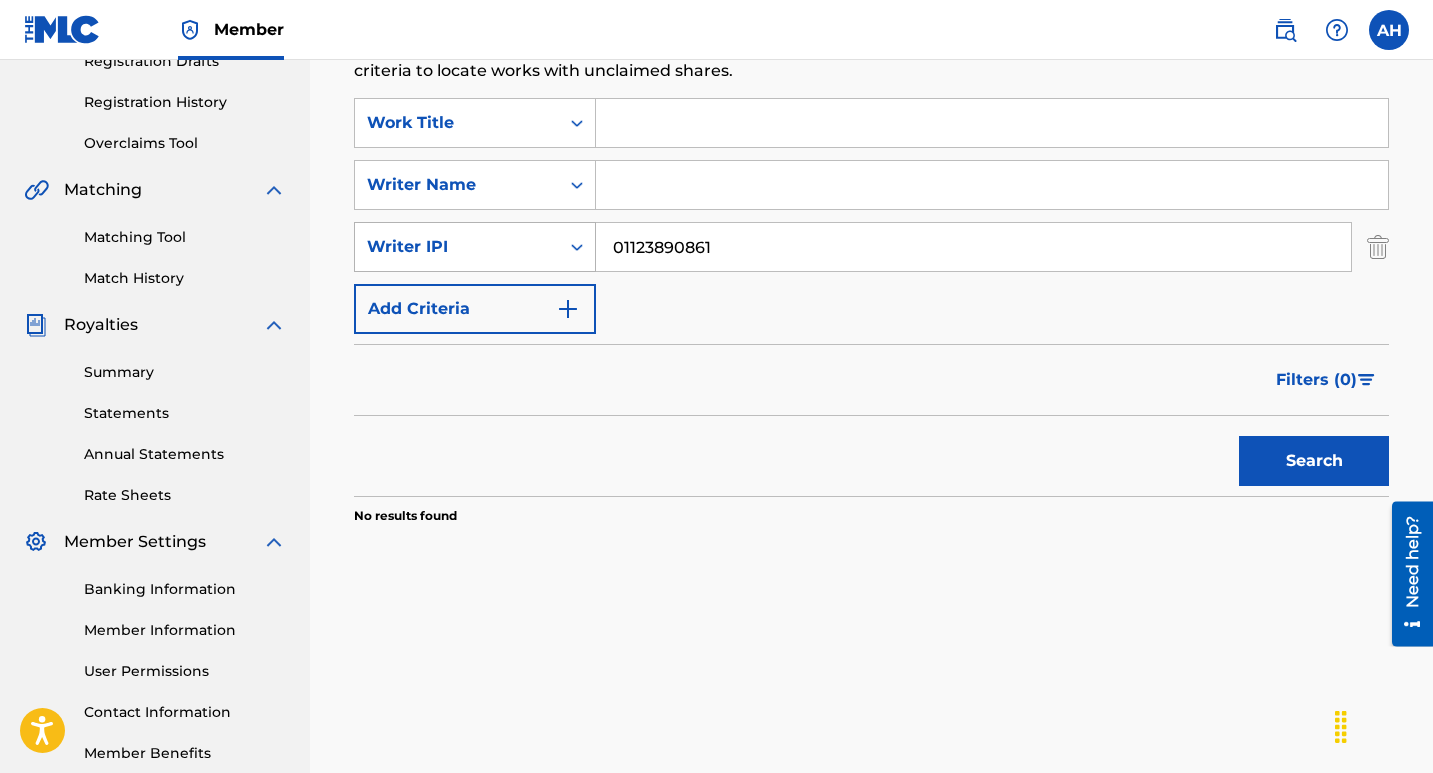 drag, startPoint x: 767, startPoint y: 250, endPoint x: 371, endPoint y: 271, distance: 396.55643 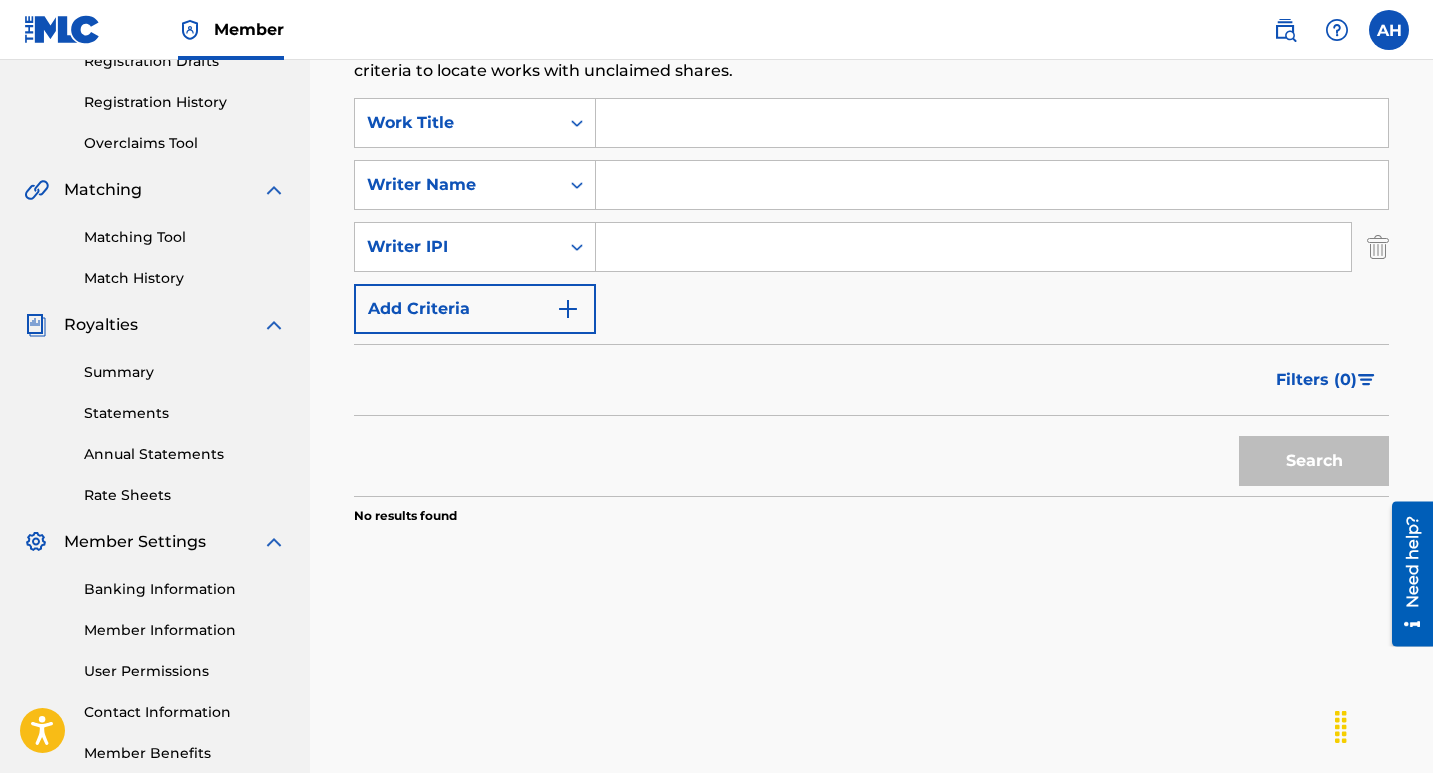 click at bounding box center (973, 247) 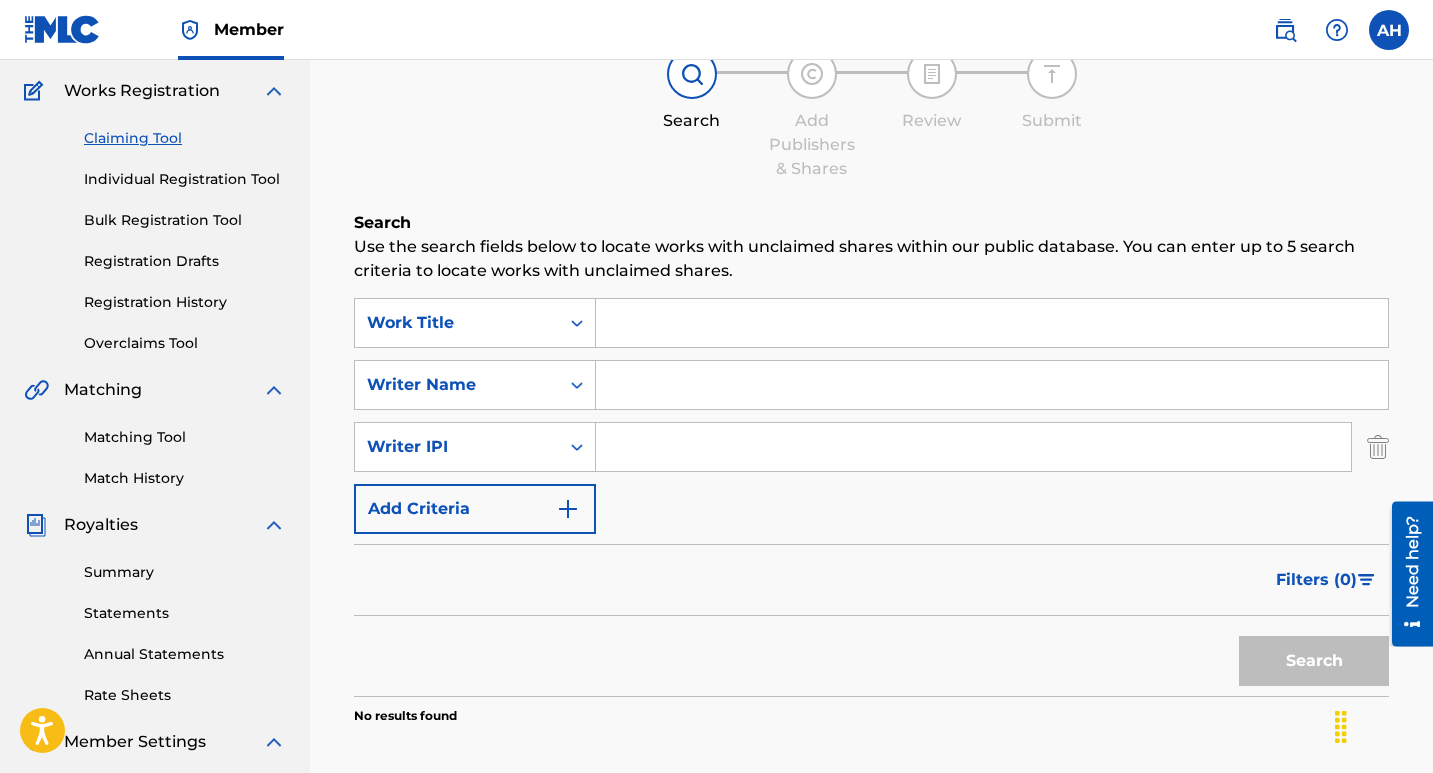 scroll, scrollTop: 0, scrollLeft: 0, axis: both 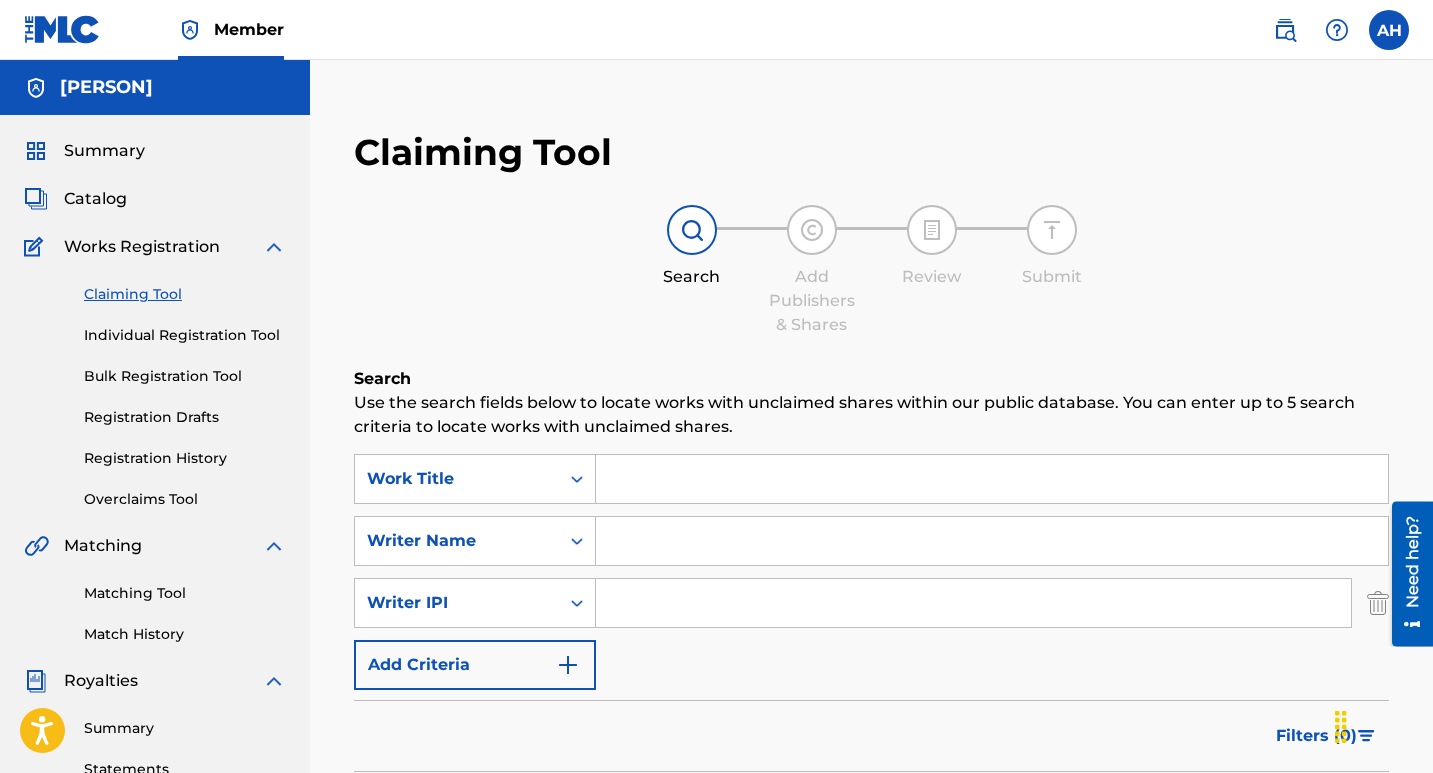 type 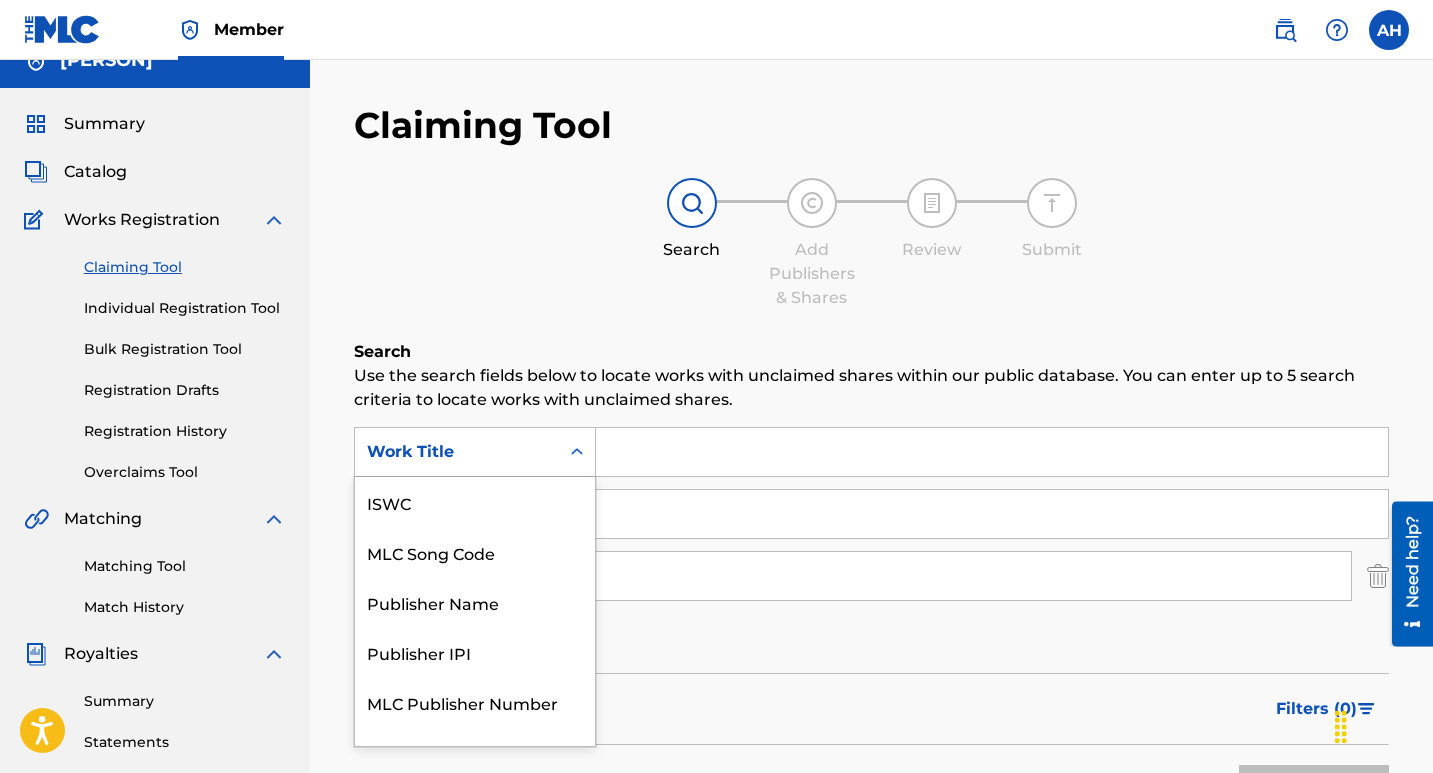click on "6 results available. Use Up and Down to choose options, press Enter to select the currently focused option, press Escape to exit the menu, press Tab to select the option and exit the menu. Work Title ISWC MLC Song Code Publisher Name Publisher IPI MLC Publisher Number Work Title" at bounding box center [475, 452] 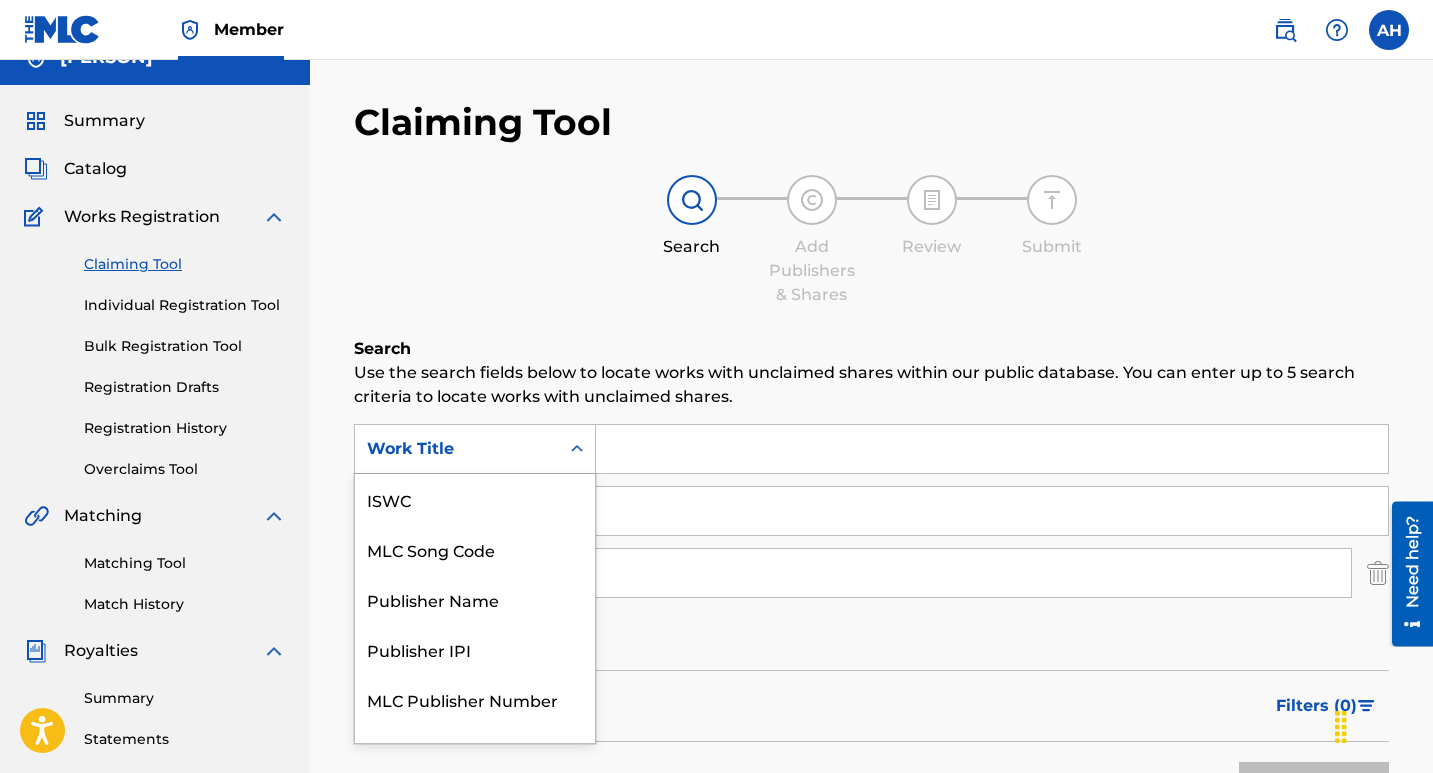 scroll, scrollTop: 32, scrollLeft: 0, axis: vertical 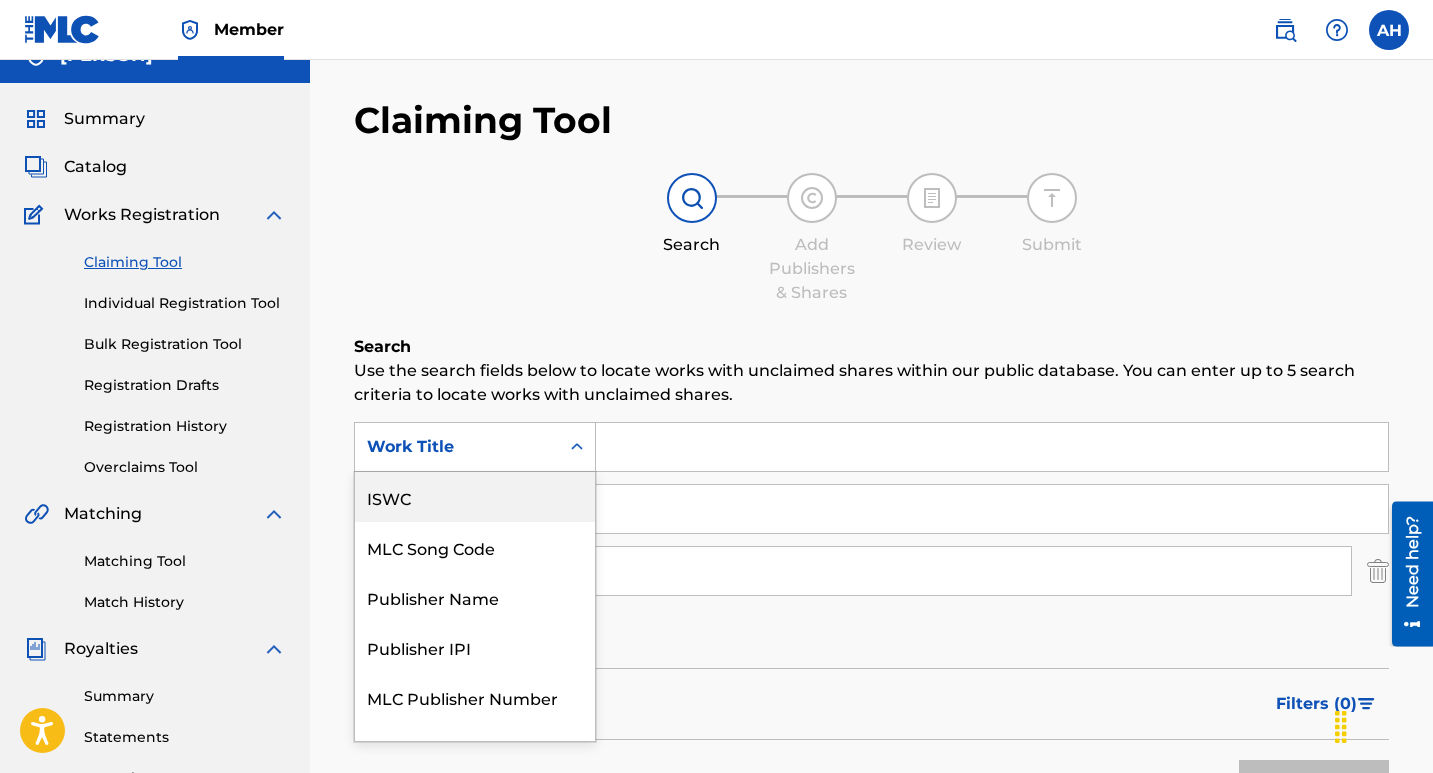 click 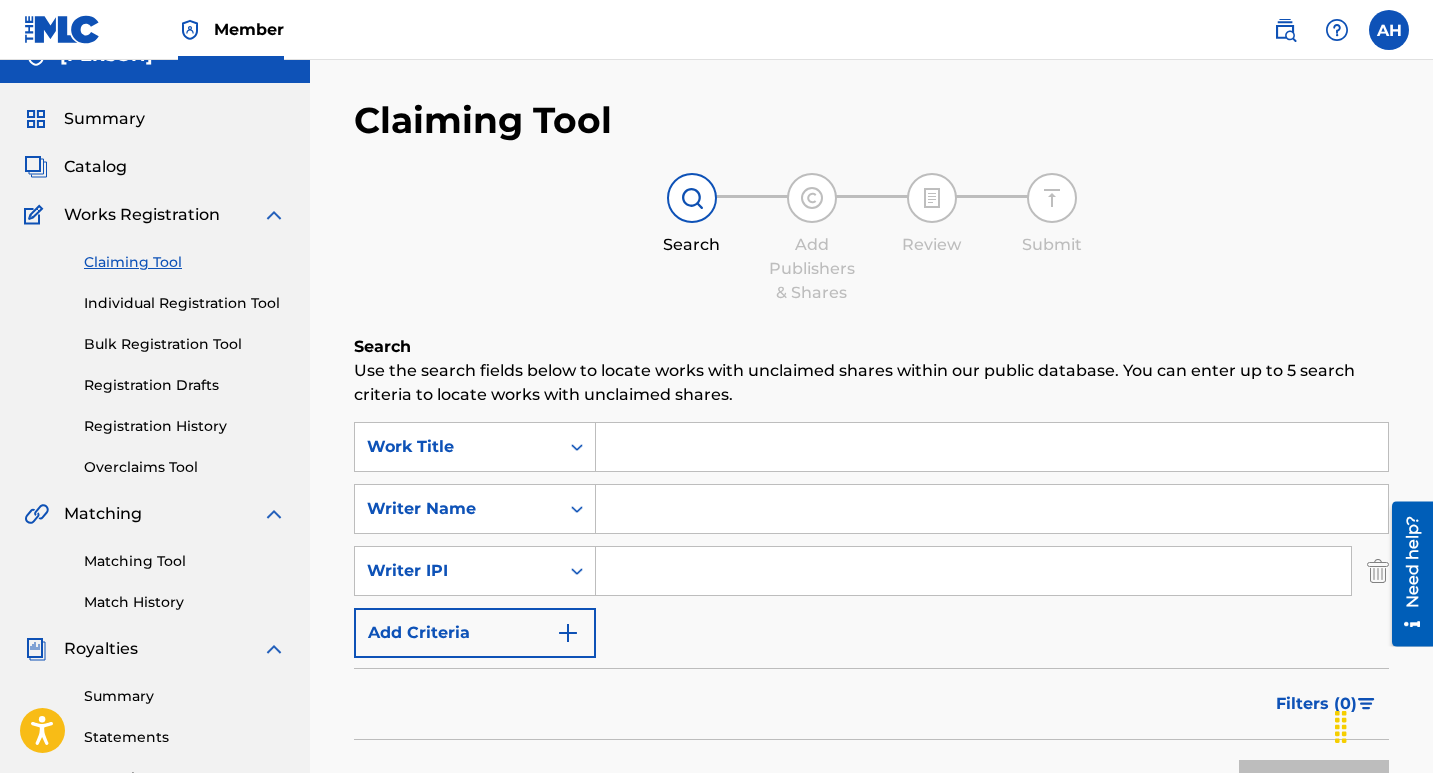 click 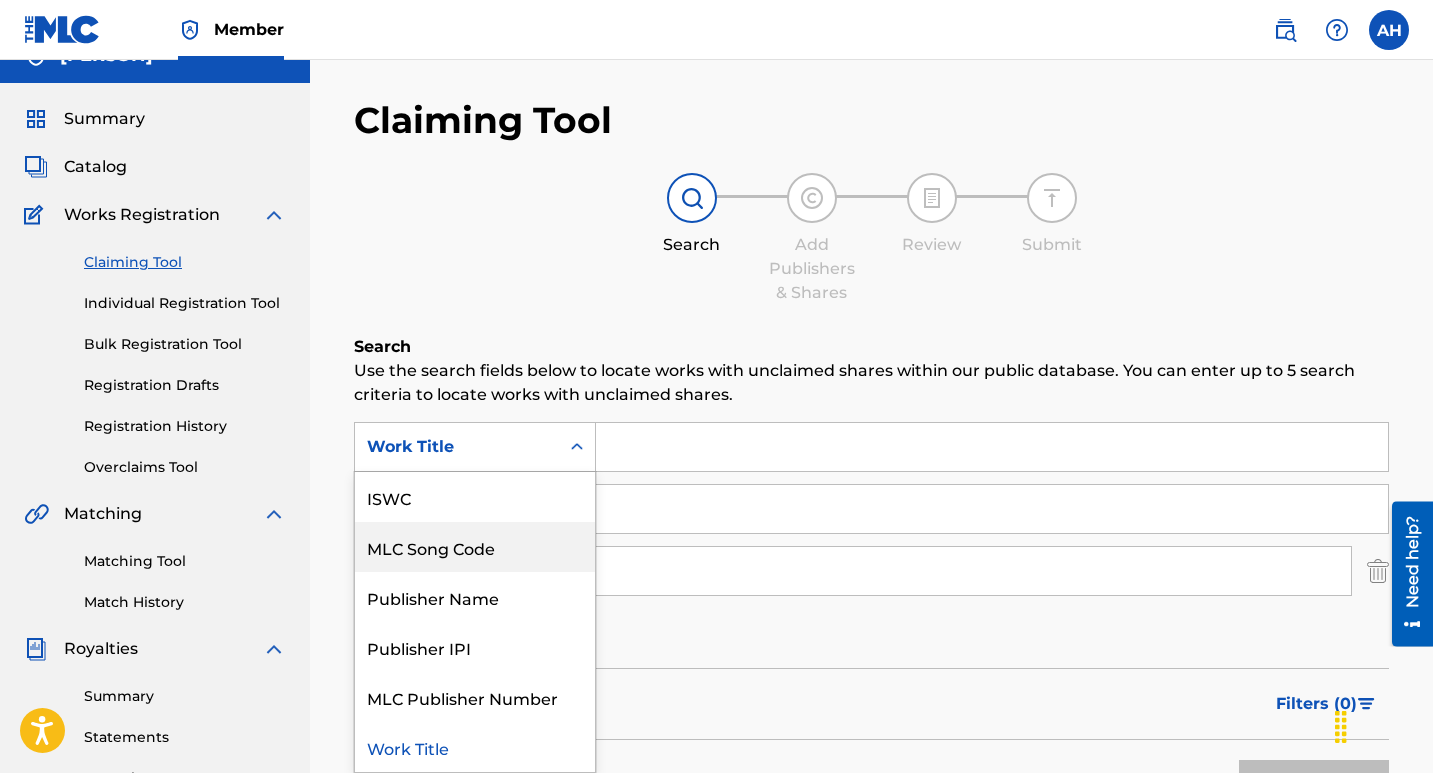 click on "Use the search fields below to locate works with unclaimed shares within our public database. You can enter up
to 5 search criteria to locate works with unclaimed shares." at bounding box center [871, 383] 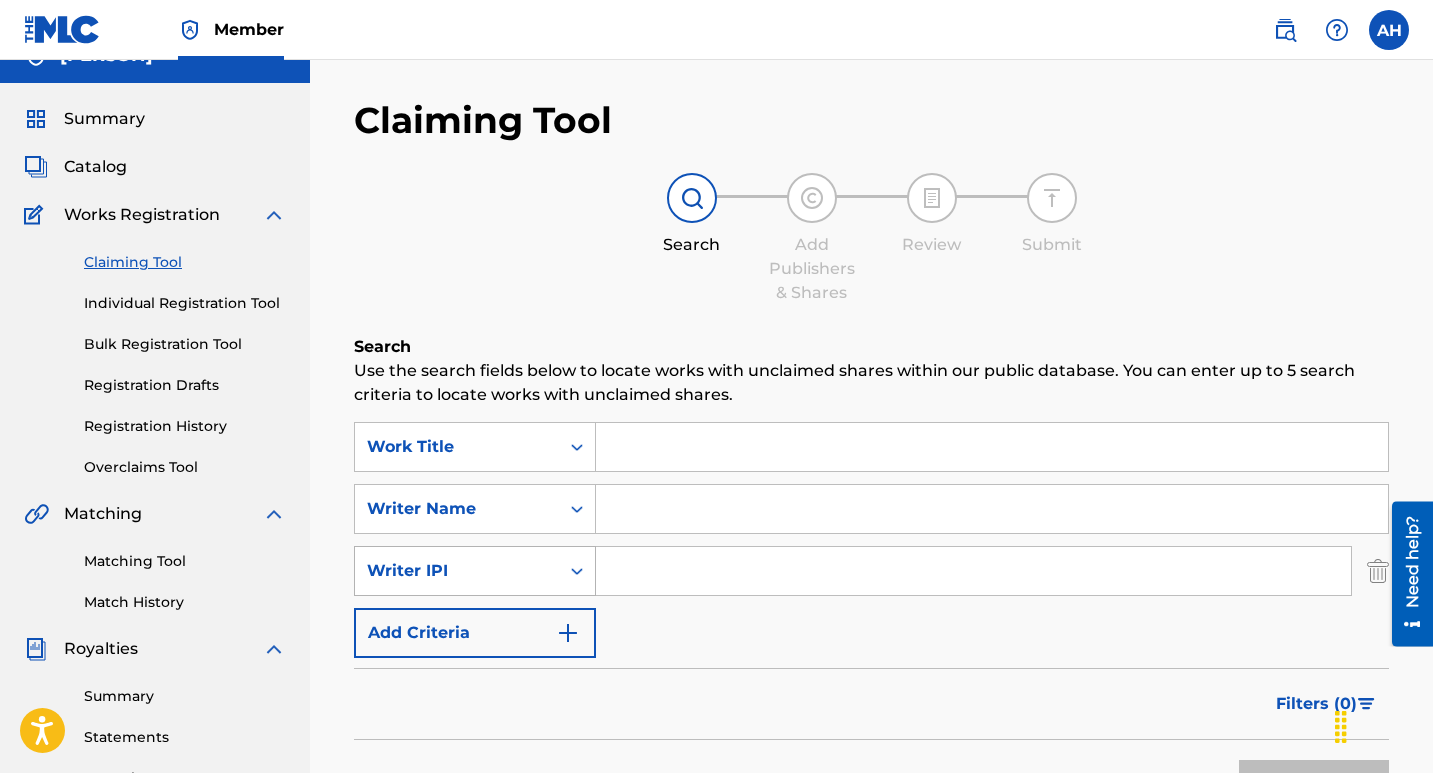 click on "Writer IPI" at bounding box center [475, 571] 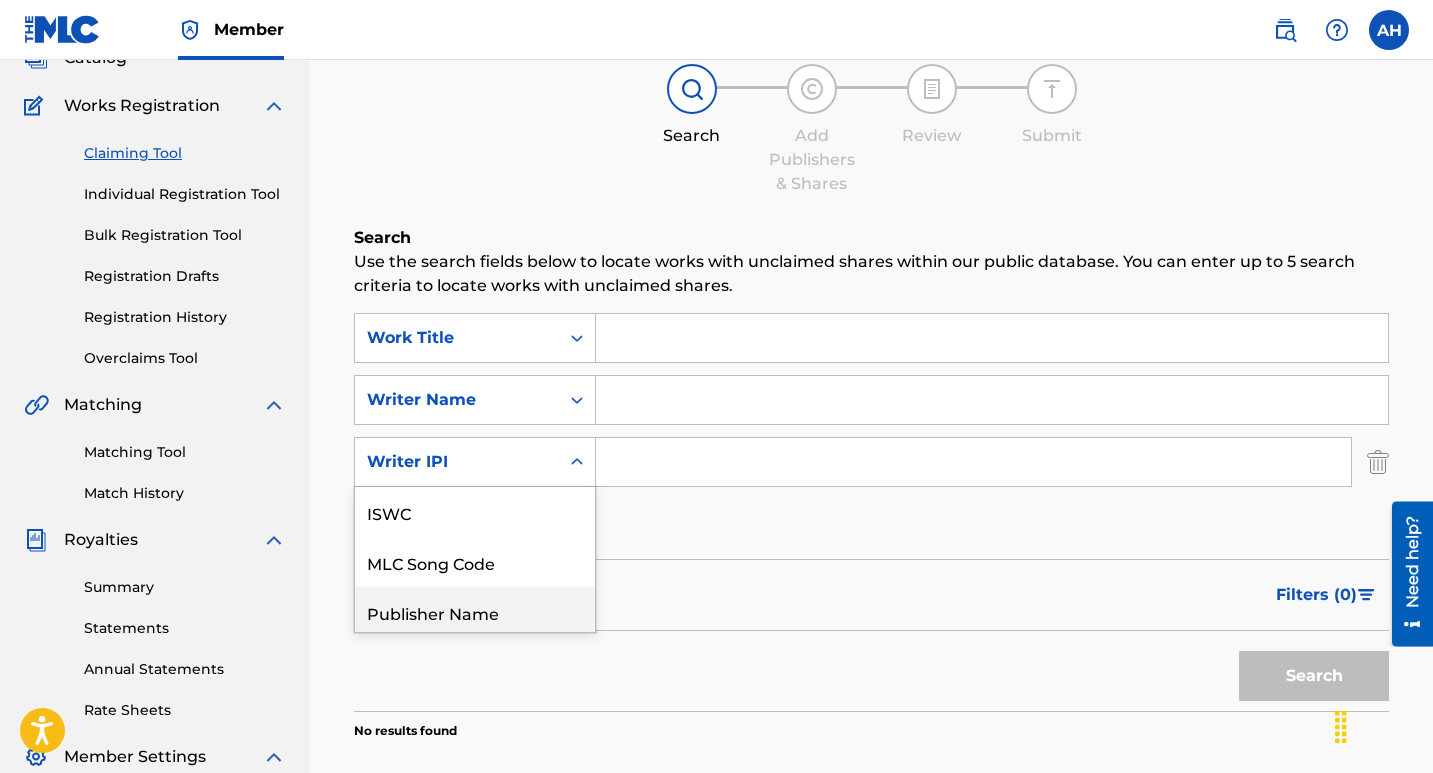 scroll, scrollTop: 156, scrollLeft: 0, axis: vertical 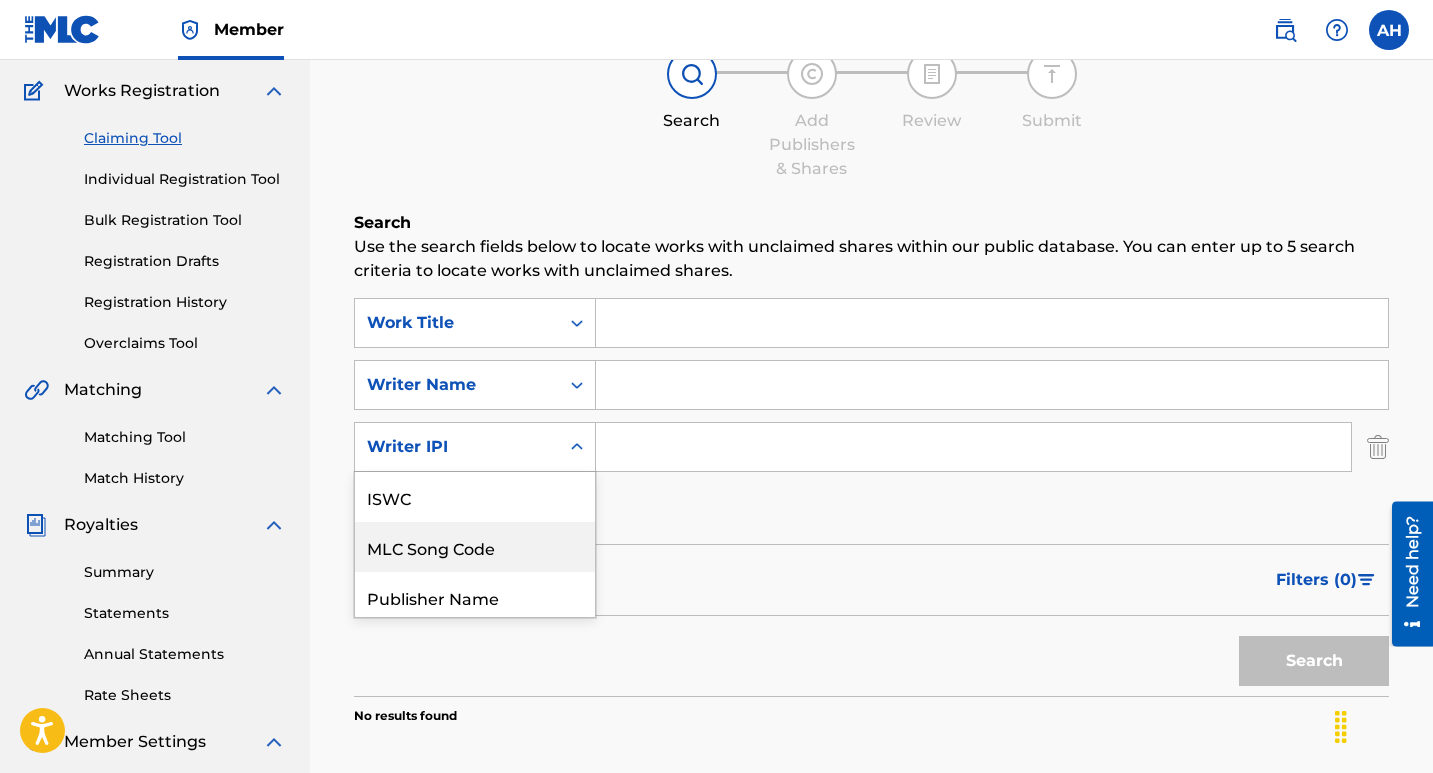 click on "SearchWithCriteria354266f9-4690-45c9-9f78-cbf82153d952 Work Title SearchWithCriteria96cf893c-c6e8-4766-936b-495d721f0a96 Writer Name SearchWithCriteria6a77d8e5-6965-4573-a250-5dfedcc27866 6 results available. Use Up and Down to choose options, press Enter to select the currently focused option, press Escape to exit the menu, press Tab to select the option and exit the menu. Writer IPI ISWC MLC Song Code Publisher Name Publisher IPI MLC Publisher Number Writer IPI Add Criteria Filter Claim Search Filters Include works claimed by my Member Remove Filters Apply Filters Filters ( 0 ) Search" at bounding box center [871, 497] 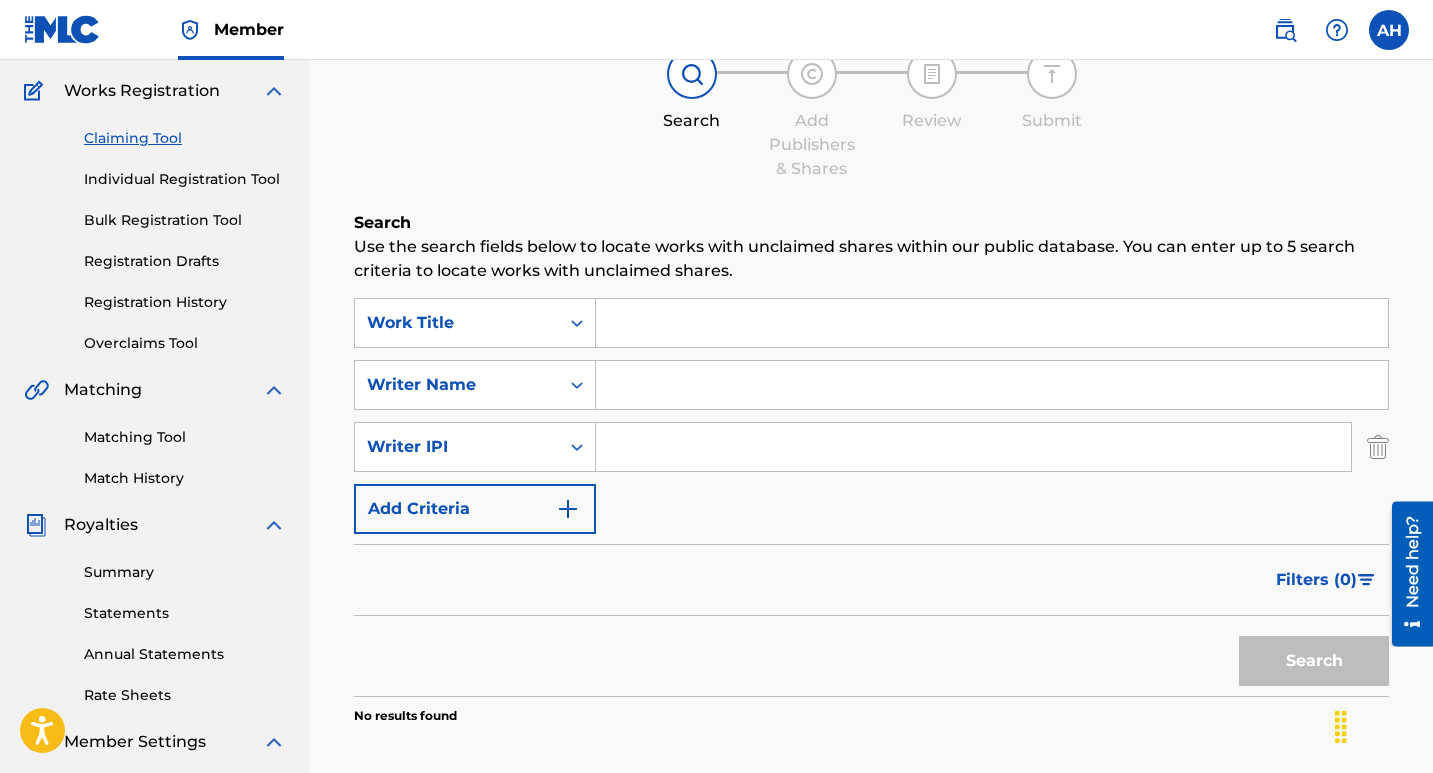 click on "Search" at bounding box center [1309, 656] 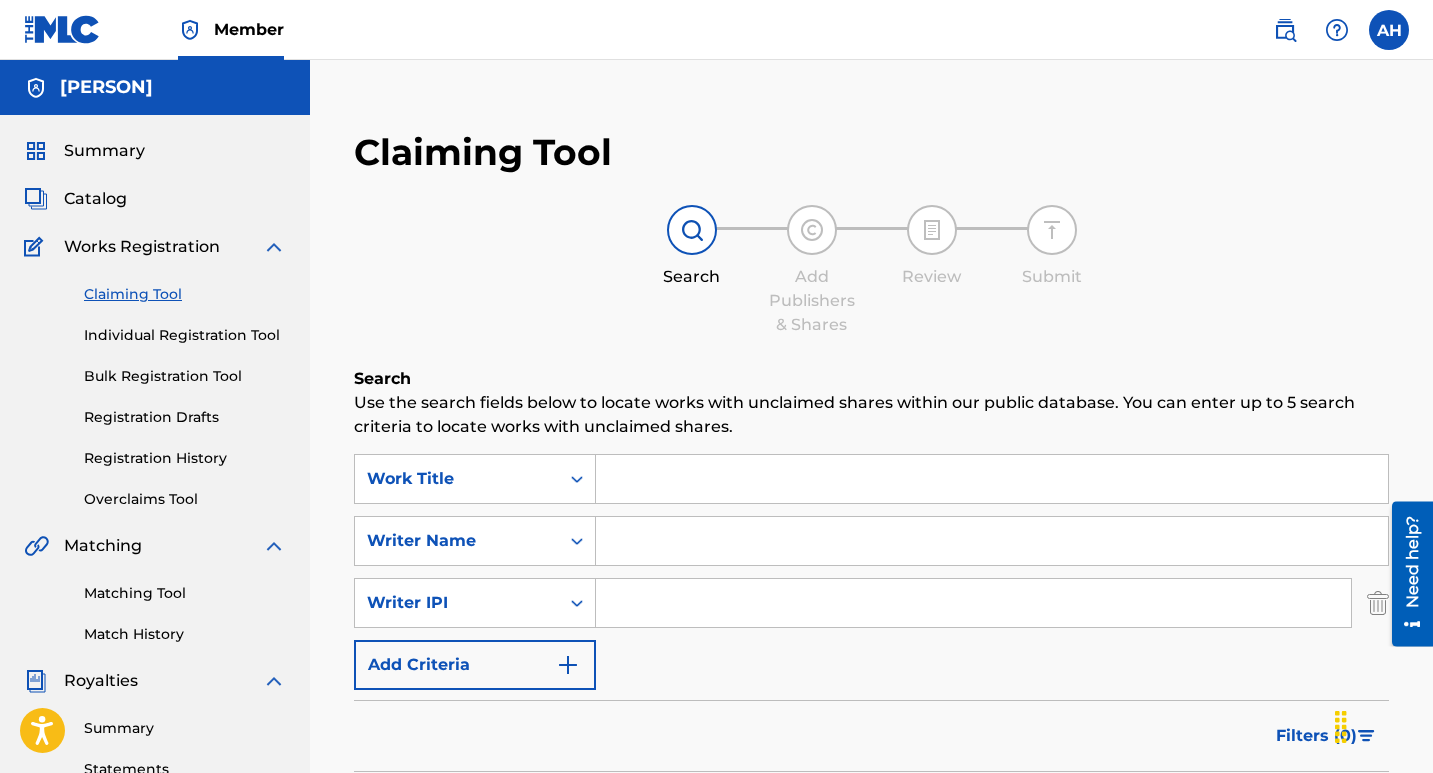 click on "Summary" at bounding box center (104, 151) 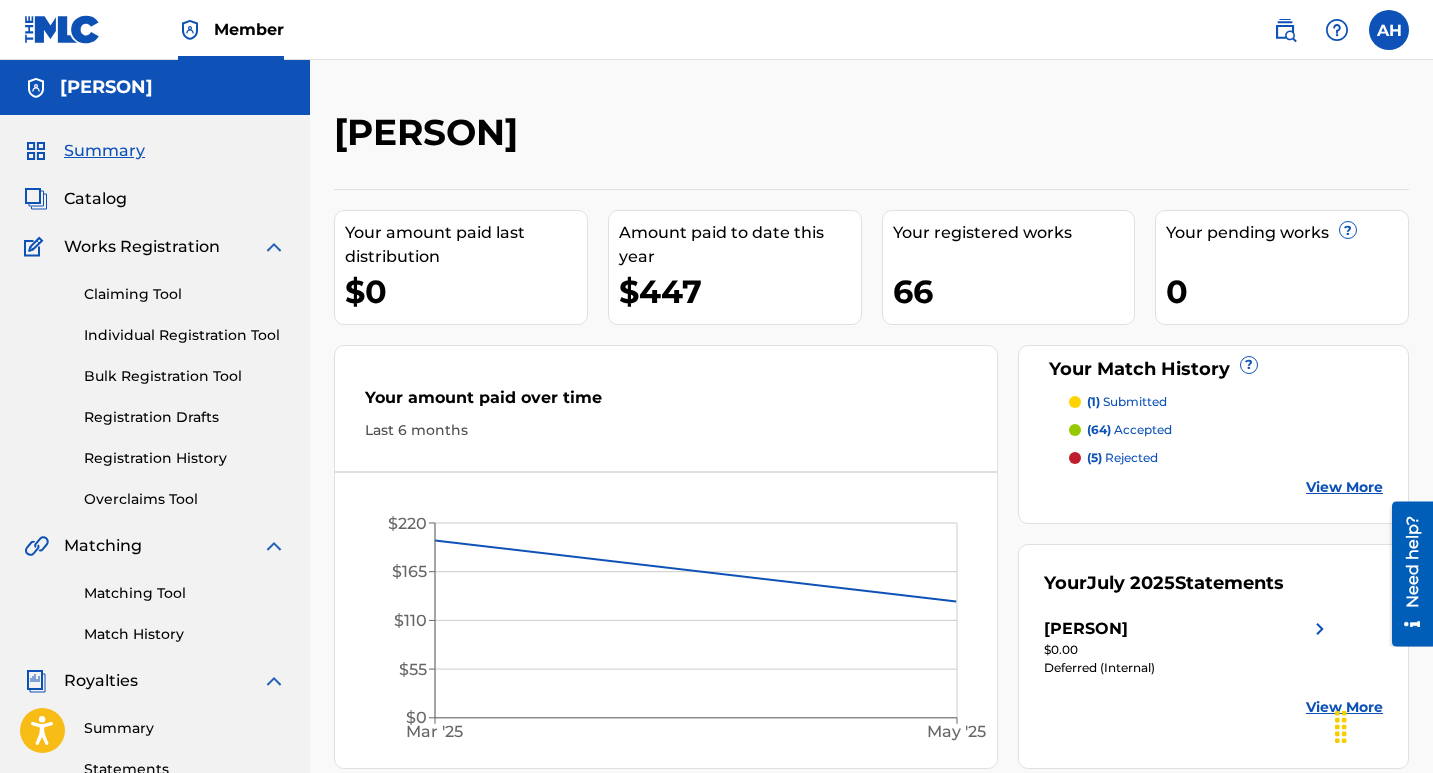 click on "Catalog" at bounding box center (95, 199) 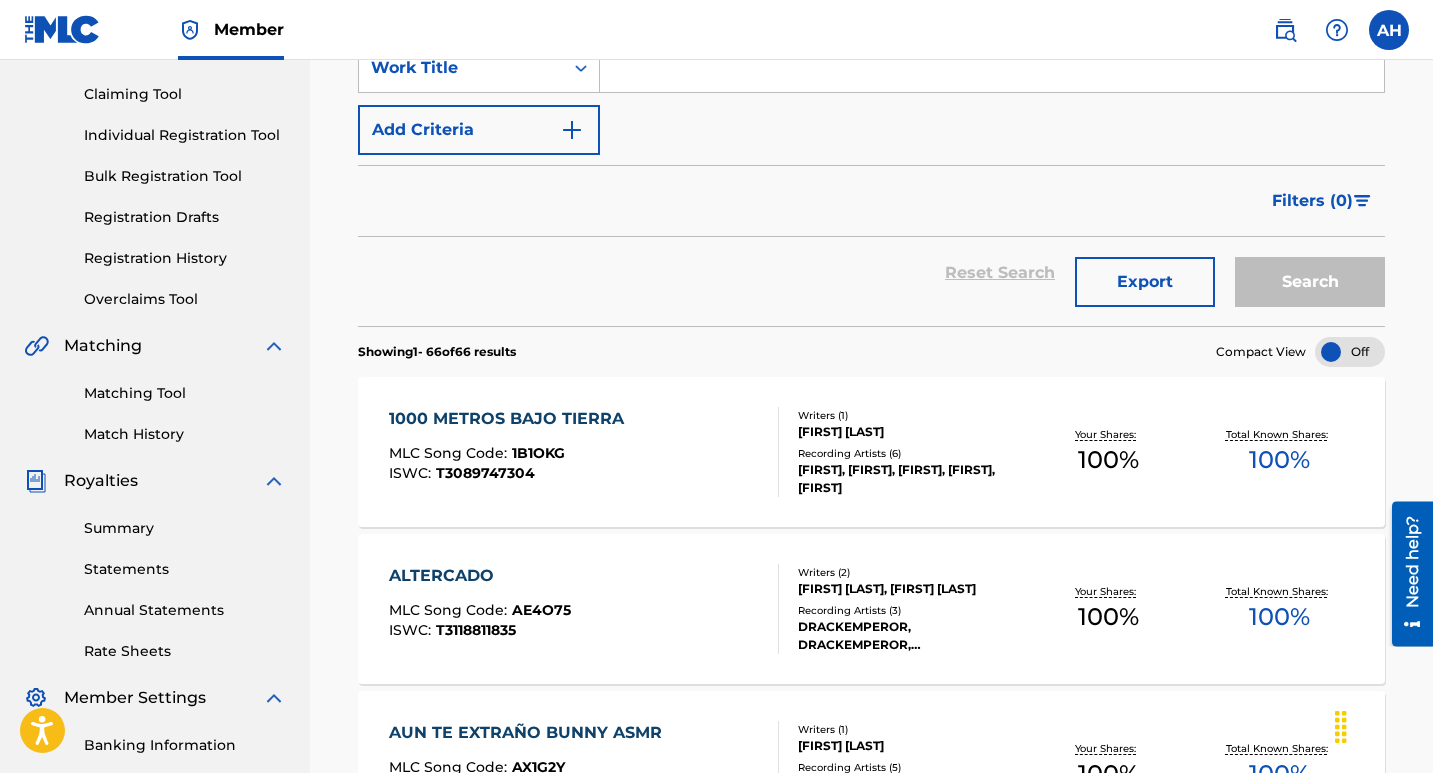 scroll, scrollTop: 100, scrollLeft: 0, axis: vertical 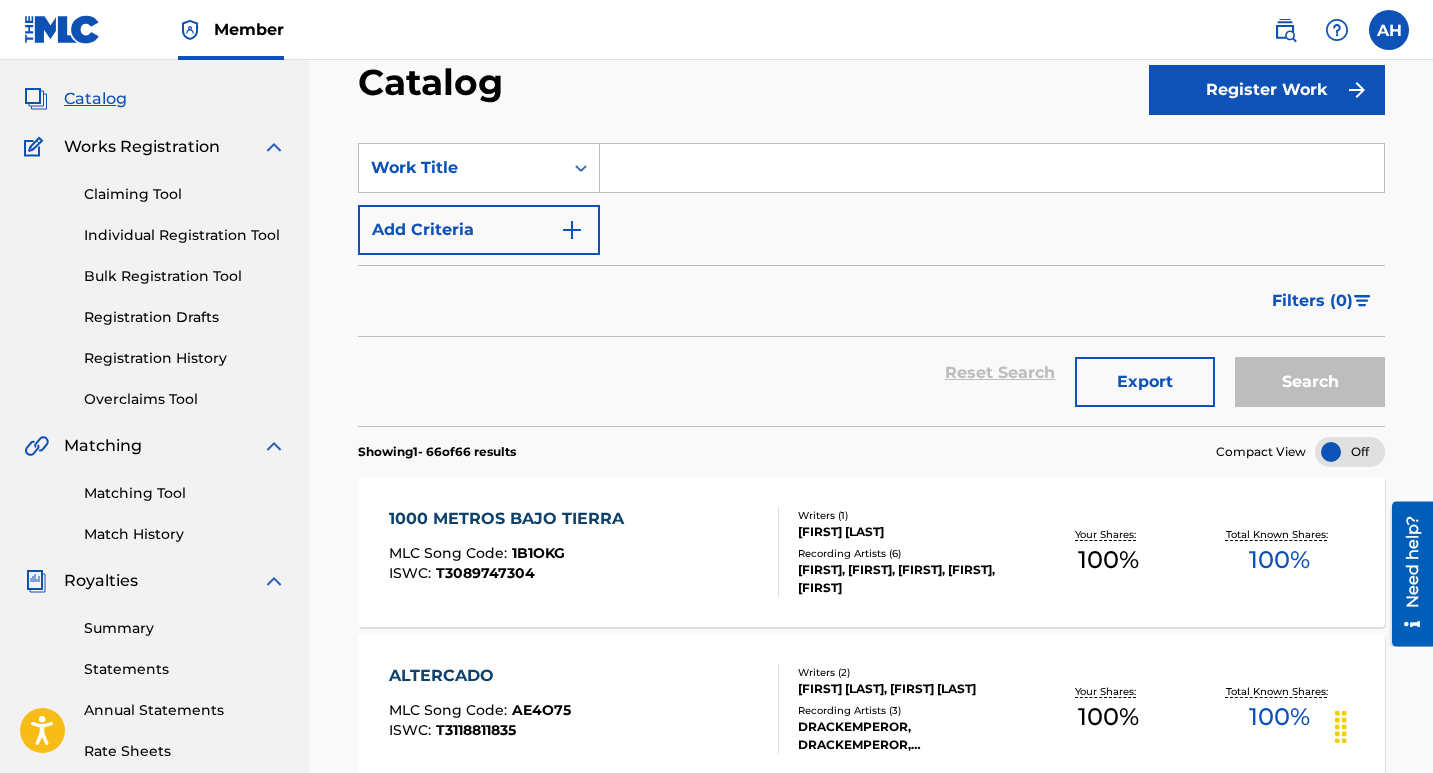 click on "Individual Registration Tool" at bounding box center [185, 235] 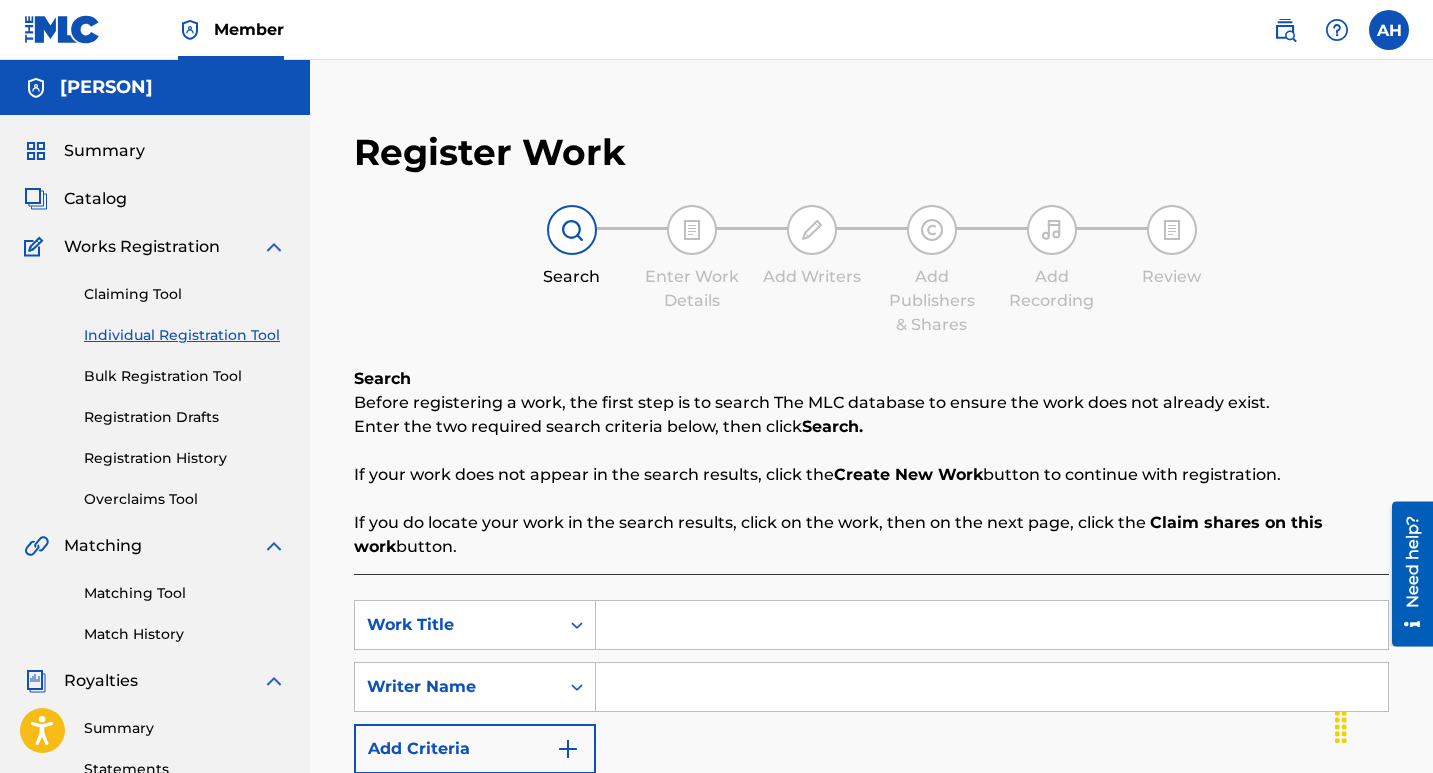 click on "Bulk Registration Tool" at bounding box center (185, 376) 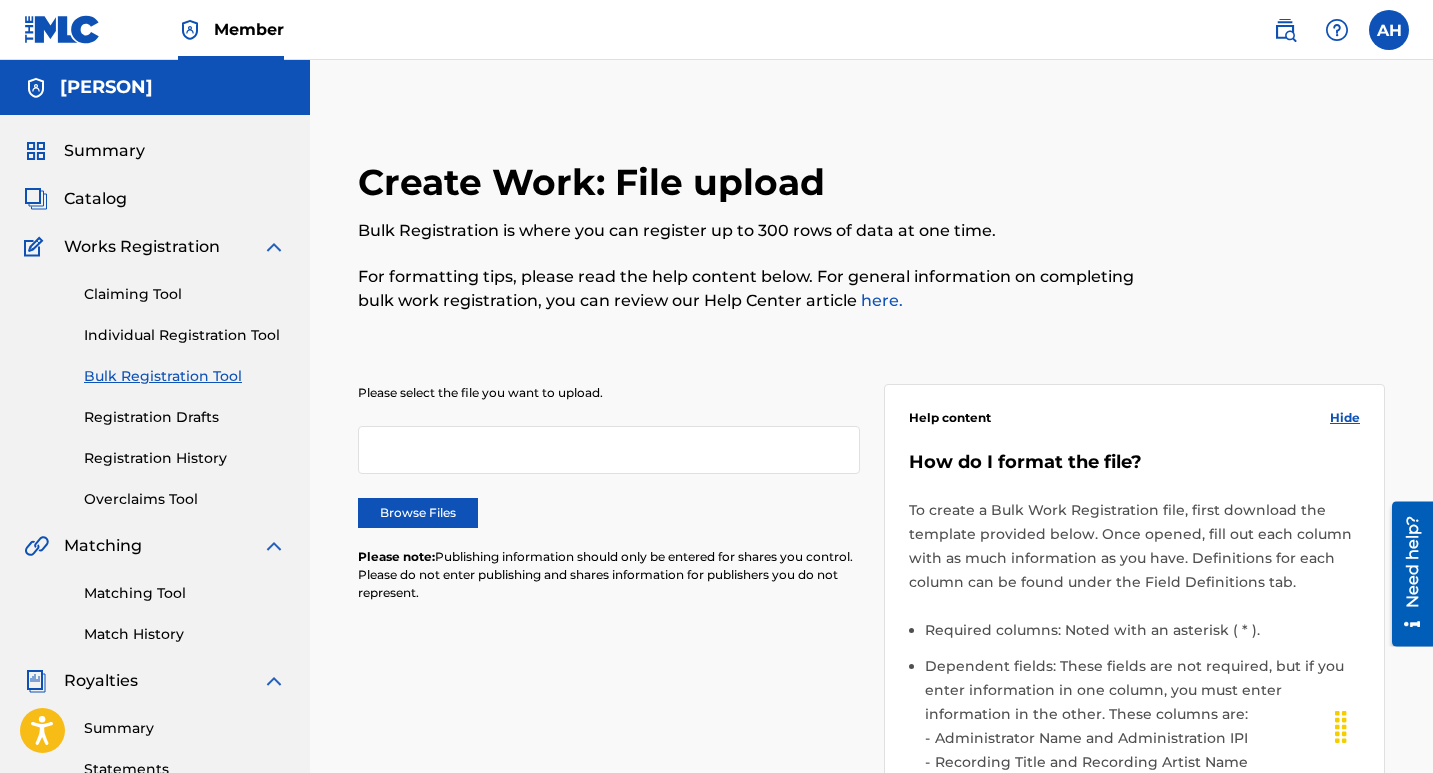 scroll, scrollTop: 100, scrollLeft: 0, axis: vertical 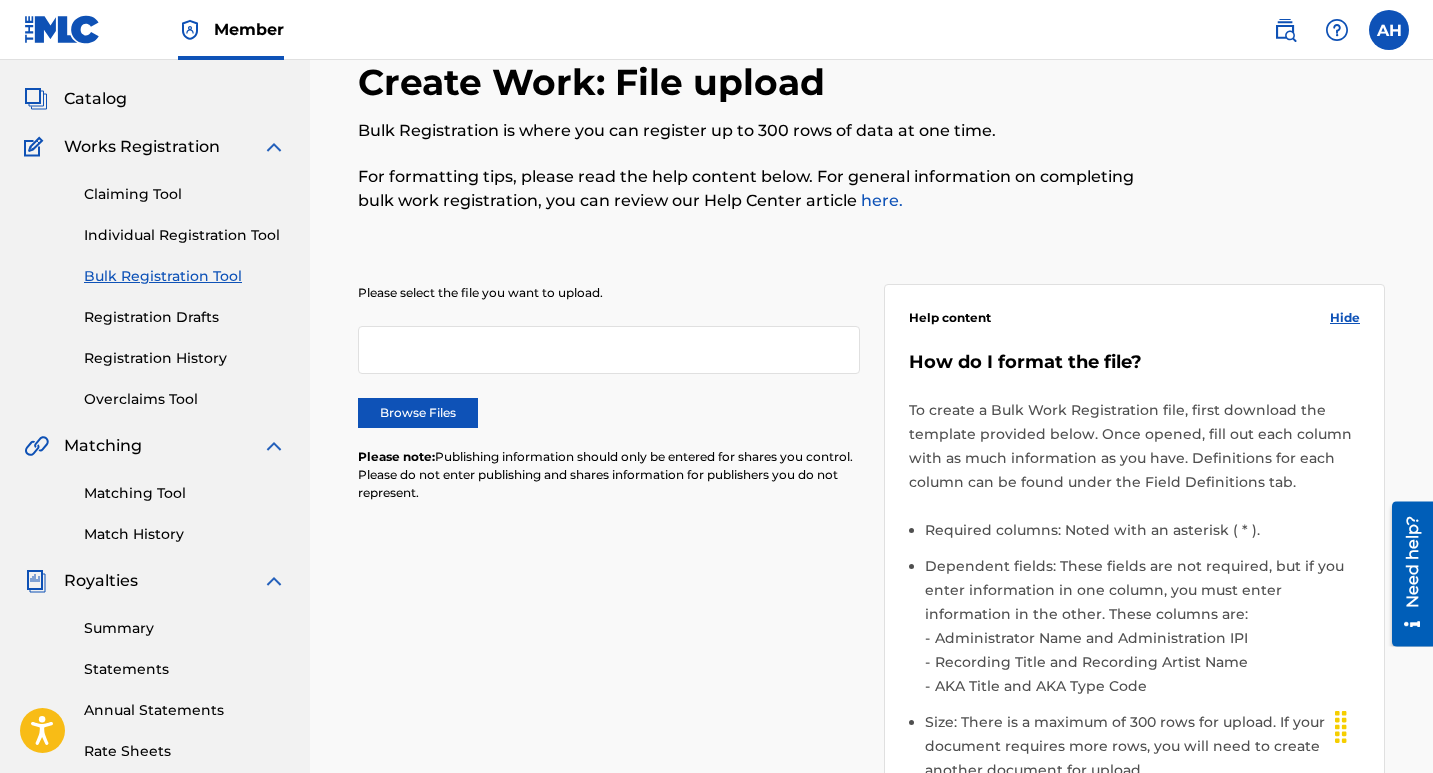 click on "Claiming Tool" at bounding box center [185, 194] 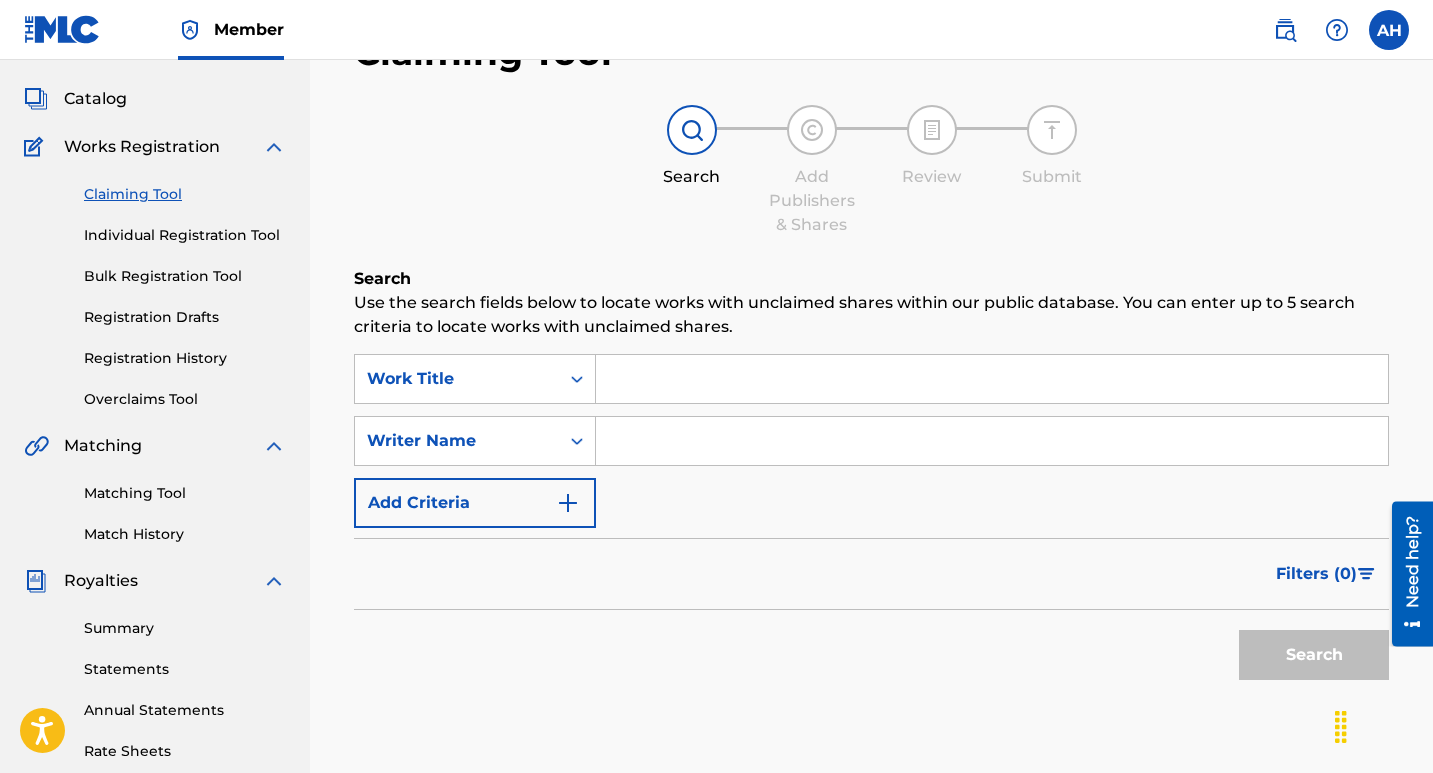 click on "Add Criteria" at bounding box center (475, 503) 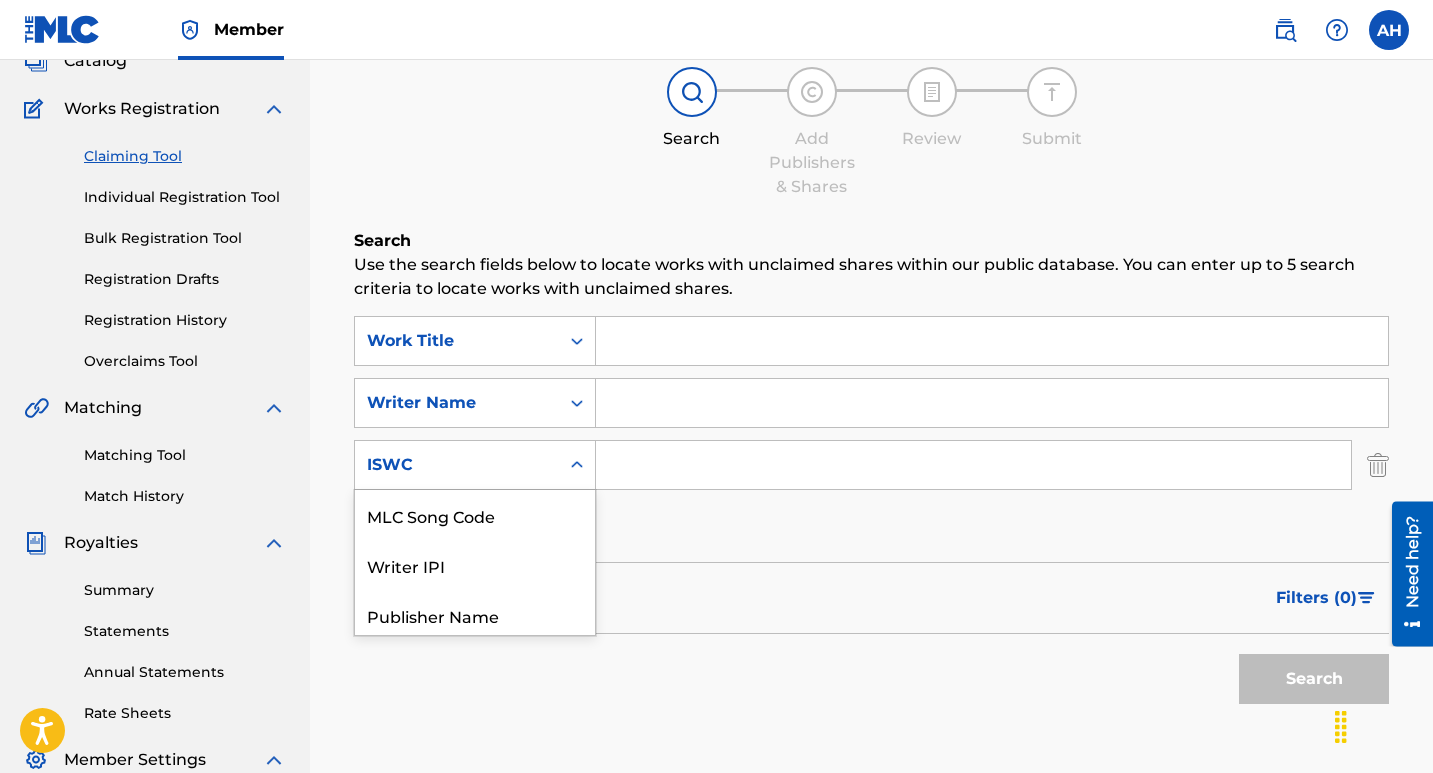 click on "6 results available. Use Up and Down to choose options, press Enter to select the currently focused option, press Escape to exit the menu, press Tab to select the option and exit the menu. ISWC MLC Song Code Writer IPI Publisher Name Publisher IPI MLC Publisher Number ISWC" at bounding box center [475, 465] 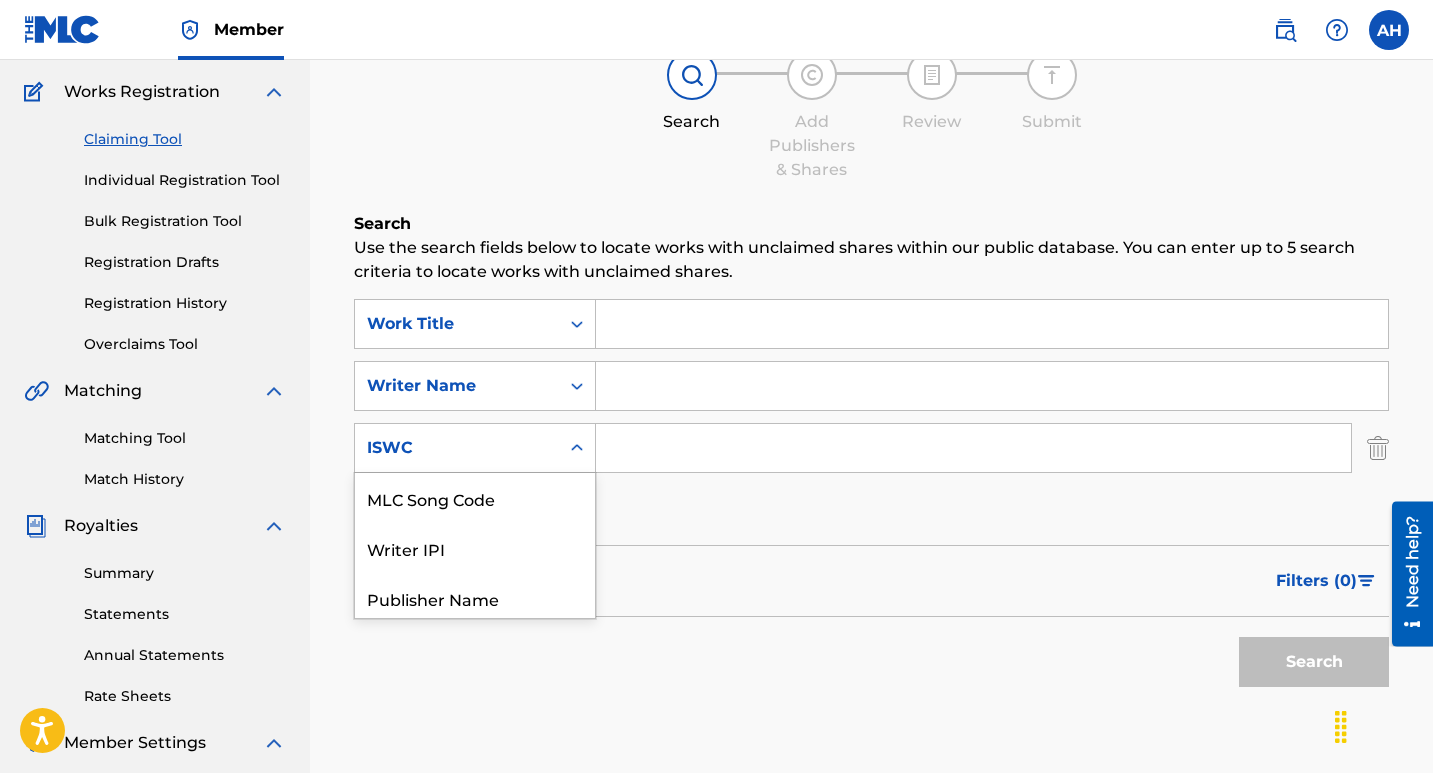 scroll, scrollTop: 156, scrollLeft: 0, axis: vertical 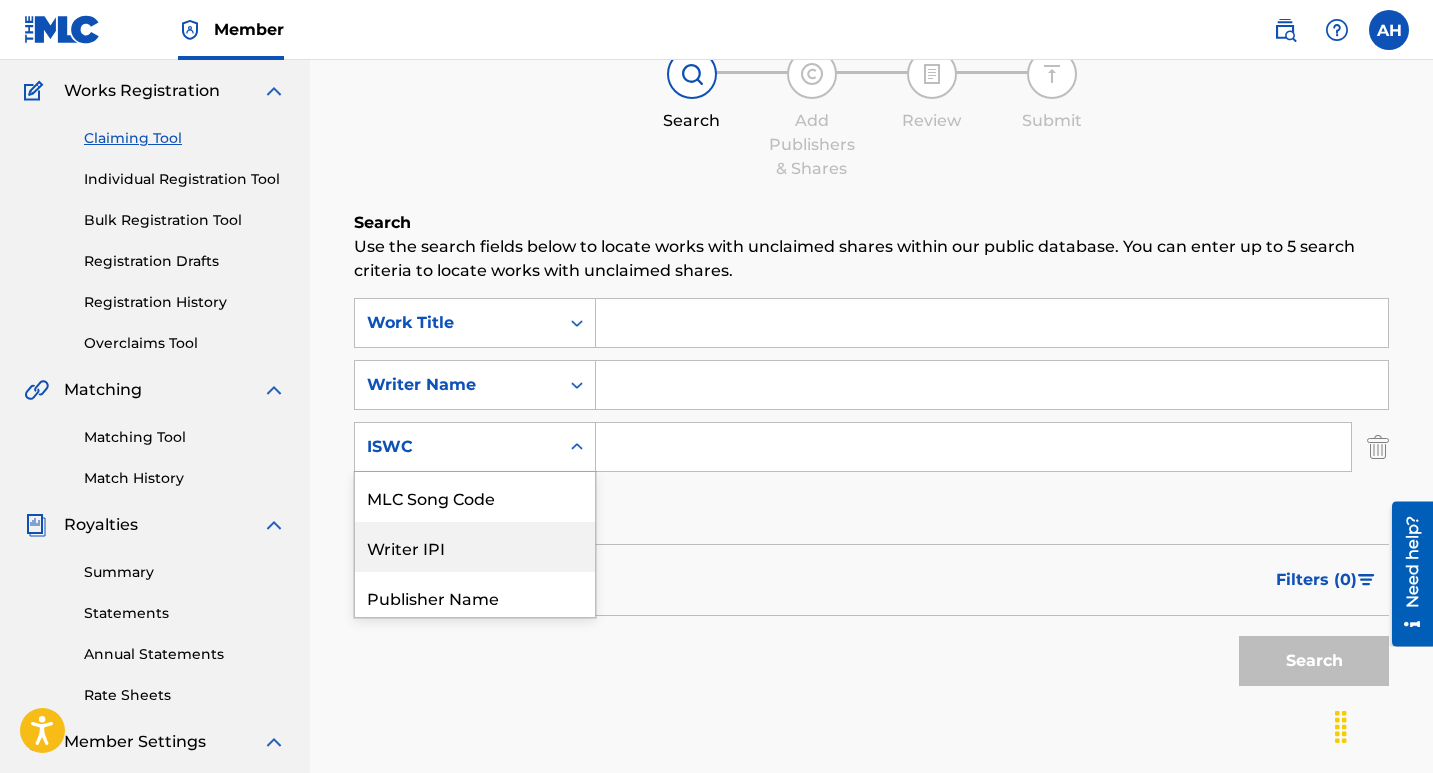 click on "Writer IPI" at bounding box center (475, 547) 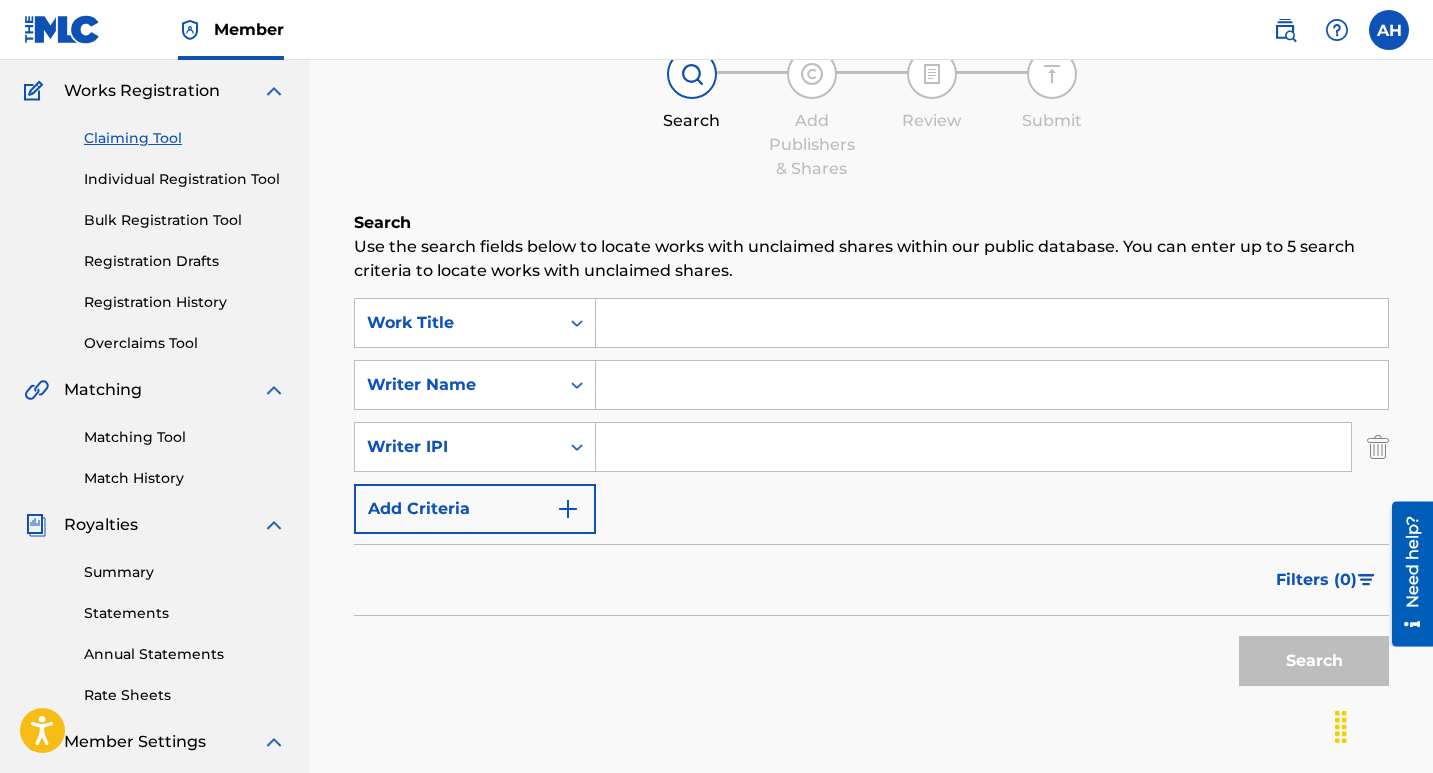 click at bounding box center [973, 447] 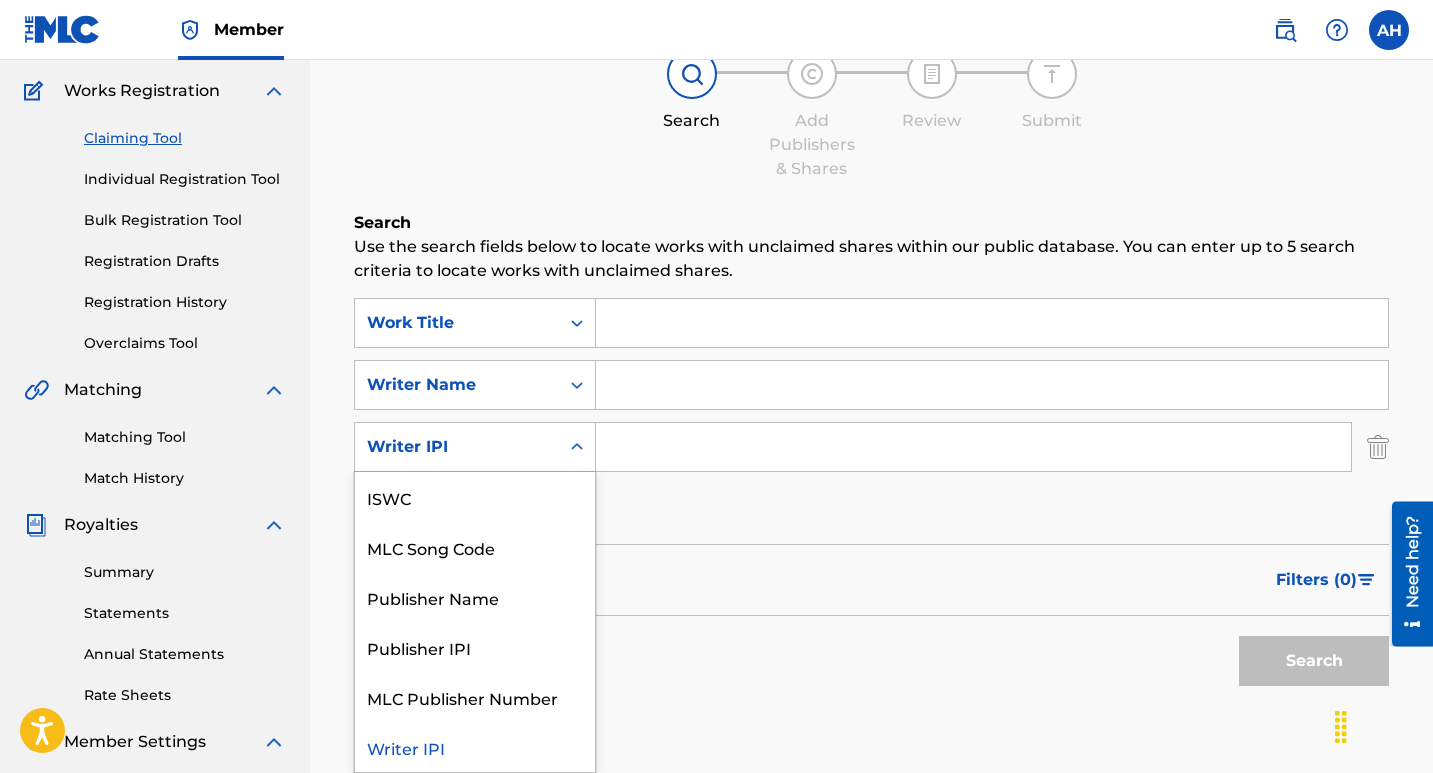 click on "Writer IPI" at bounding box center [457, 447] 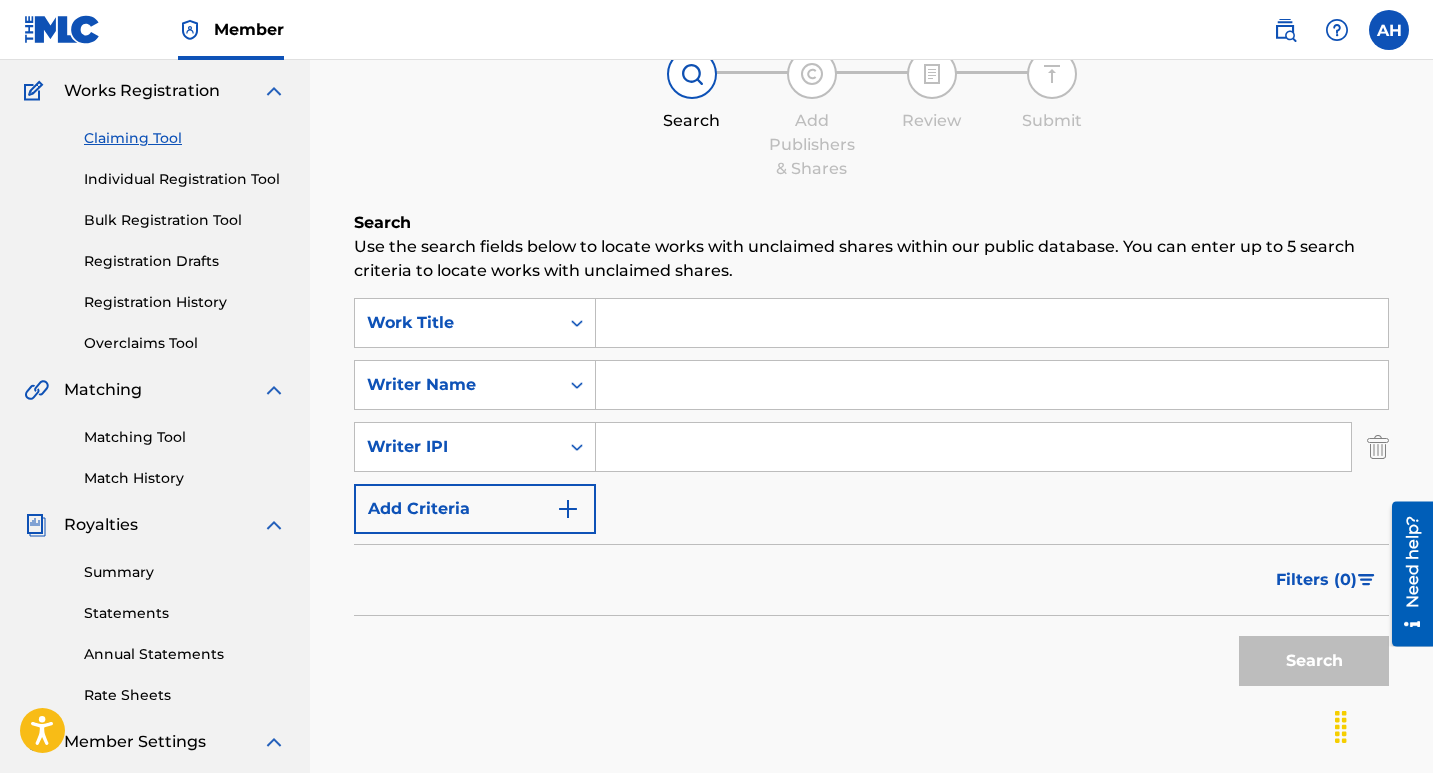 click on "SearchWithCriteria354266f9-4690-45c9-9f78-cbf82153d952 Work Title SearchWithCriteria2d511be8-fe80-403d-9dc6-0e0080c39d56 Writer Name SearchWithCriteria335258d6-1290-4b0d-9ffc-d9df88c22590 Writer IPI Add Criteria" at bounding box center [871, 416] 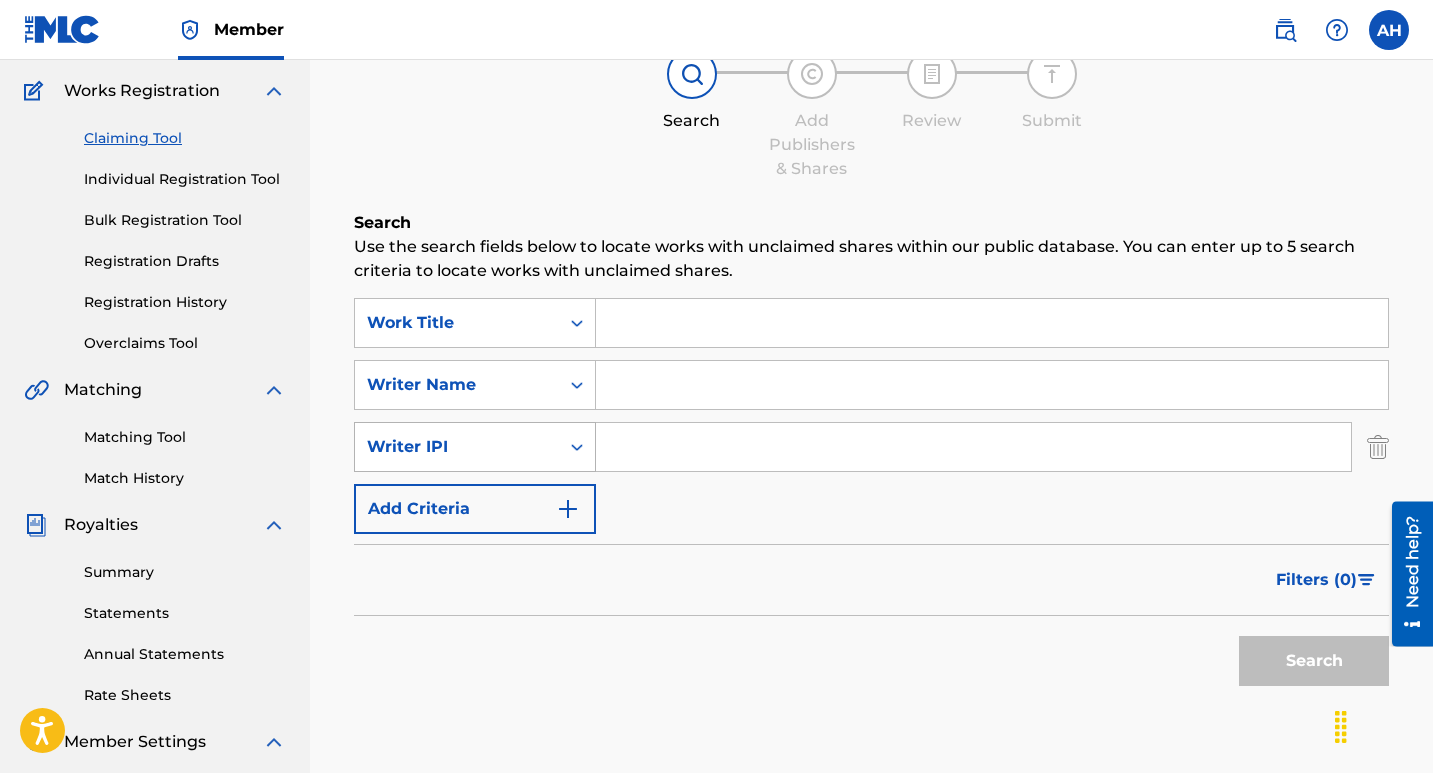 click on "Writer IPI" at bounding box center [457, 447] 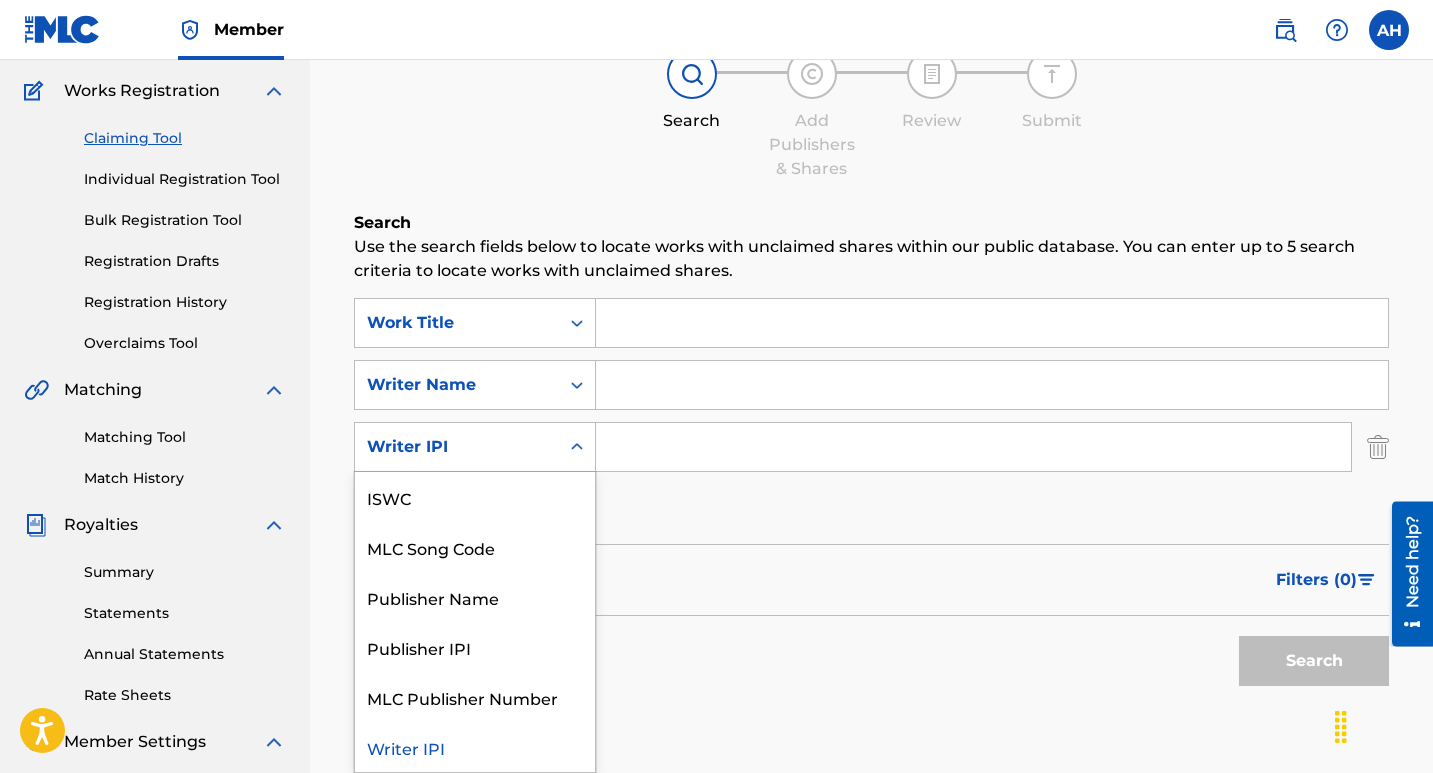 click on "Writer IPI" at bounding box center [457, 447] 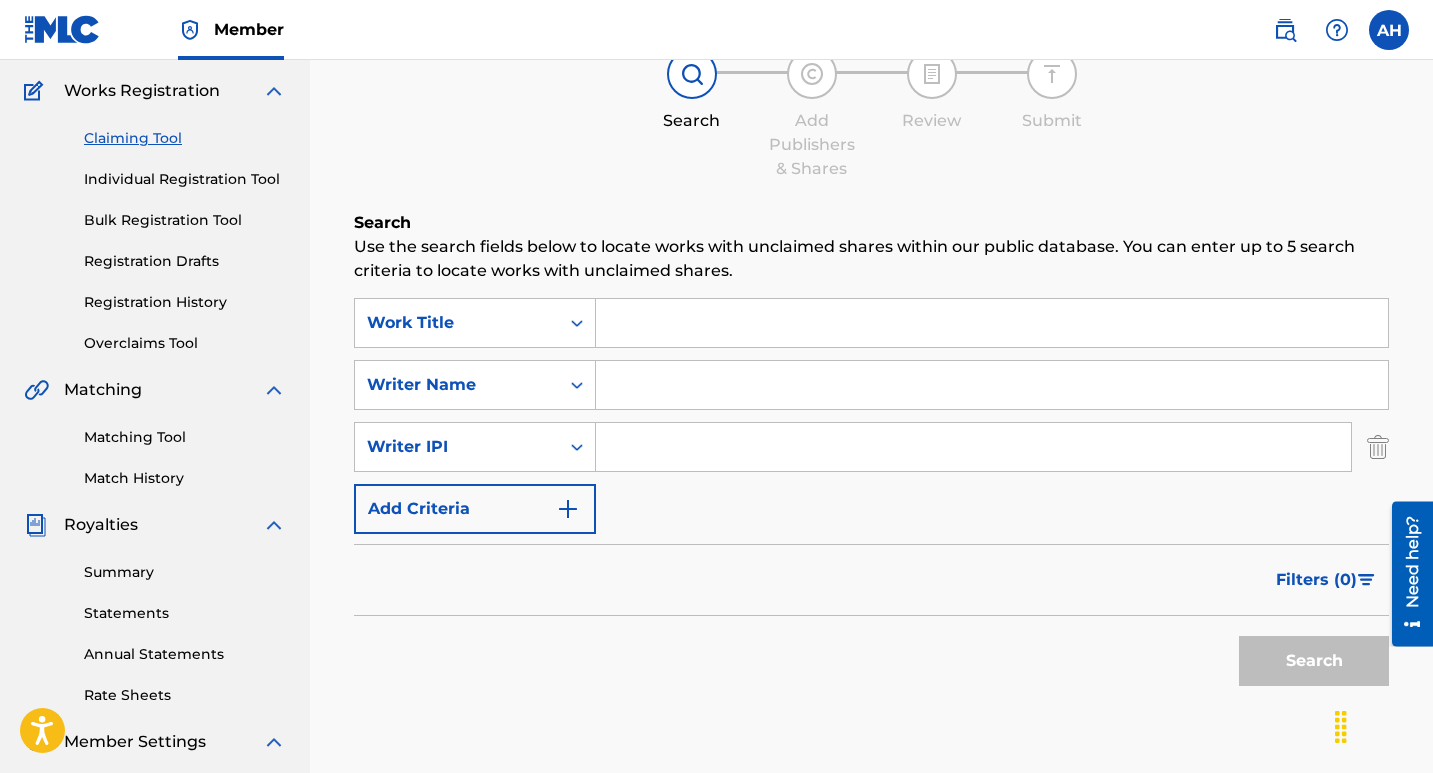 click at bounding box center (973, 447) 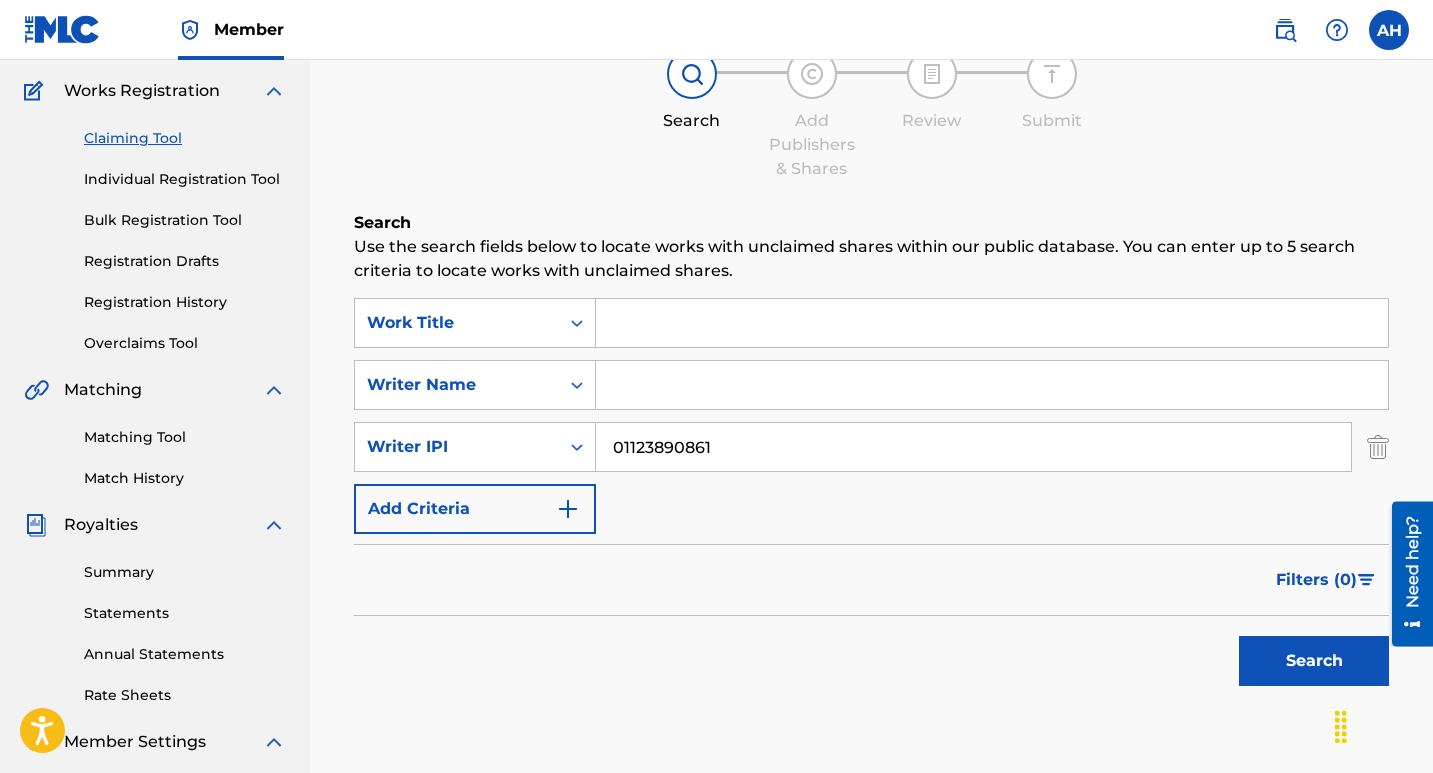 type on "01123890861" 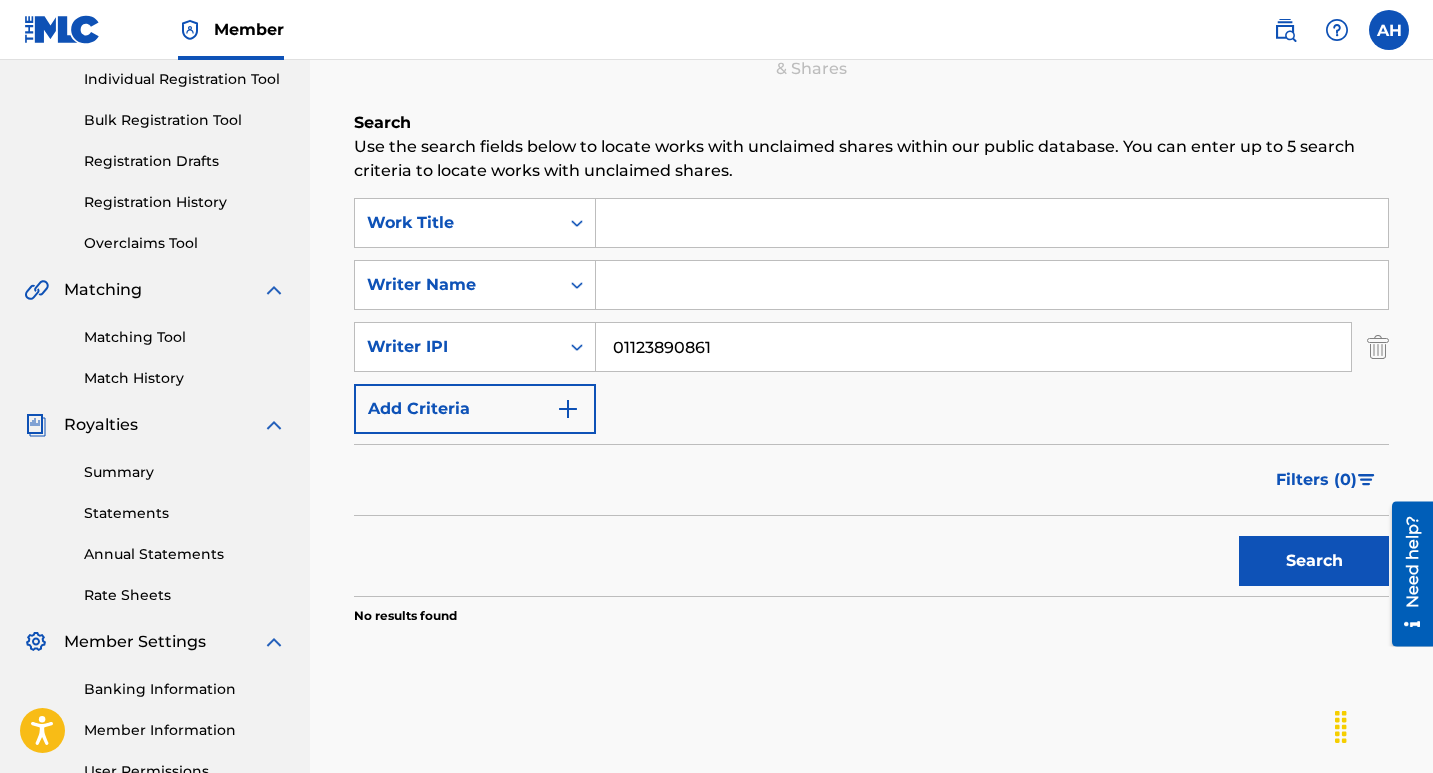 scroll, scrollTop: 356, scrollLeft: 0, axis: vertical 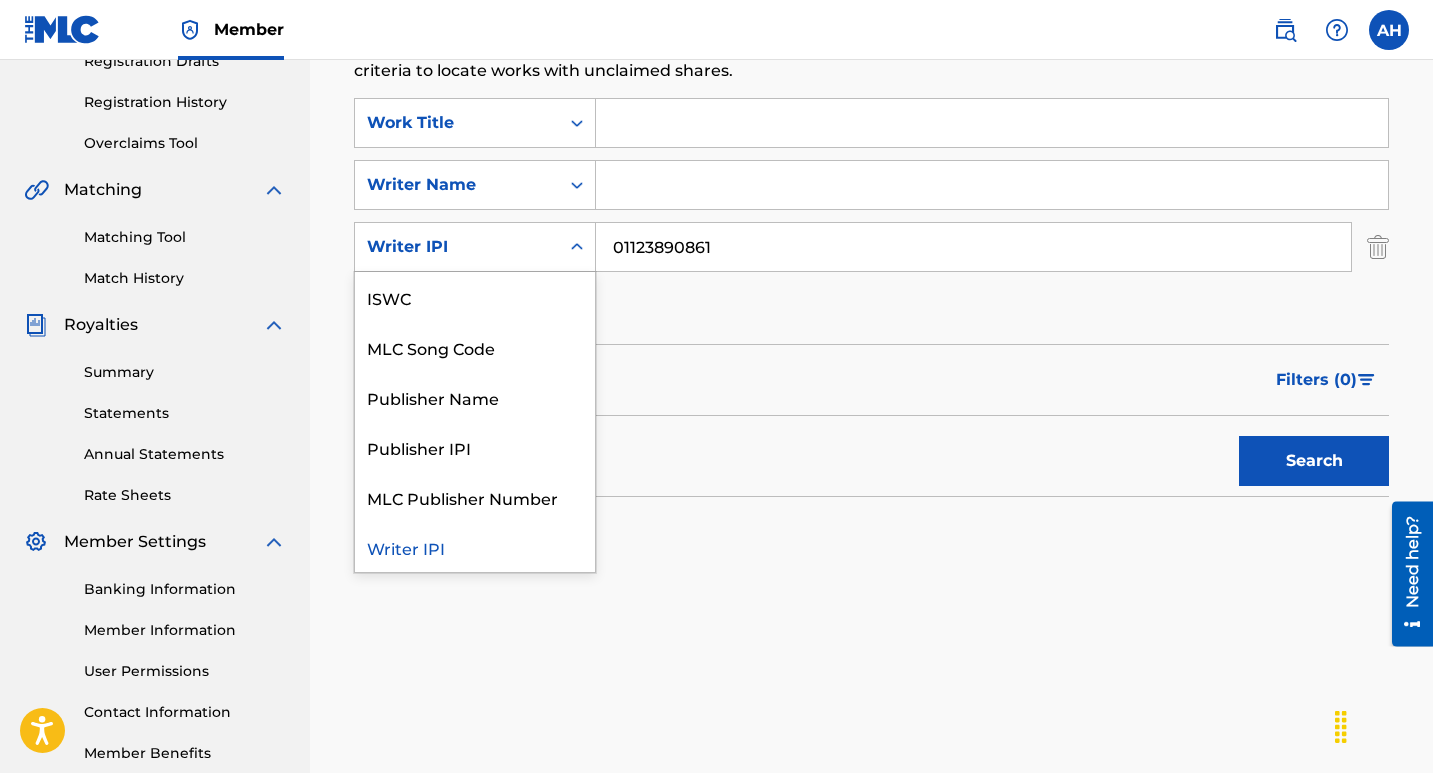 click on "Writer IPI" at bounding box center (457, 247) 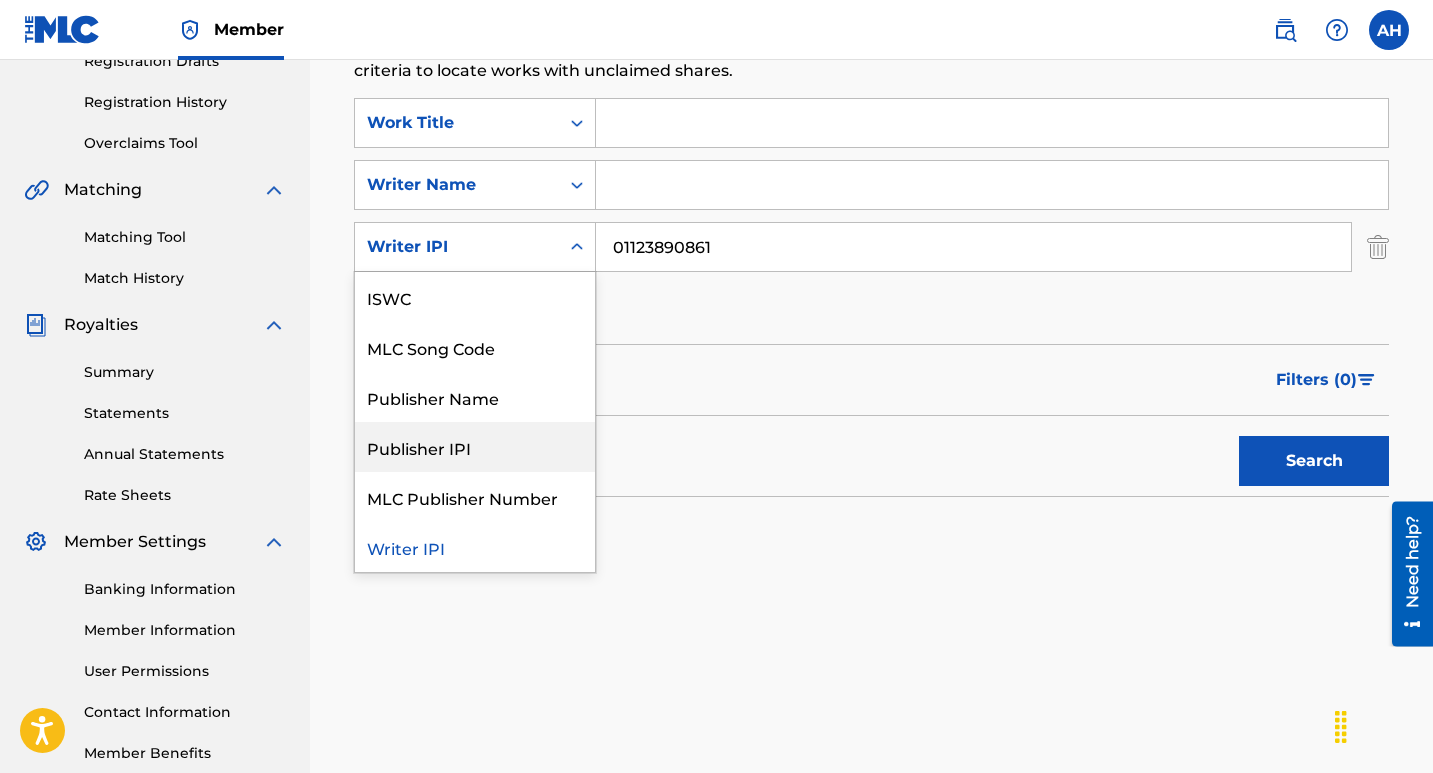 click on "Publisher IPI" at bounding box center (475, 447) 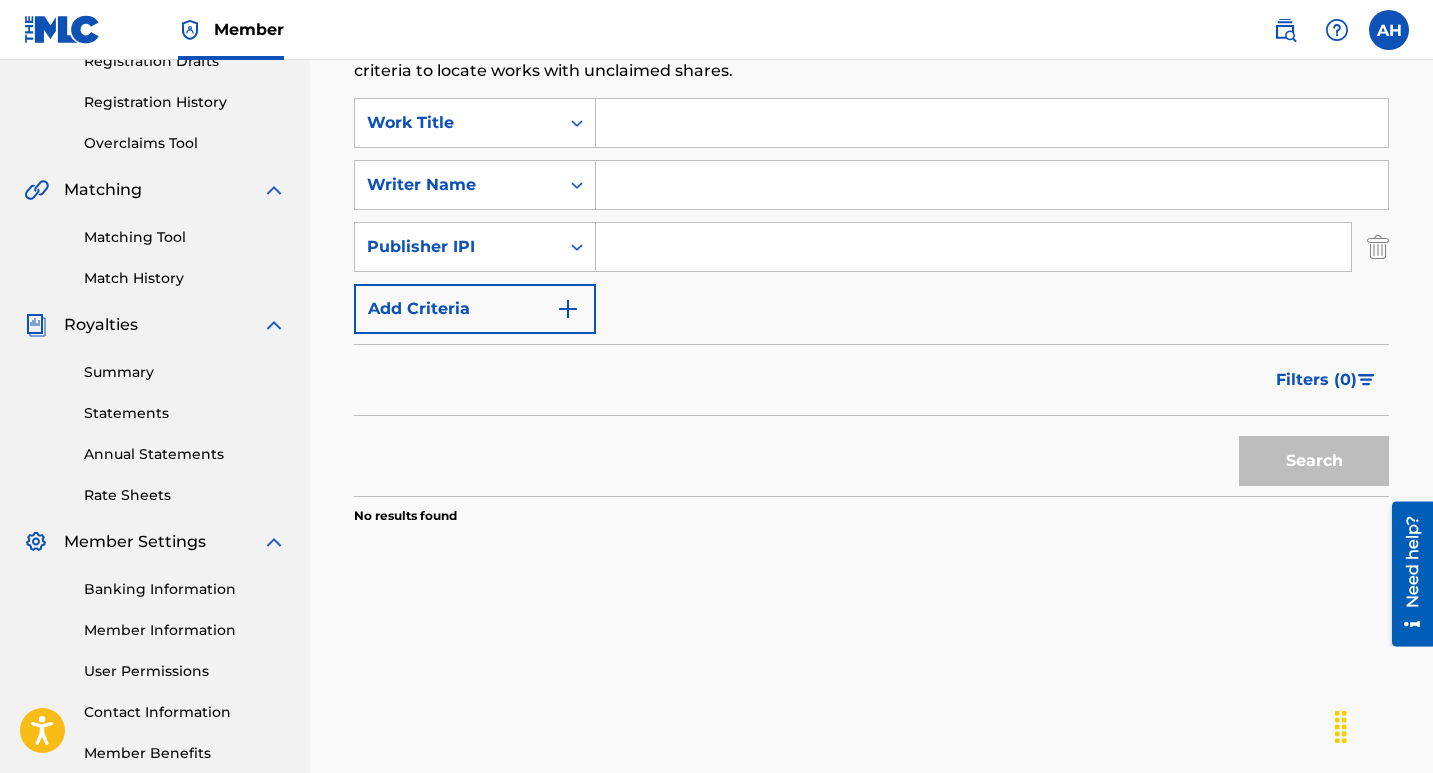 click at bounding box center [973, 247] 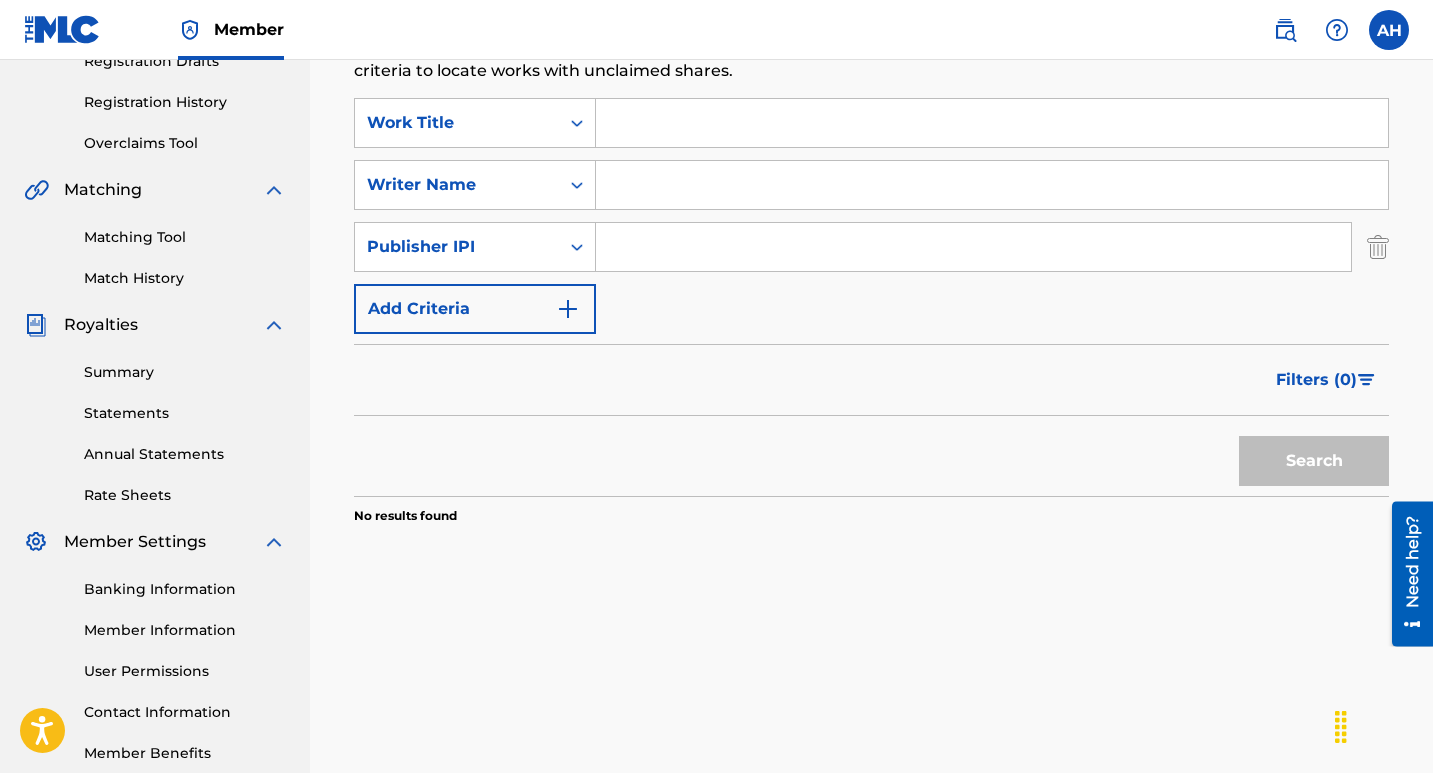 paste on "01123890861" 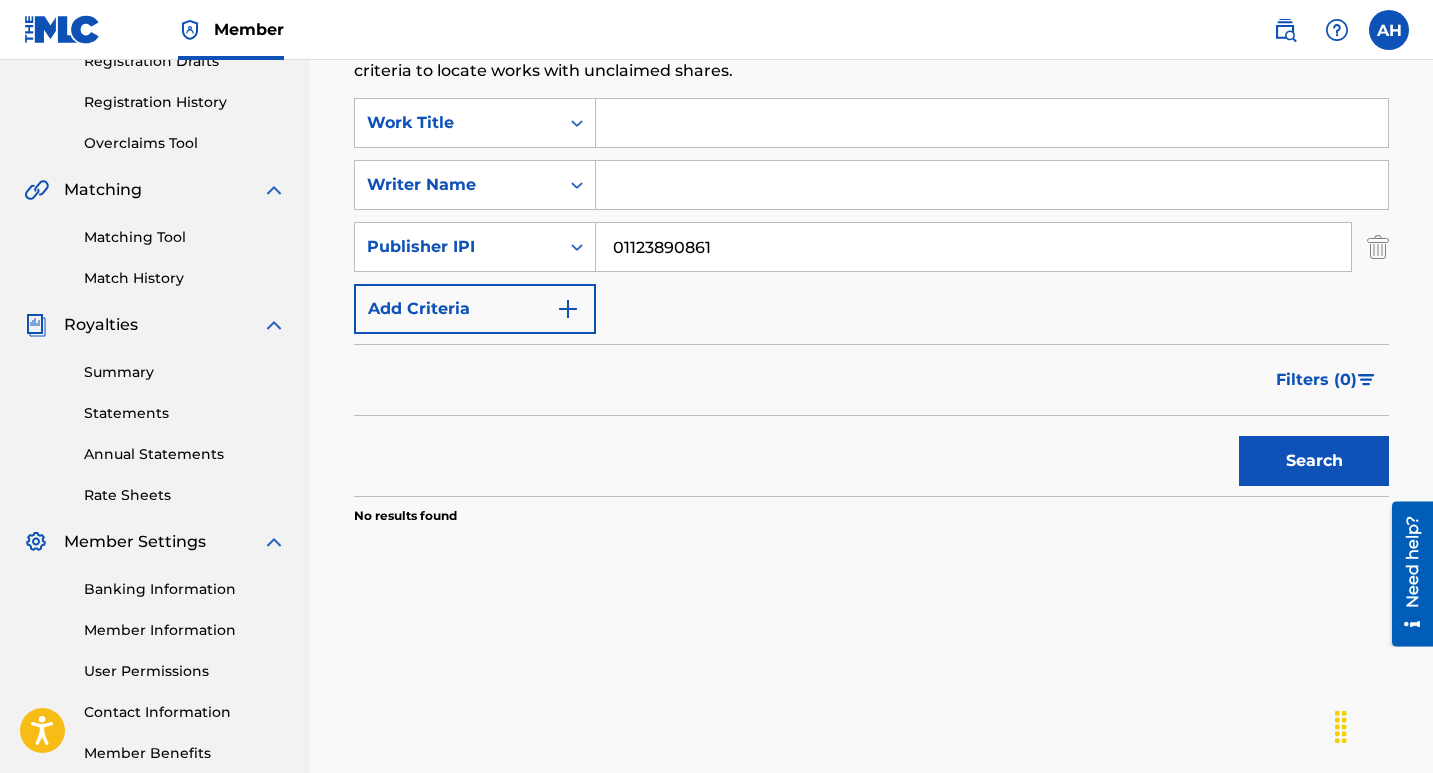 type on "01123890861" 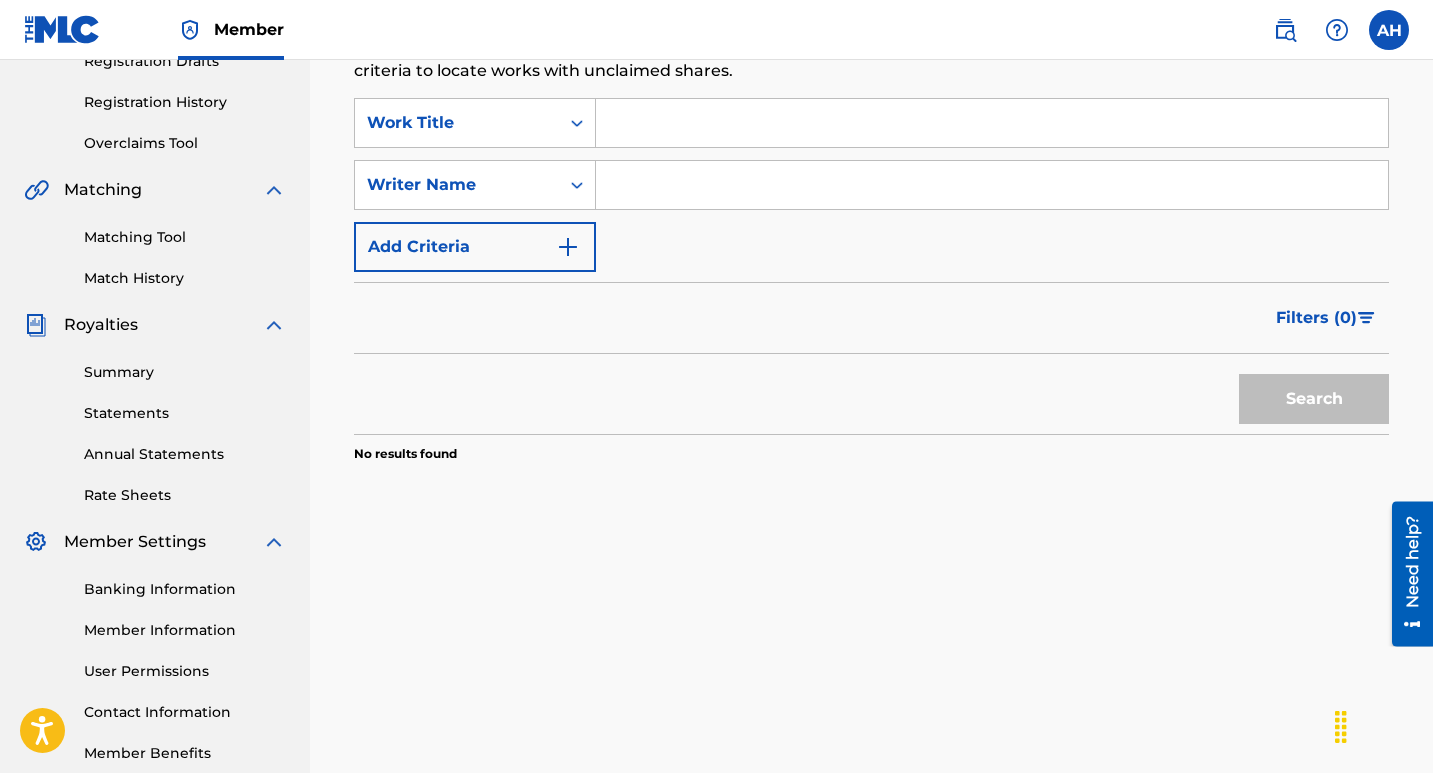 scroll, scrollTop: 56, scrollLeft: 0, axis: vertical 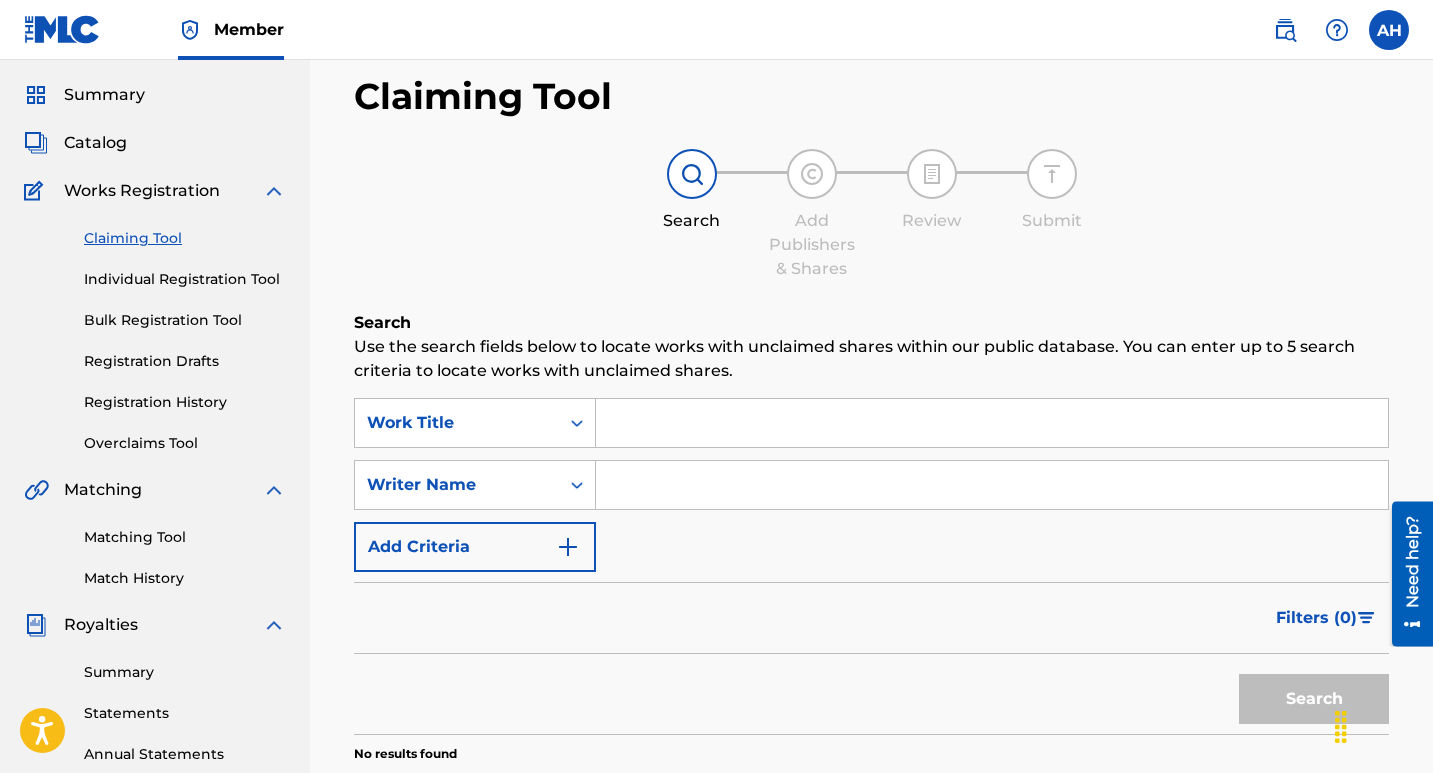 click on "Search" at bounding box center (692, 191) 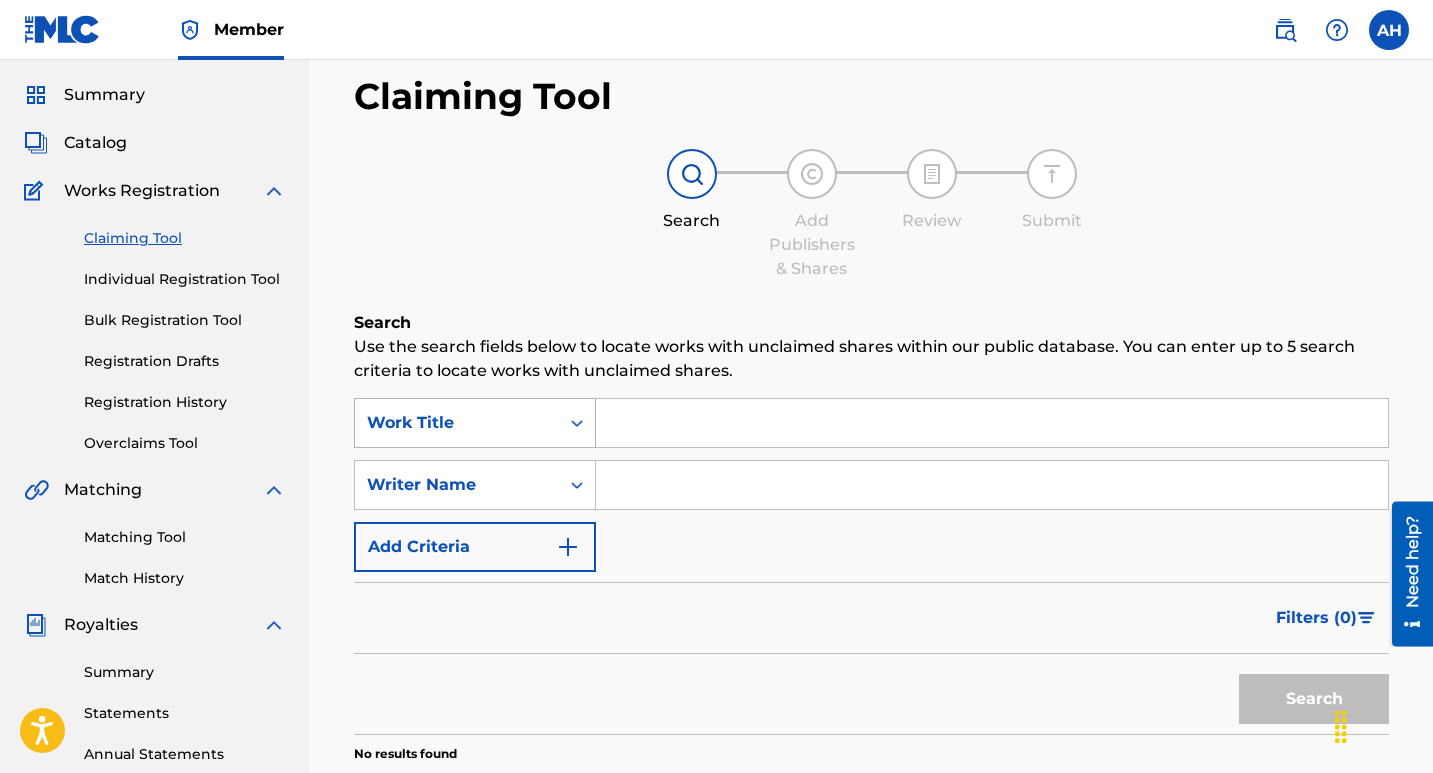 scroll, scrollTop: 256, scrollLeft: 0, axis: vertical 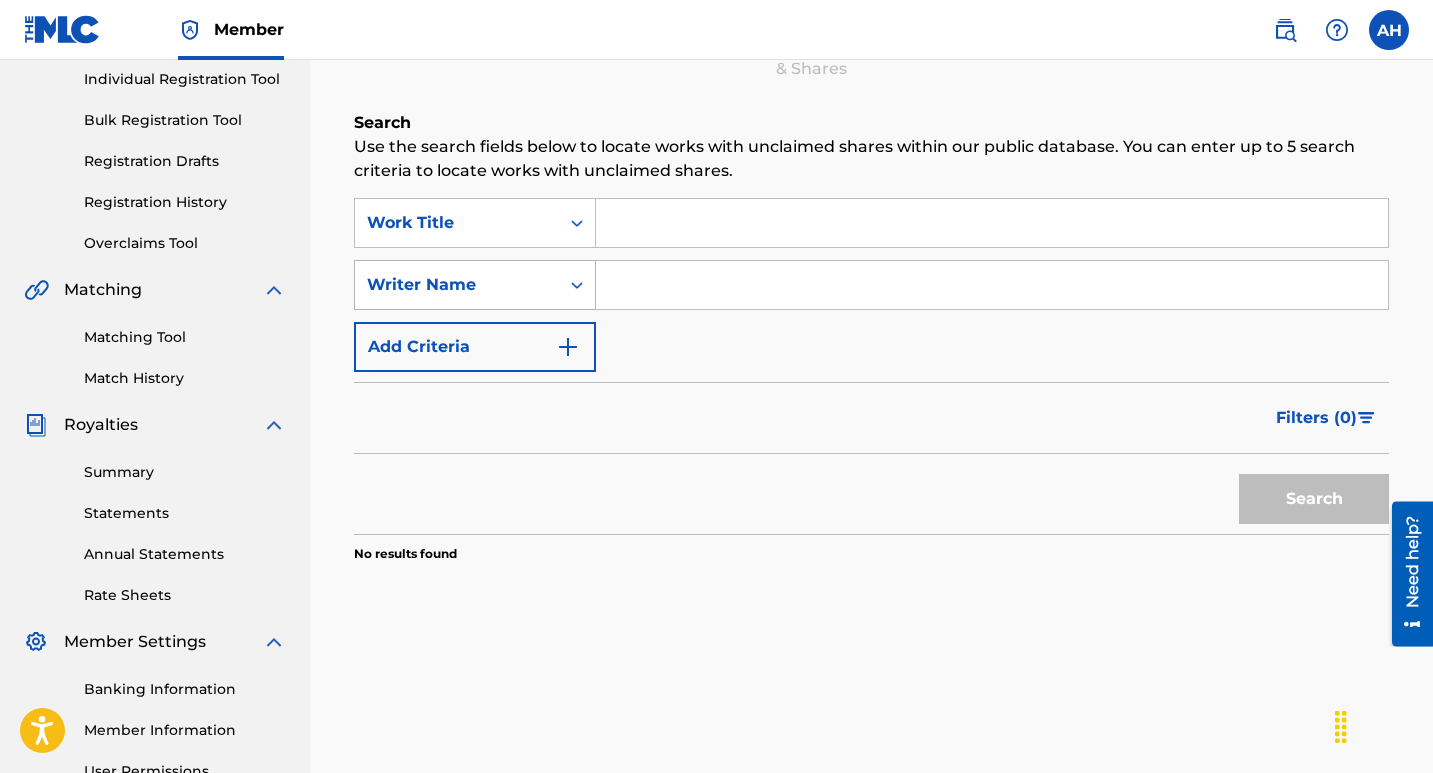 click 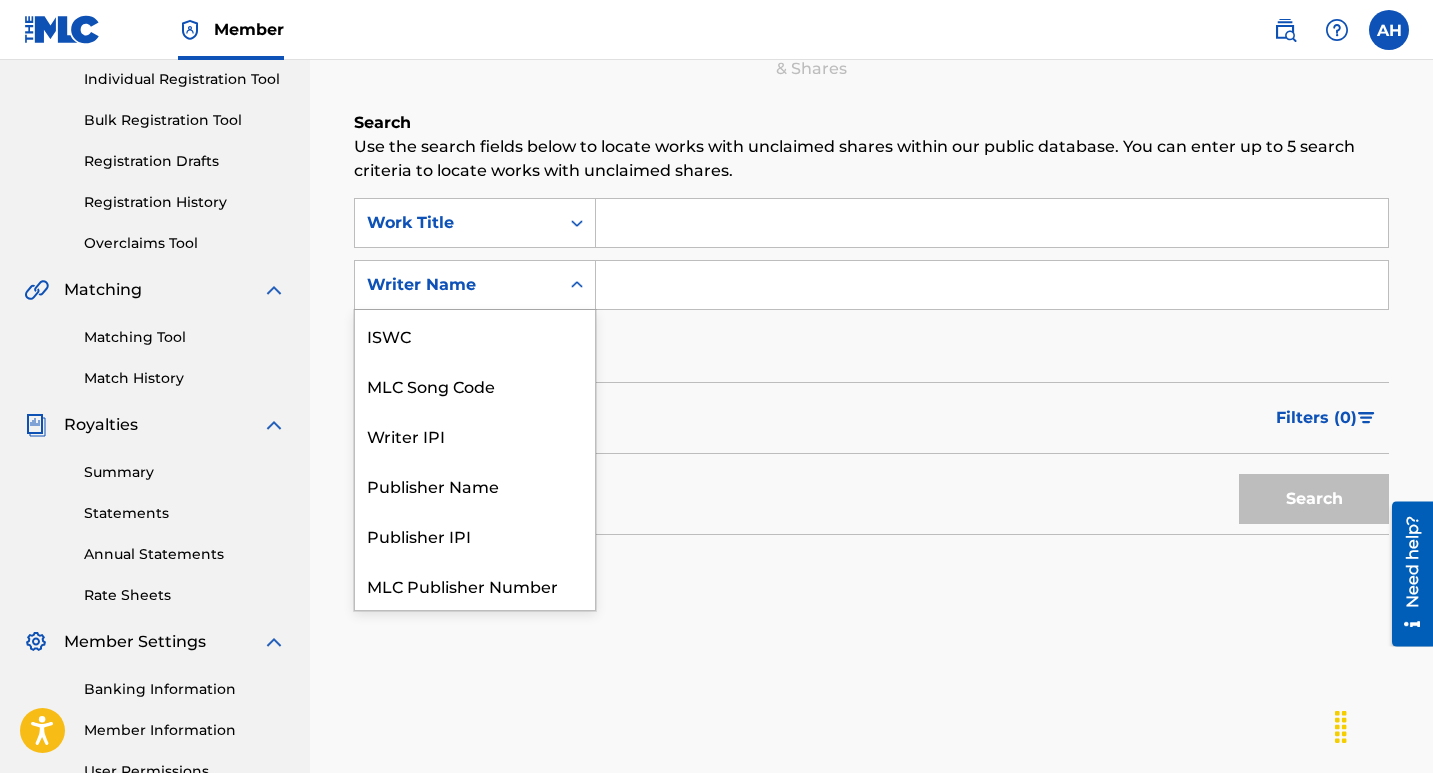 scroll, scrollTop: 50, scrollLeft: 0, axis: vertical 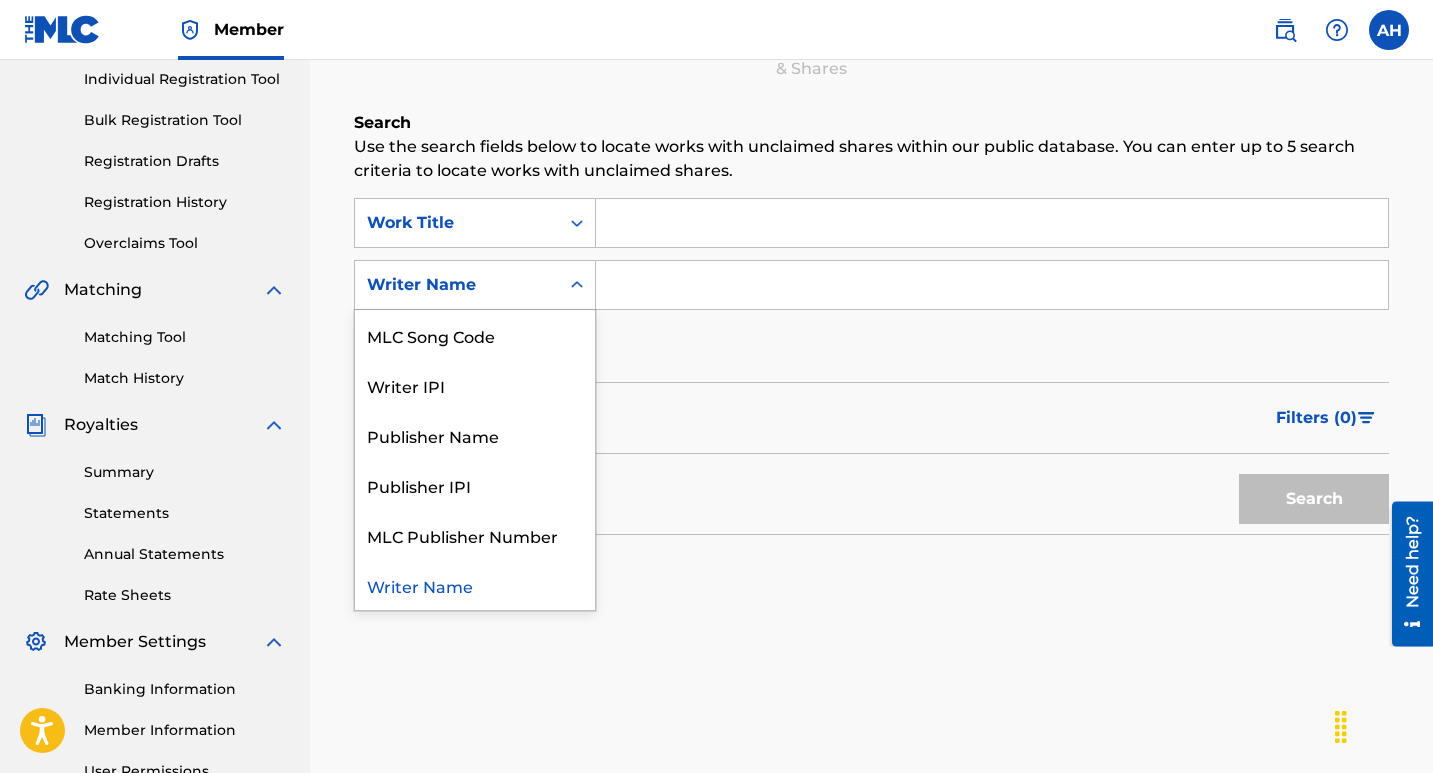 click 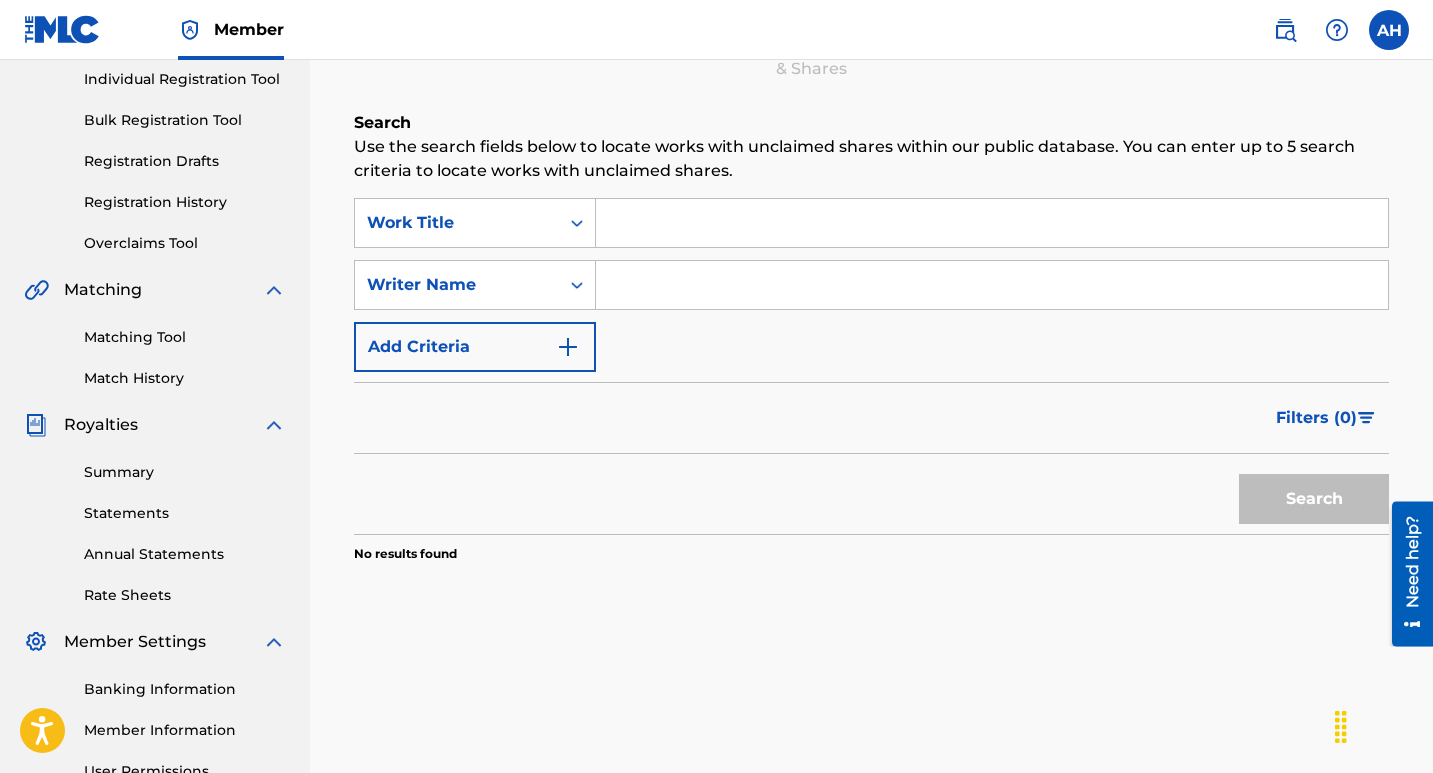 scroll, scrollTop: 56, scrollLeft: 0, axis: vertical 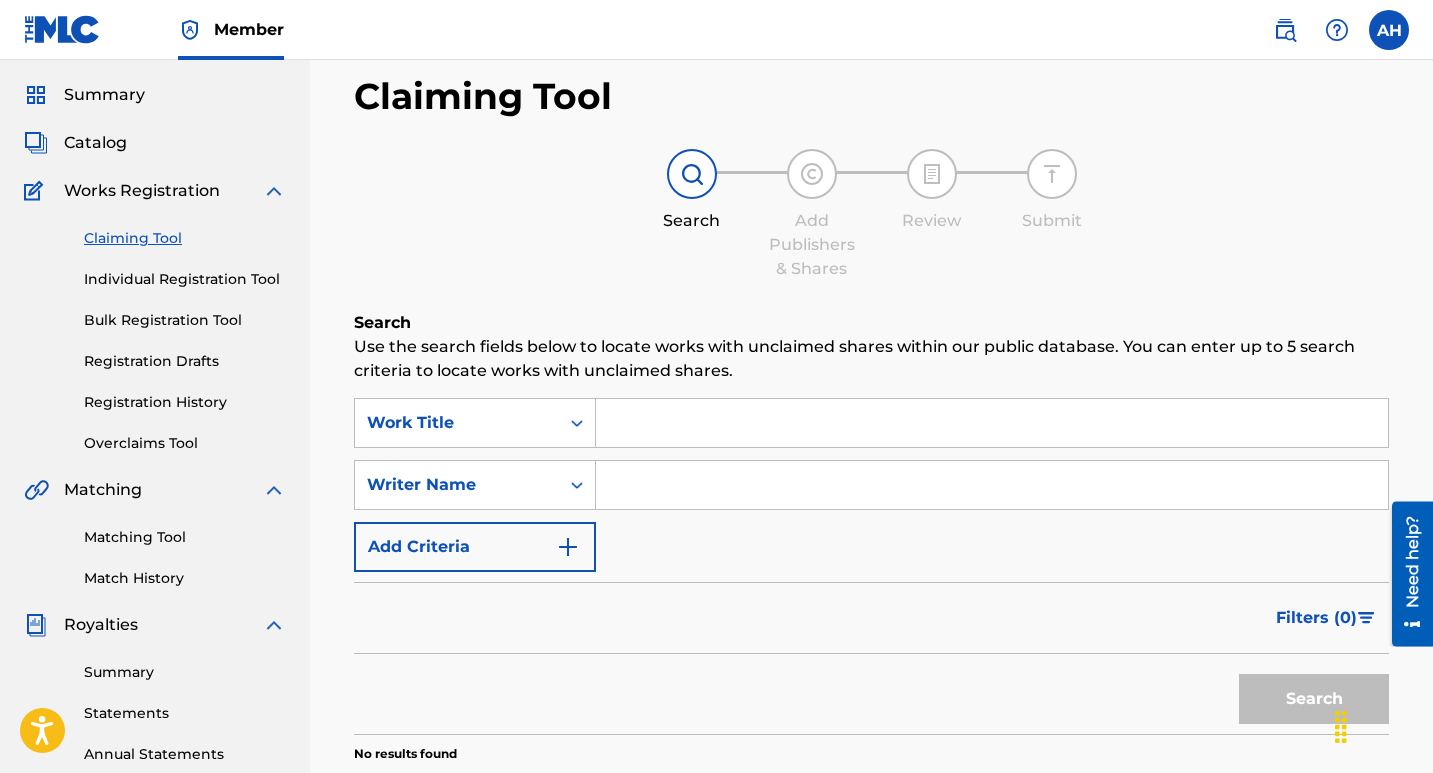 click at bounding box center (568, 547) 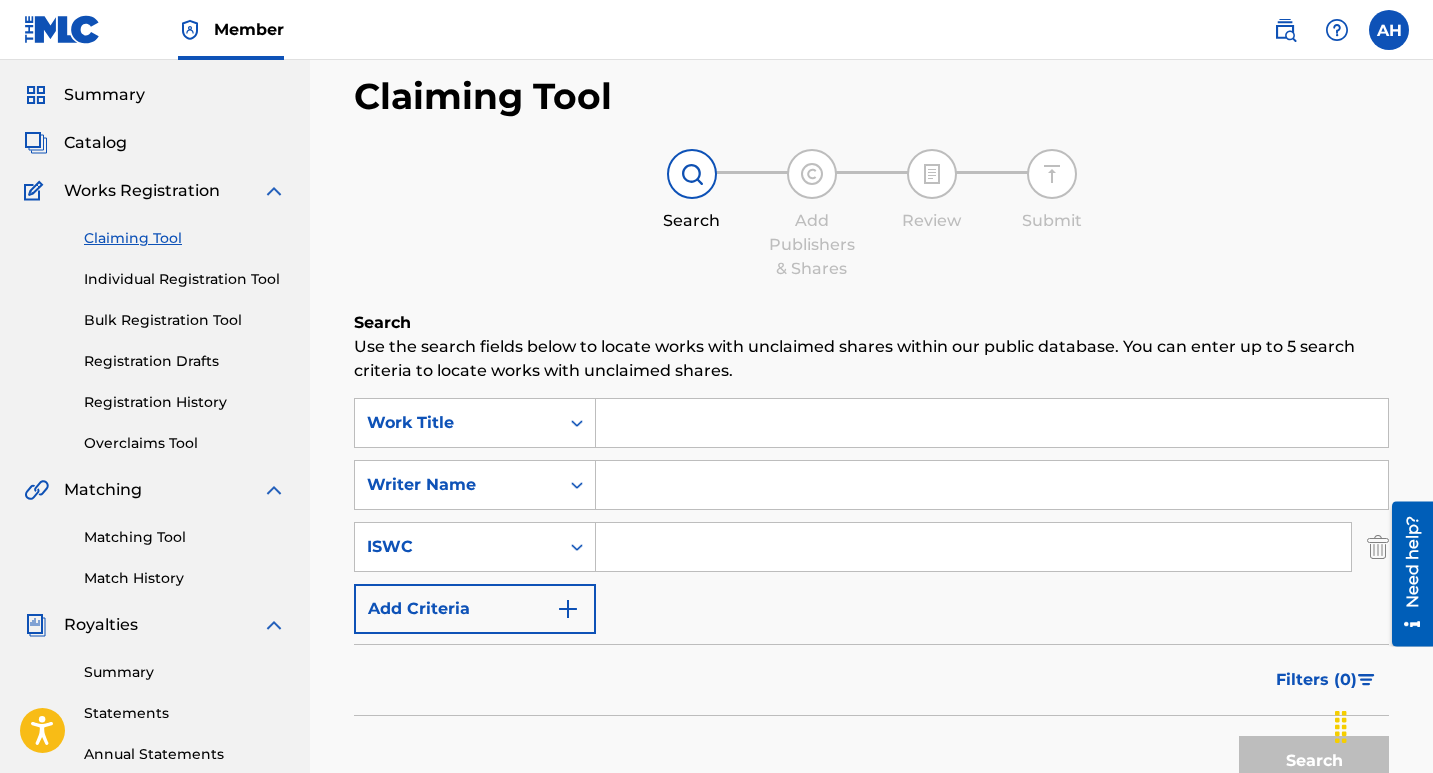 click at bounding box center (1378, 547) 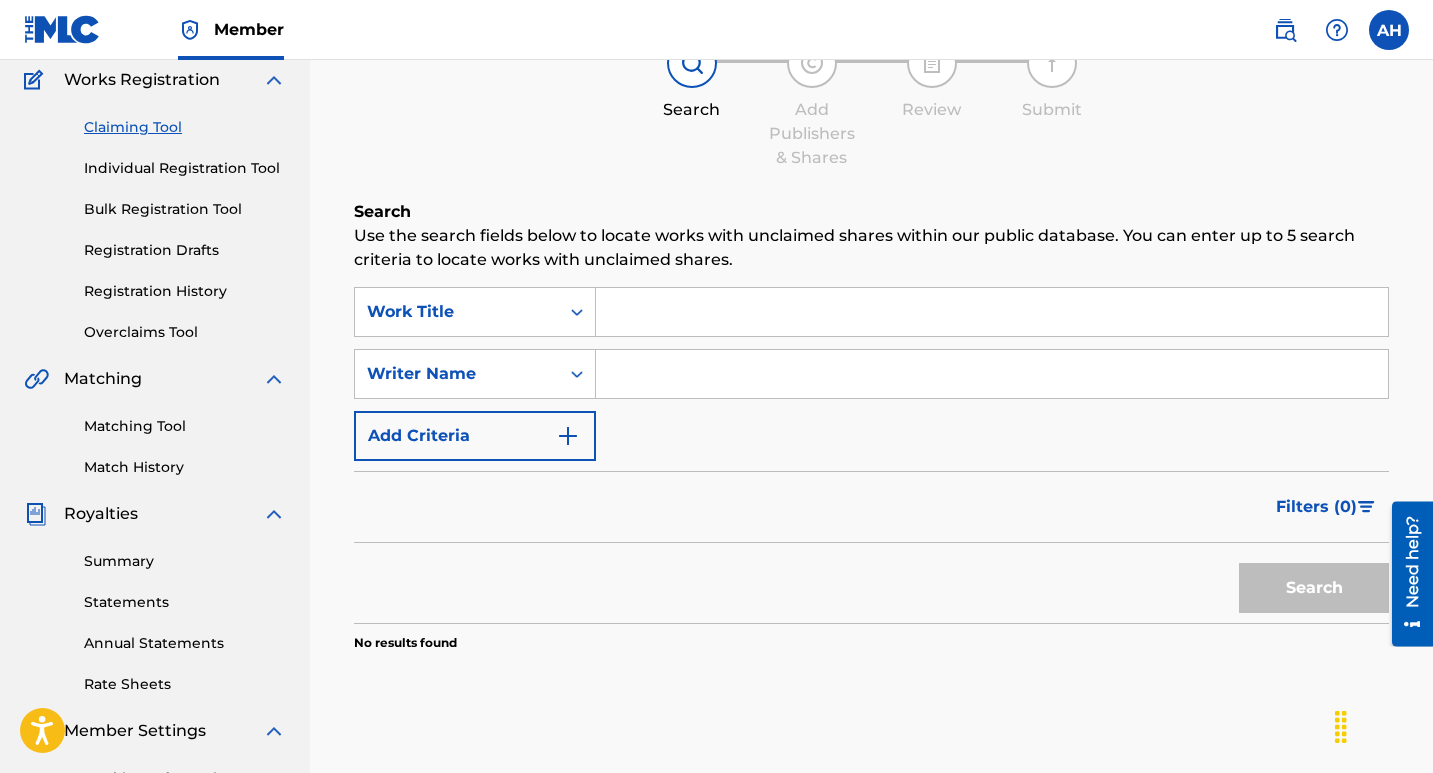 scroll, scrollTop: 0, scrollLeft: 0, axis: both 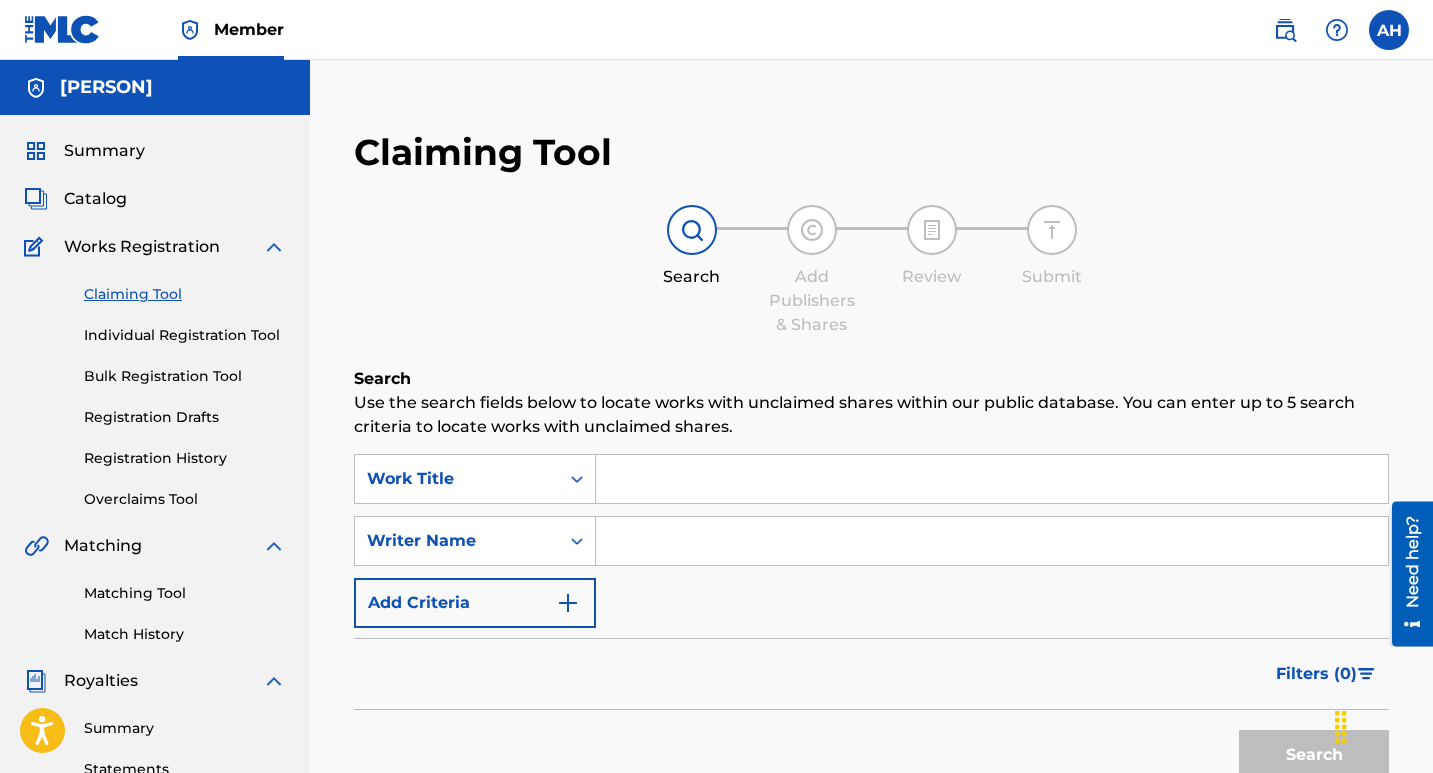 click on "Catalog" at bounding box center [95, 199] 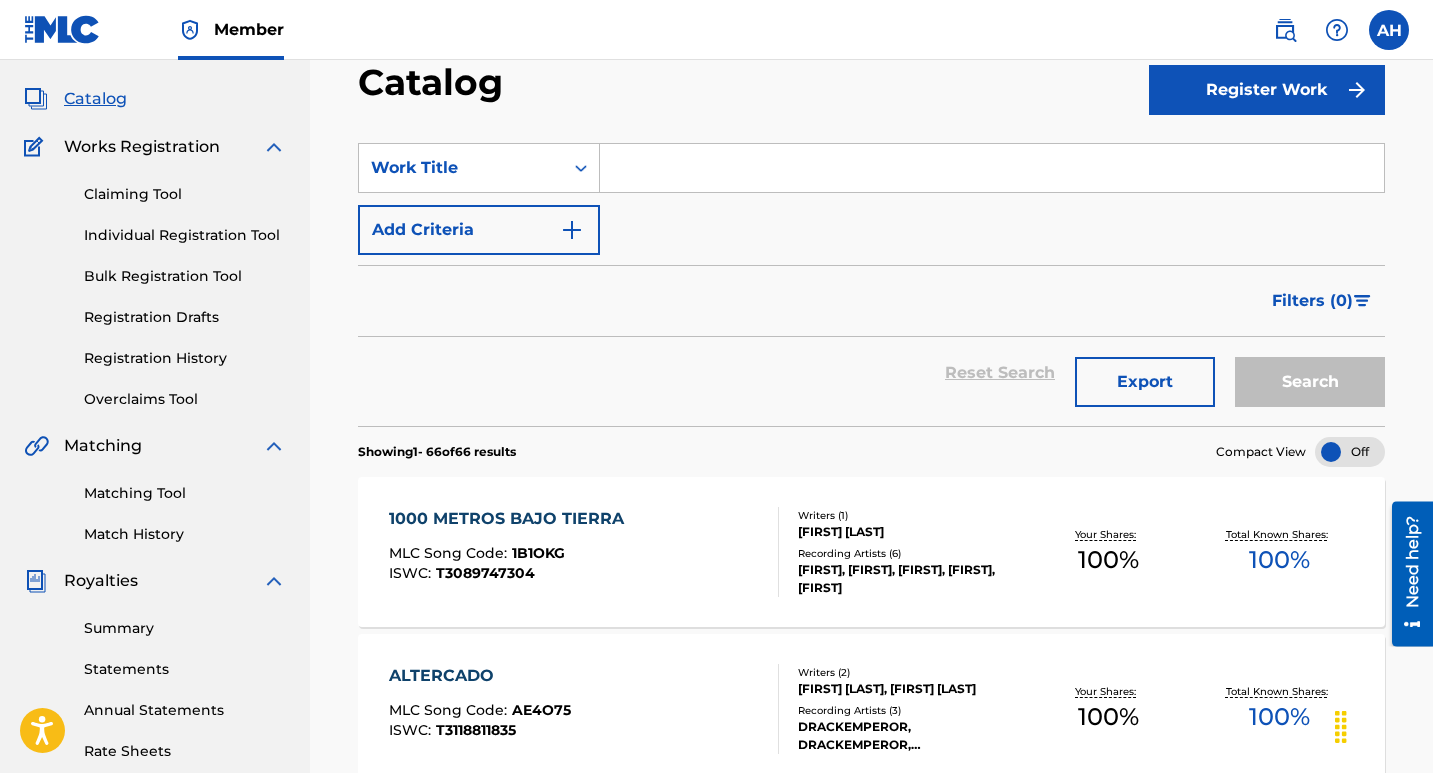 scroll, scrollTop: 0, scrollLeft: 0, axis: both 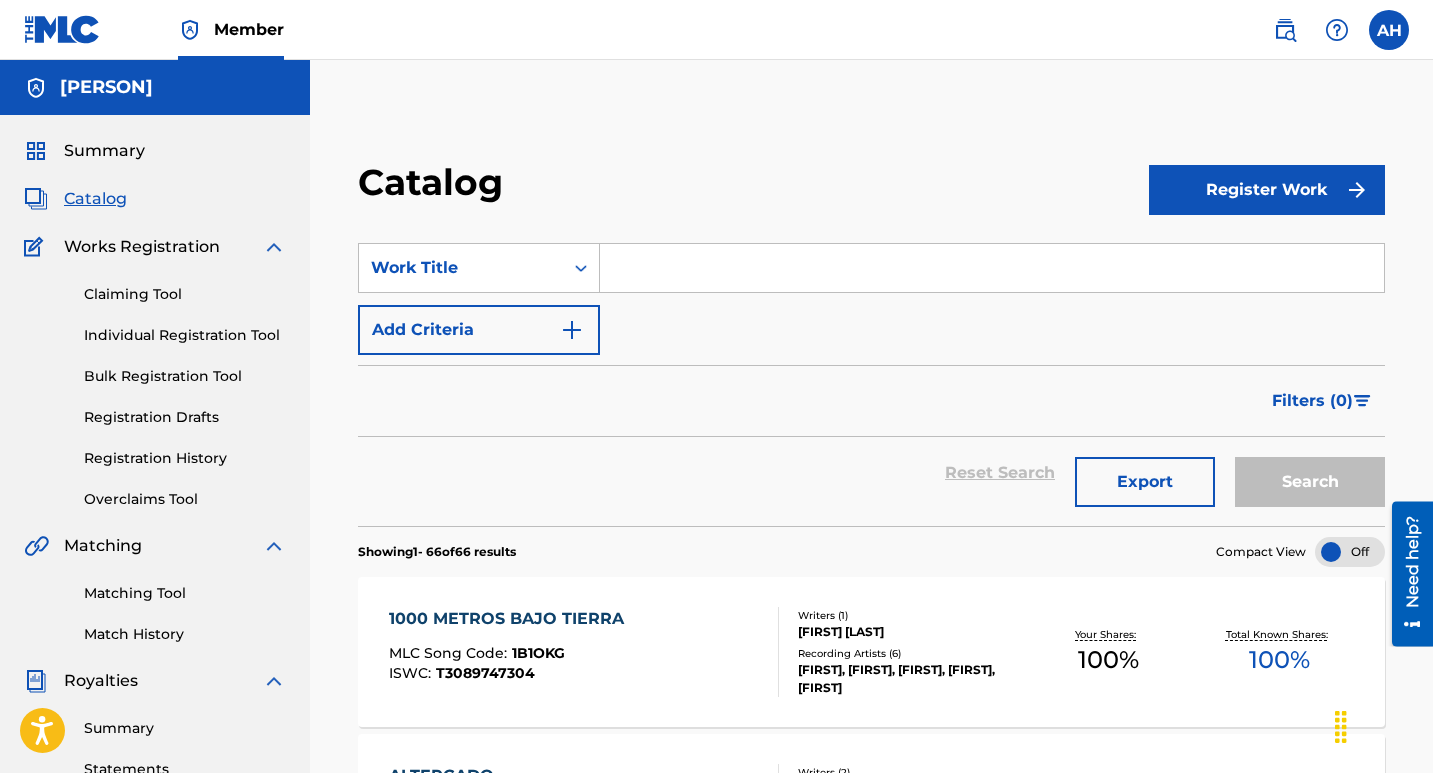 click on "Summary" at bounding box center (104, 151) 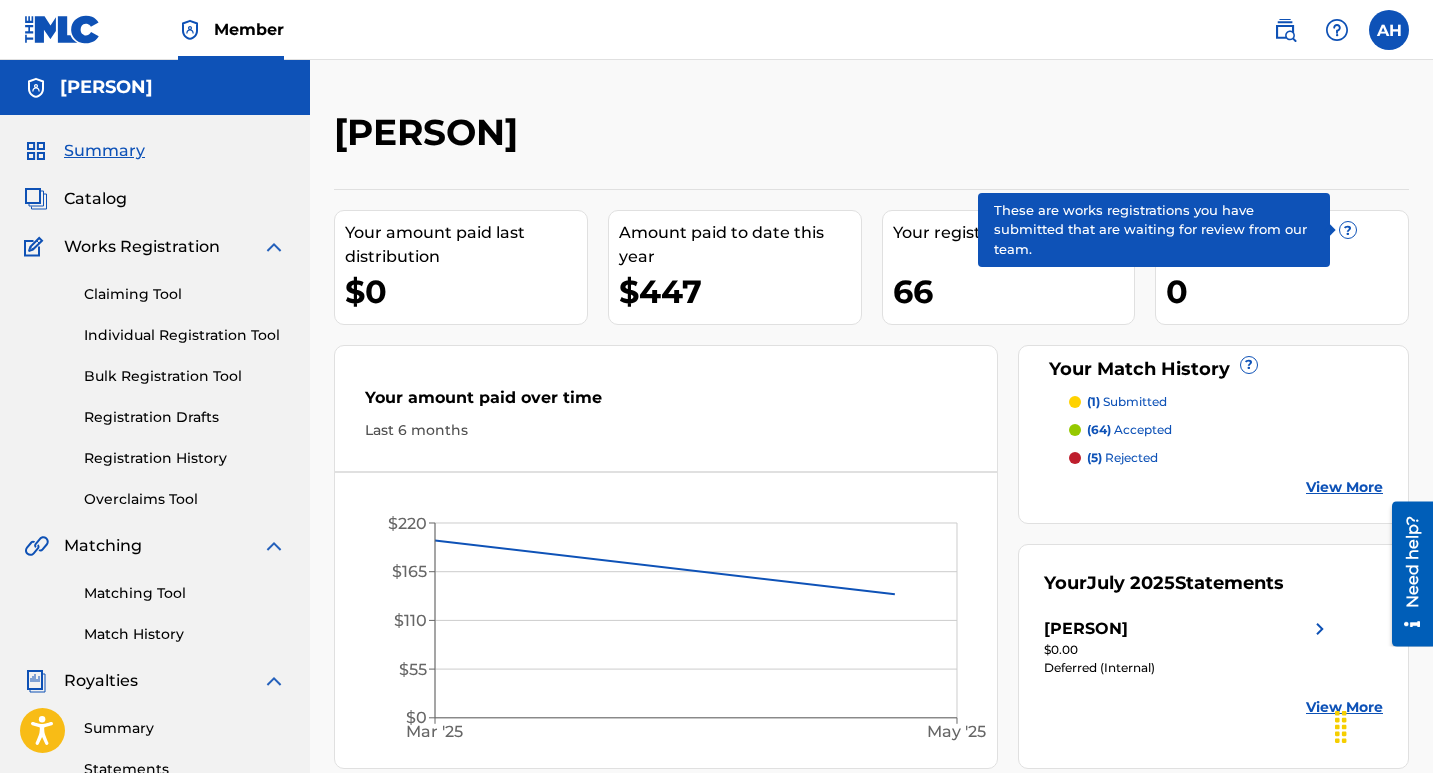 click on "?" at bounding box center (1348, 233) 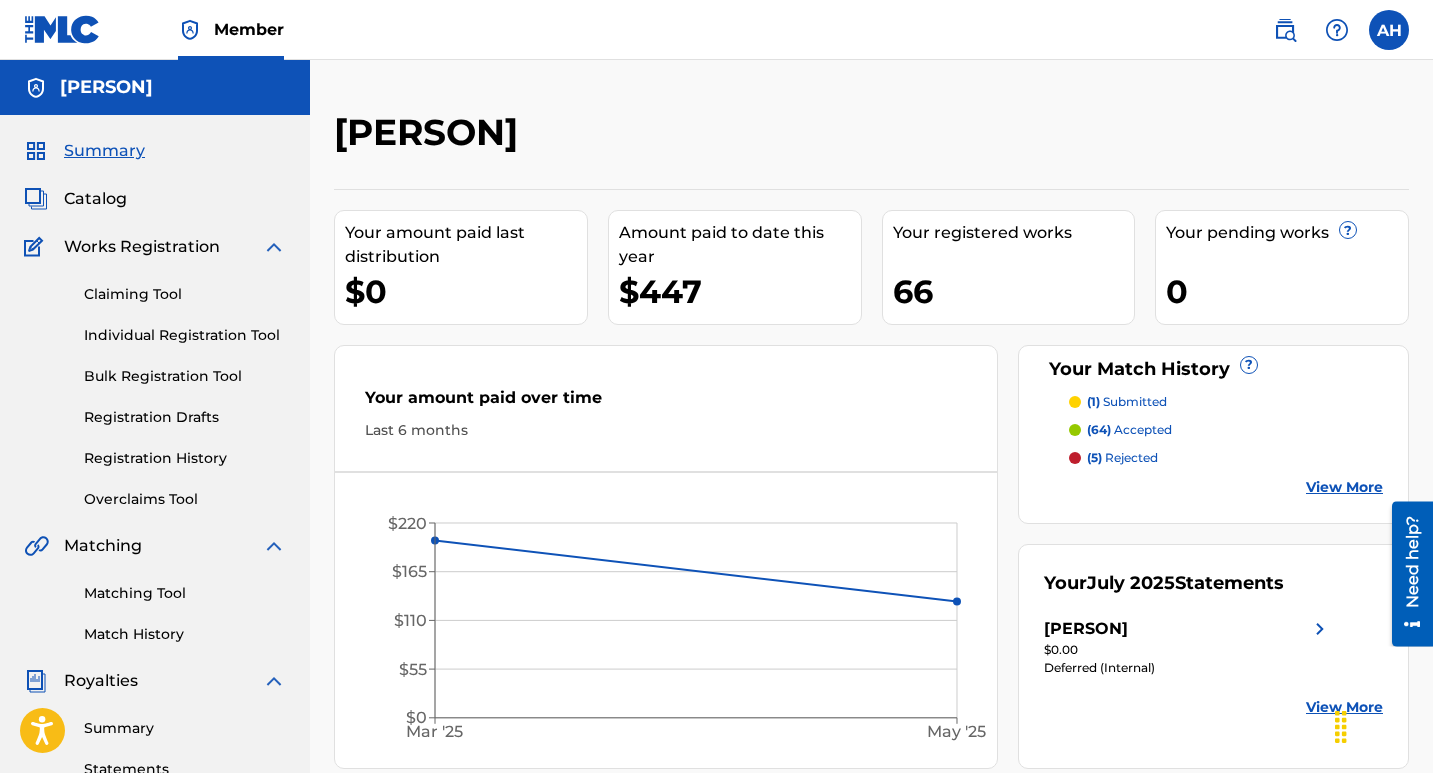 click on "(1)   submitted" at bounding box center [1127, 402] 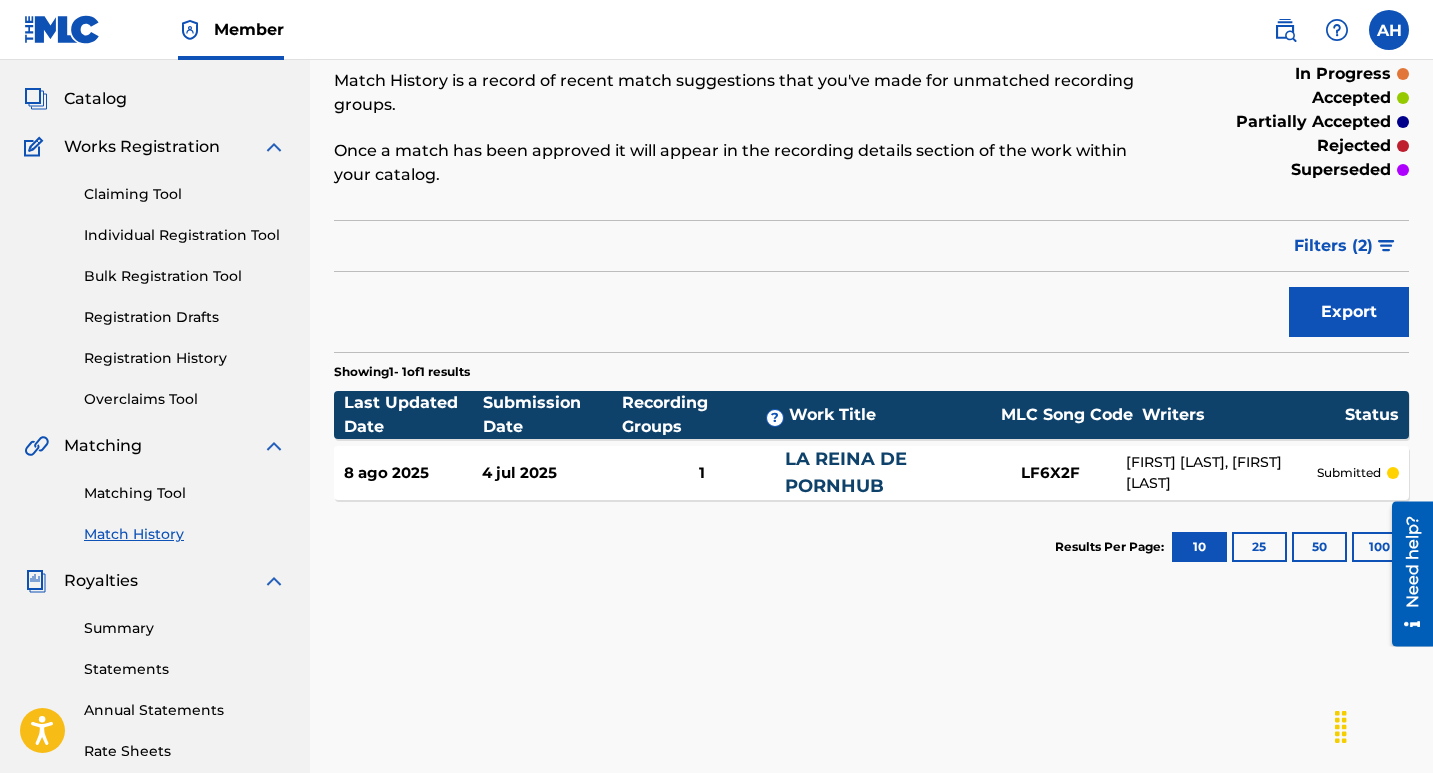 scroll, scrollTop: 0, scrollLeft: 0, axis: both 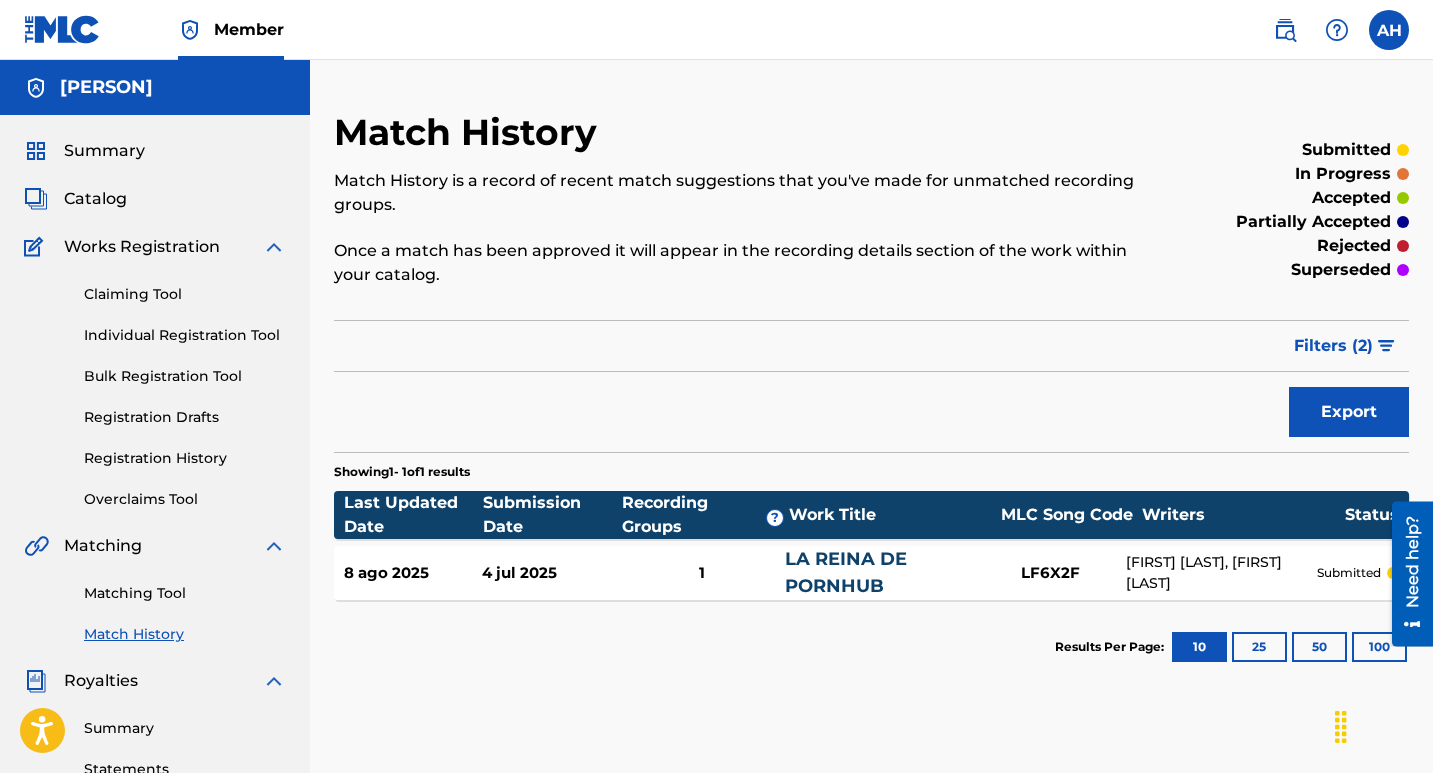 click on "Summary Catalog Works Registration Claiming Tool Individual Registration Tool Bulk Registration Tool Registration Drafts Registration History Overclaims Tool Matching Matching Tool Match History Royalties Summary Statements Annual Statements Rate Sheets Member Settings Banking Information Member Information User Permissions Contact Information Member Benefits" at bounding box center [155, 629] 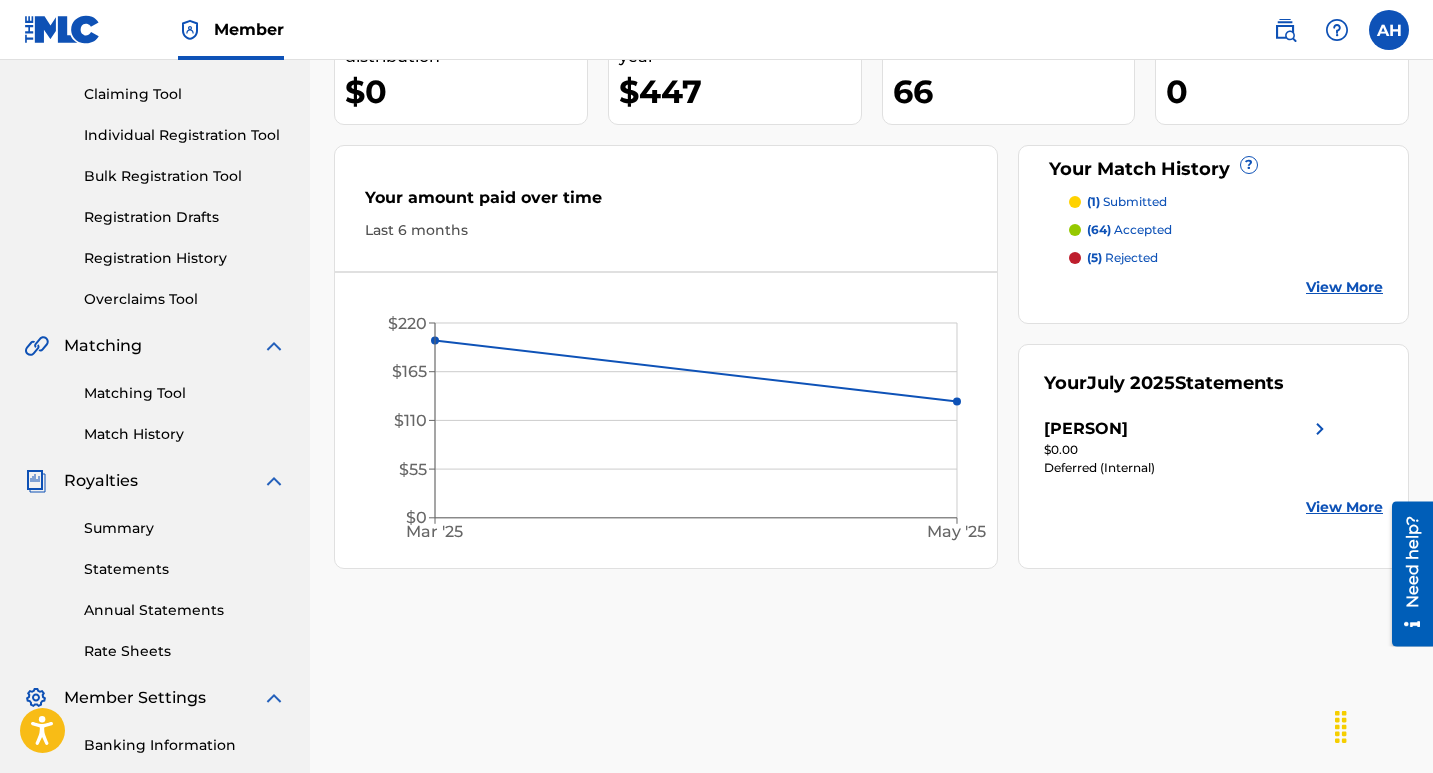 scroll, scrollTop: 300, scrollLeft: 0, axis: vertical 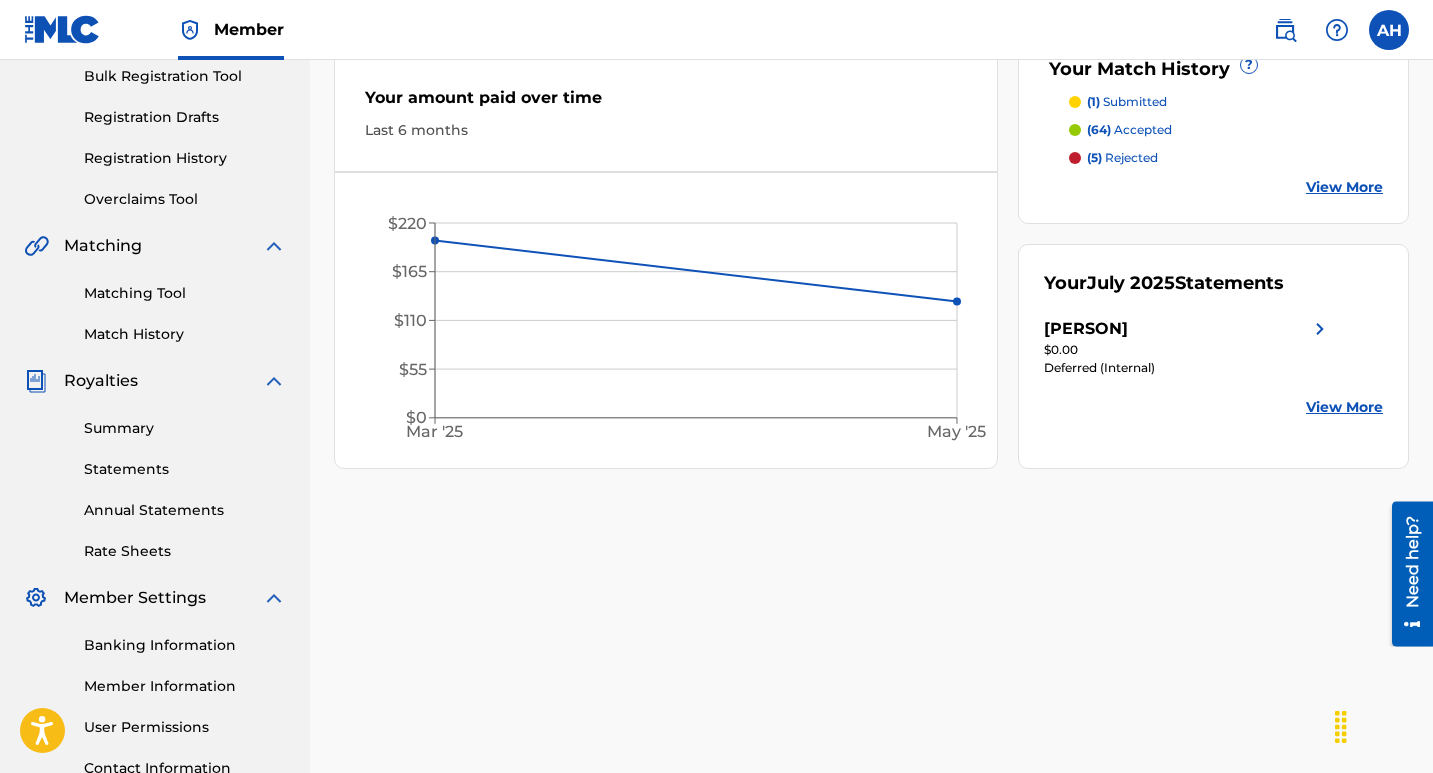 click at bounding box center [1389, 30] 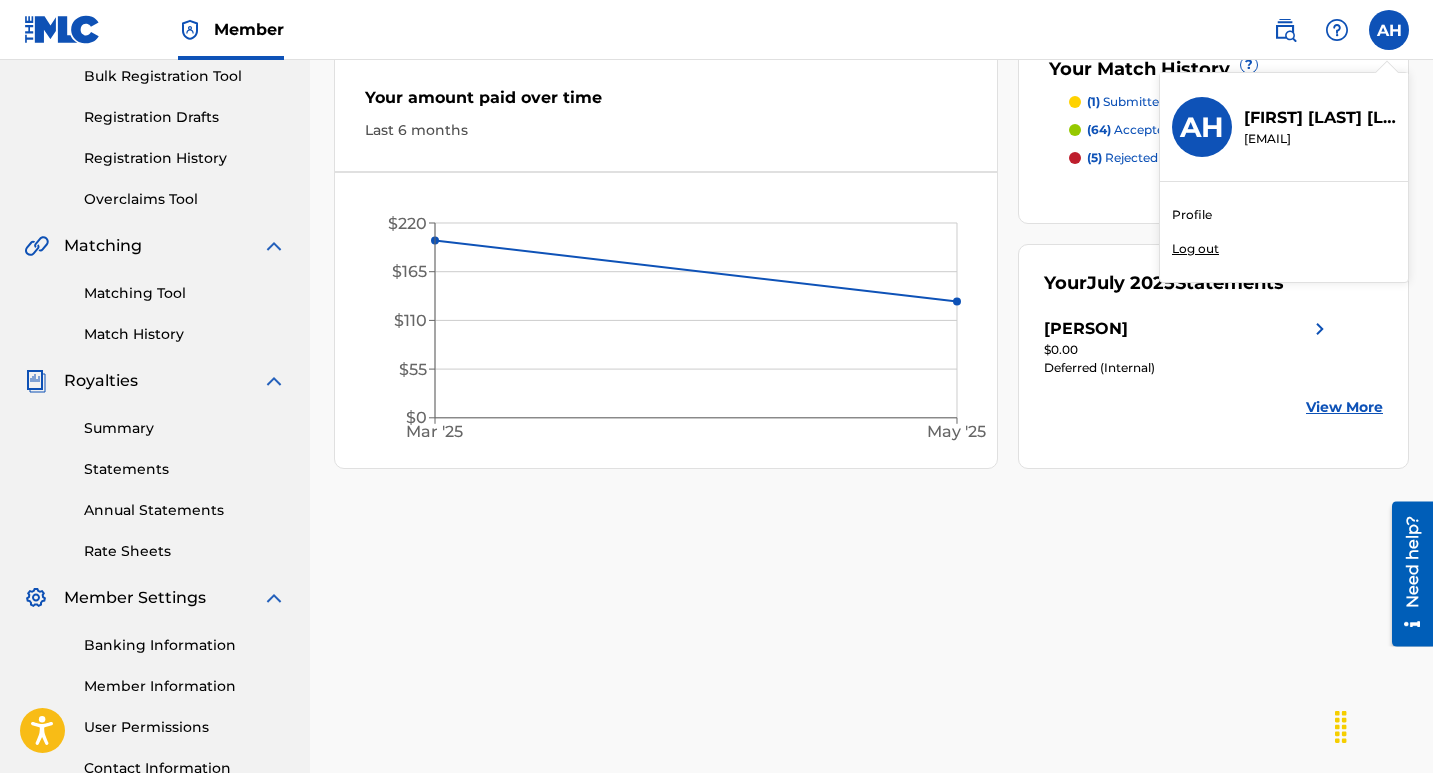 scroll, scrollTop: 0, scrollLeft: 0, axis: both 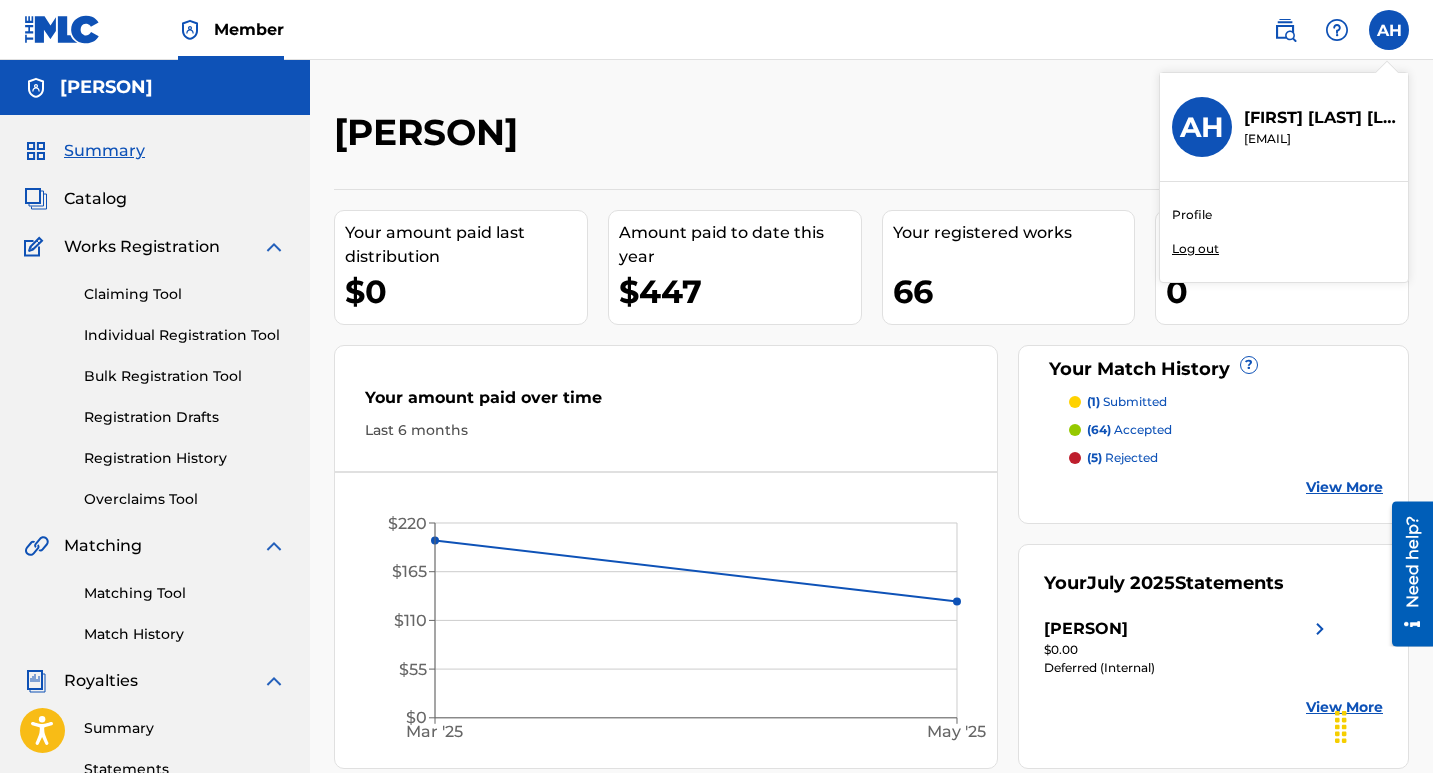 click on "Claiming Tool Individual Registration Tool Bulk Registration Tool Registration Drafts Registration History Overclaims Tool" at bounding box center (155, 384) 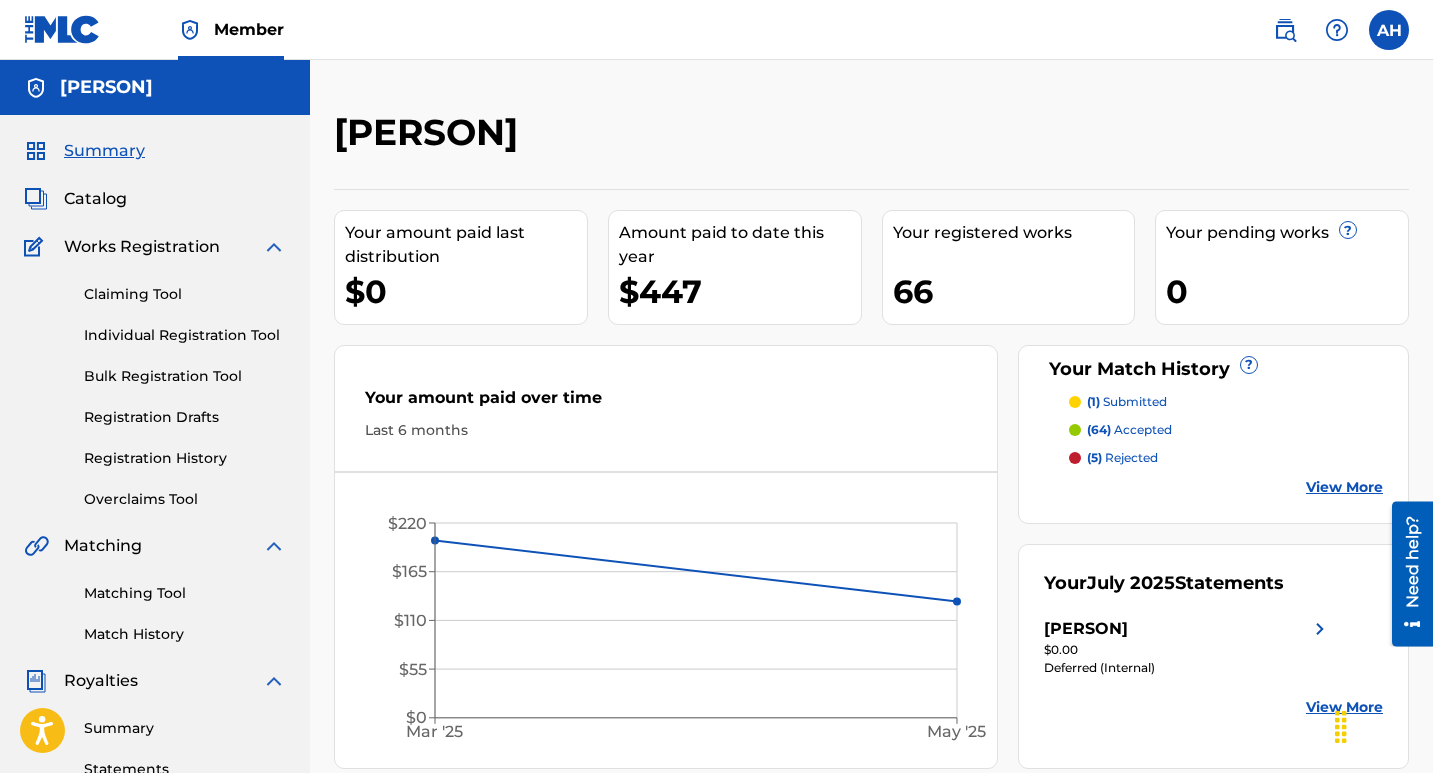 click on "Claiming Tool" at bounding box center [185, 294] 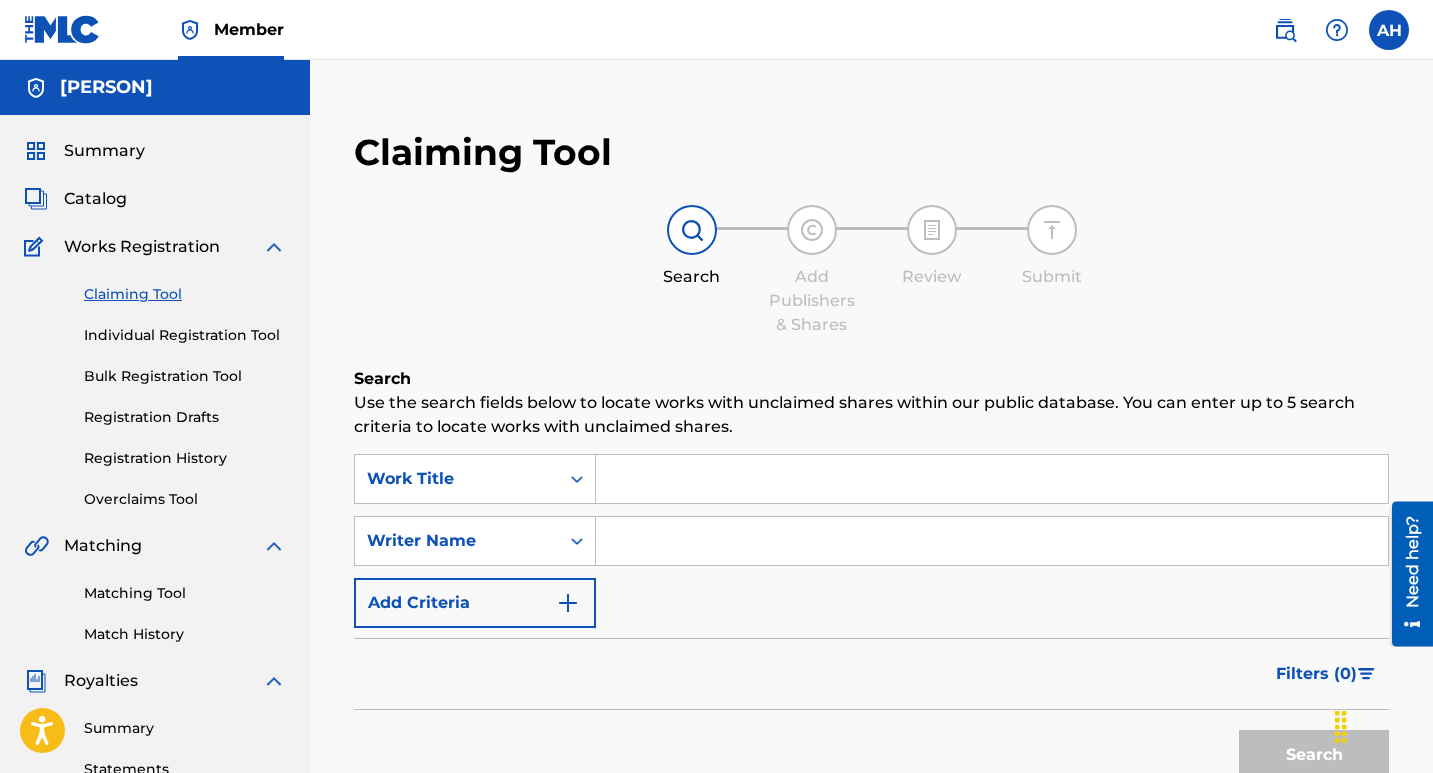 click at bounding box center [992, 541] 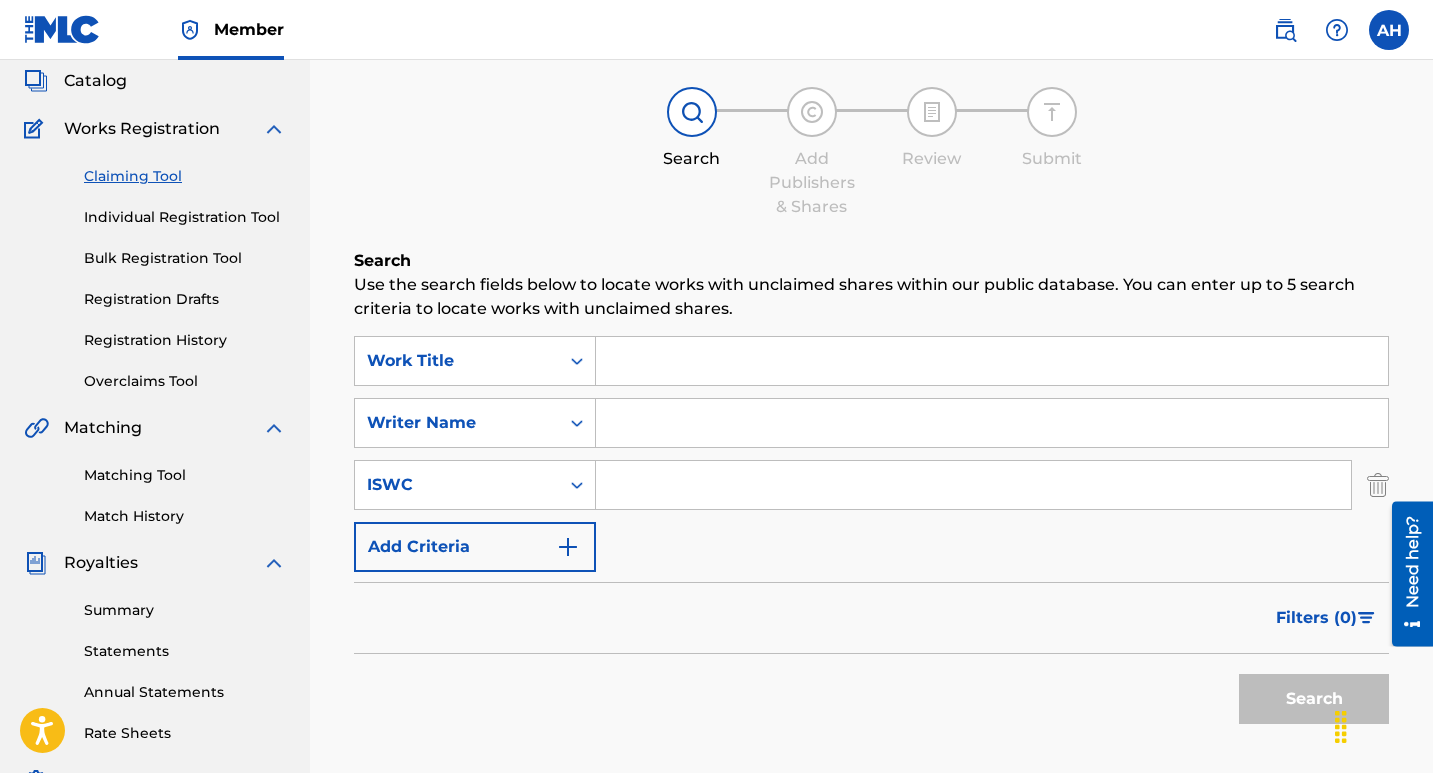 click on "ISWC" at bounding box center [475, 485] 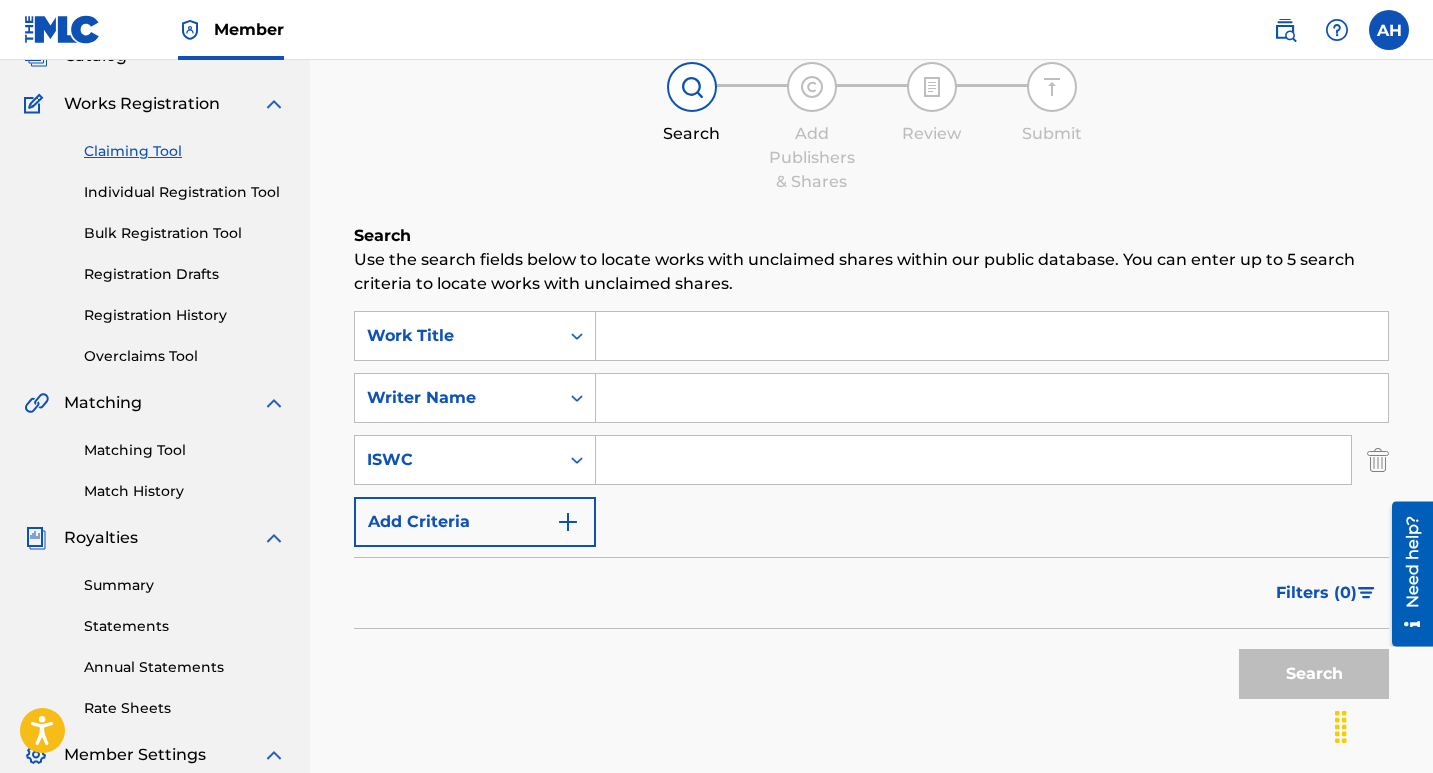 scroll, scrollTop: 156, scrollLeft: 0, axis: vertical 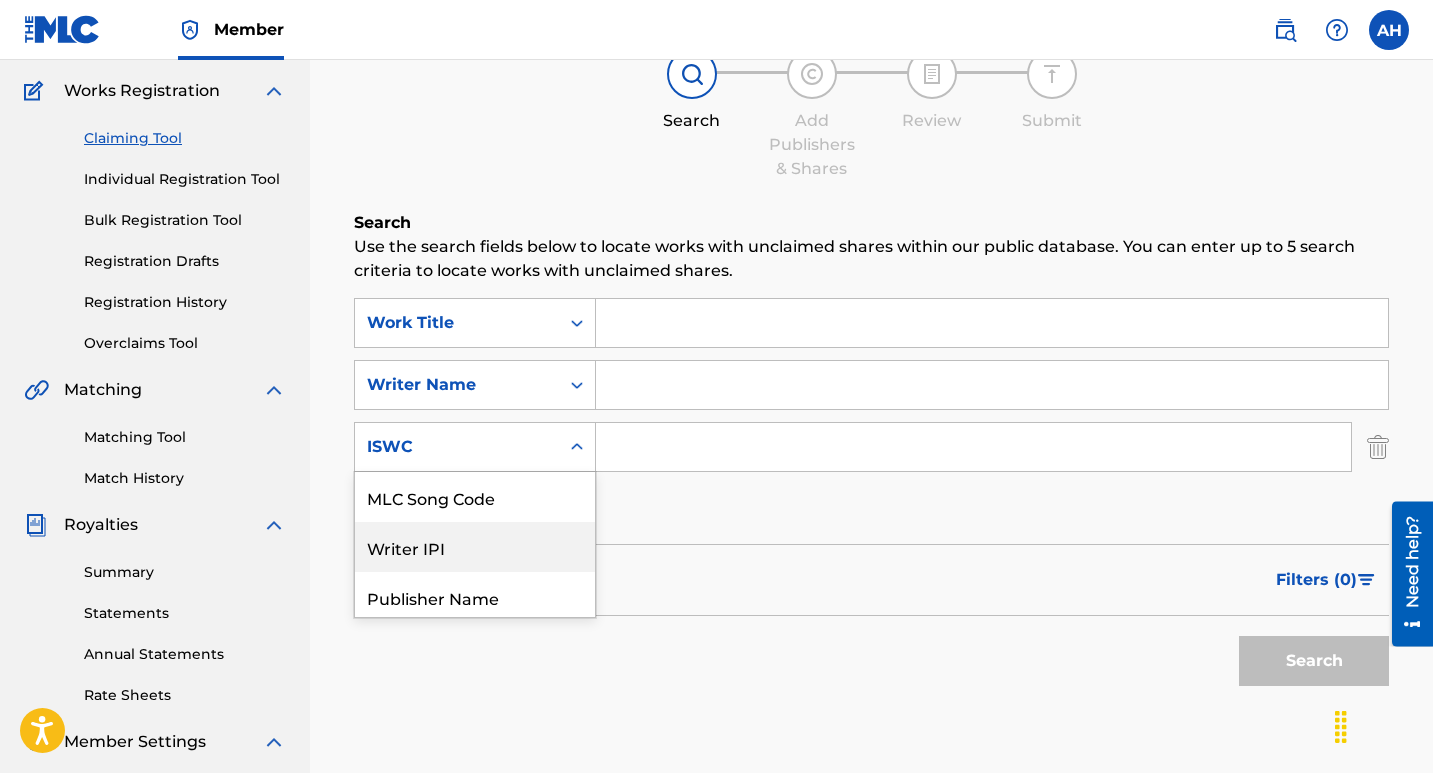 click on "Writer IPI" at bounding box center (475, 547) 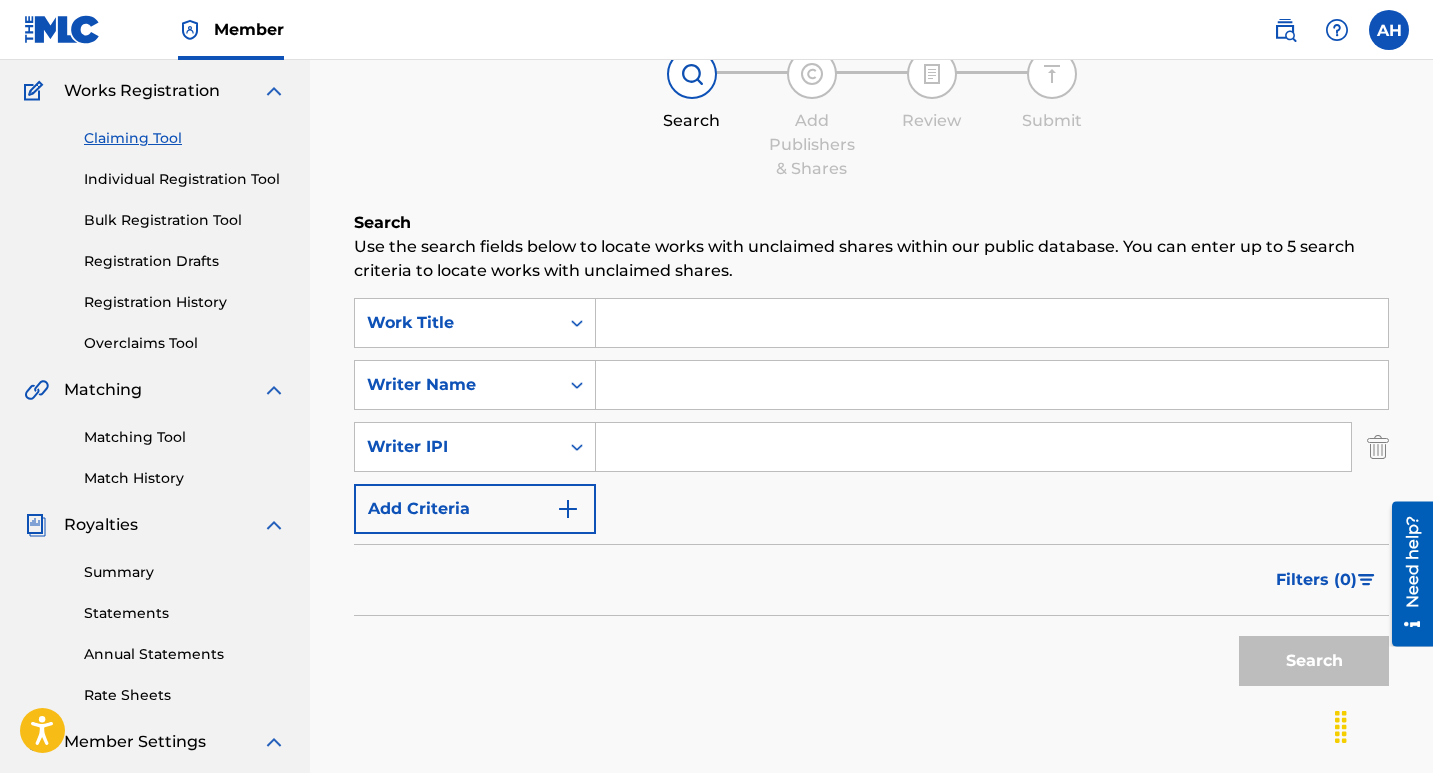 click at bounding box center (973, 447) 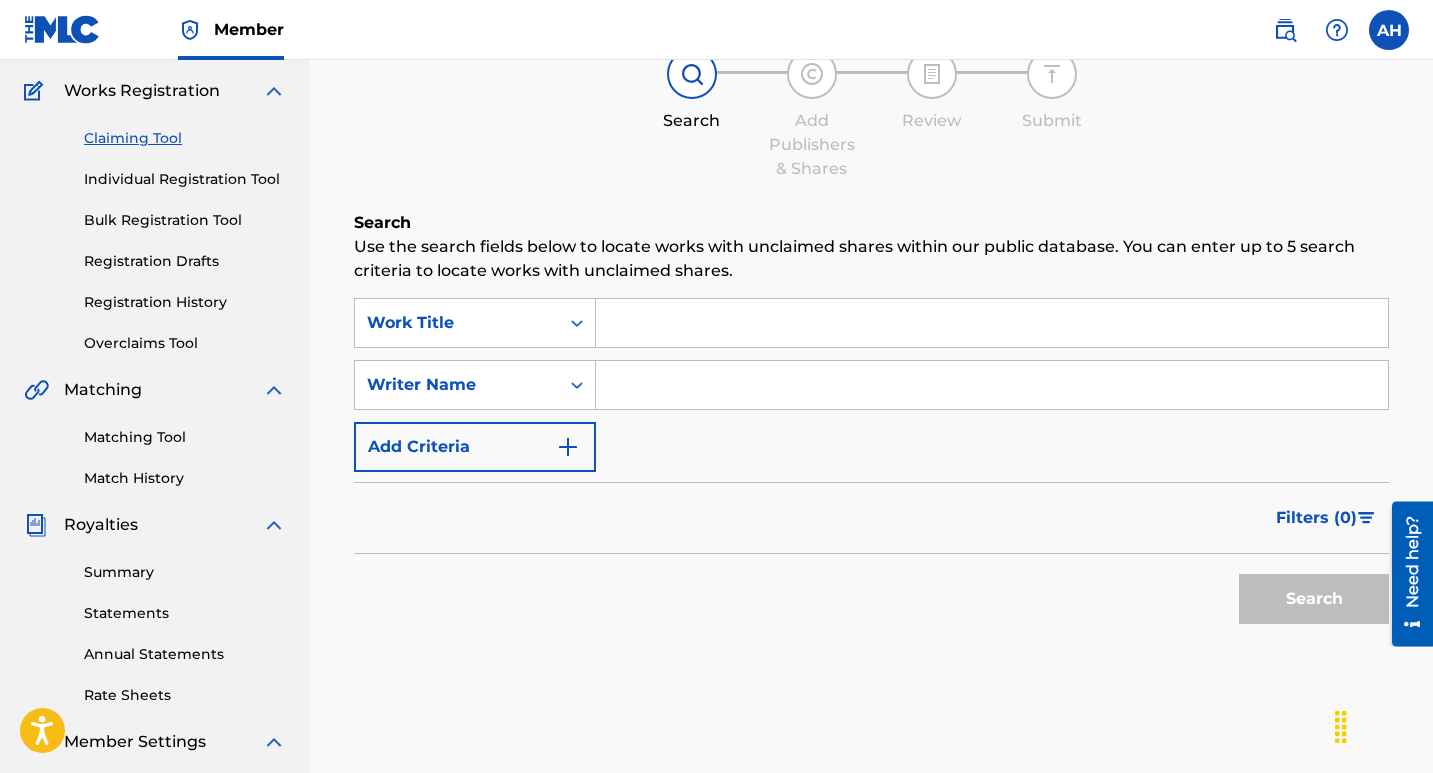 scroll, scrollTop: 0, scrollLeft: 0, axis: both 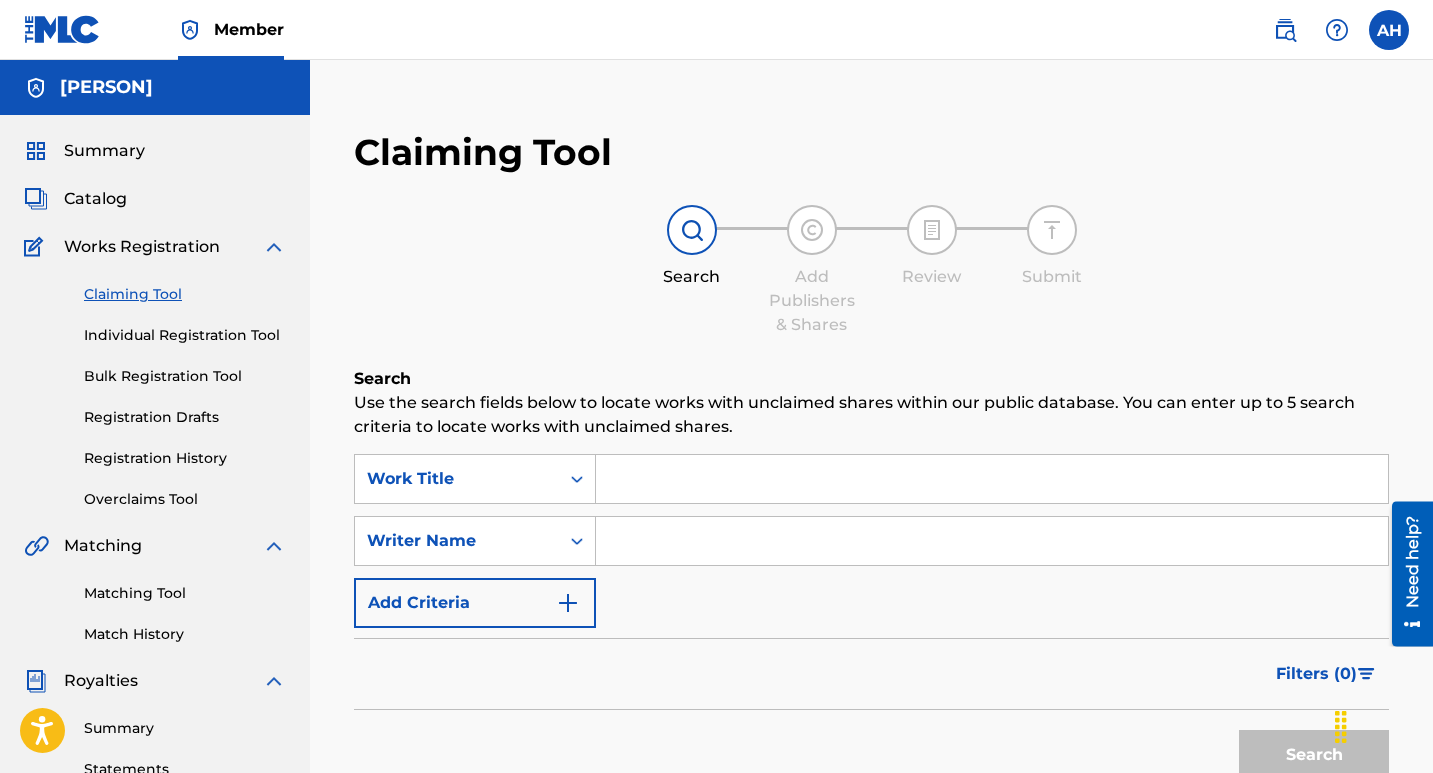 click at bounding box center (1389, 30) 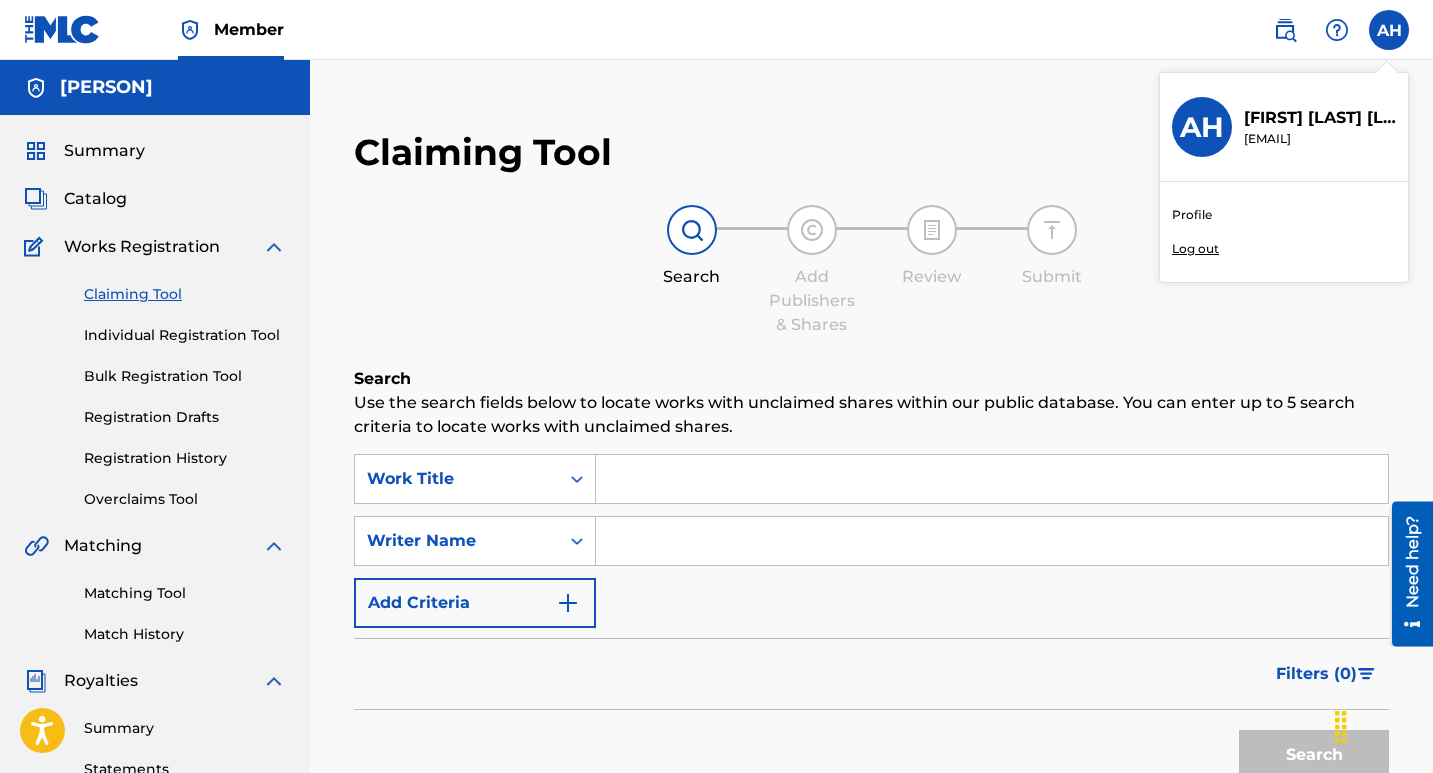 click on "Profile Log out" at bounding box center (1284, 232) 